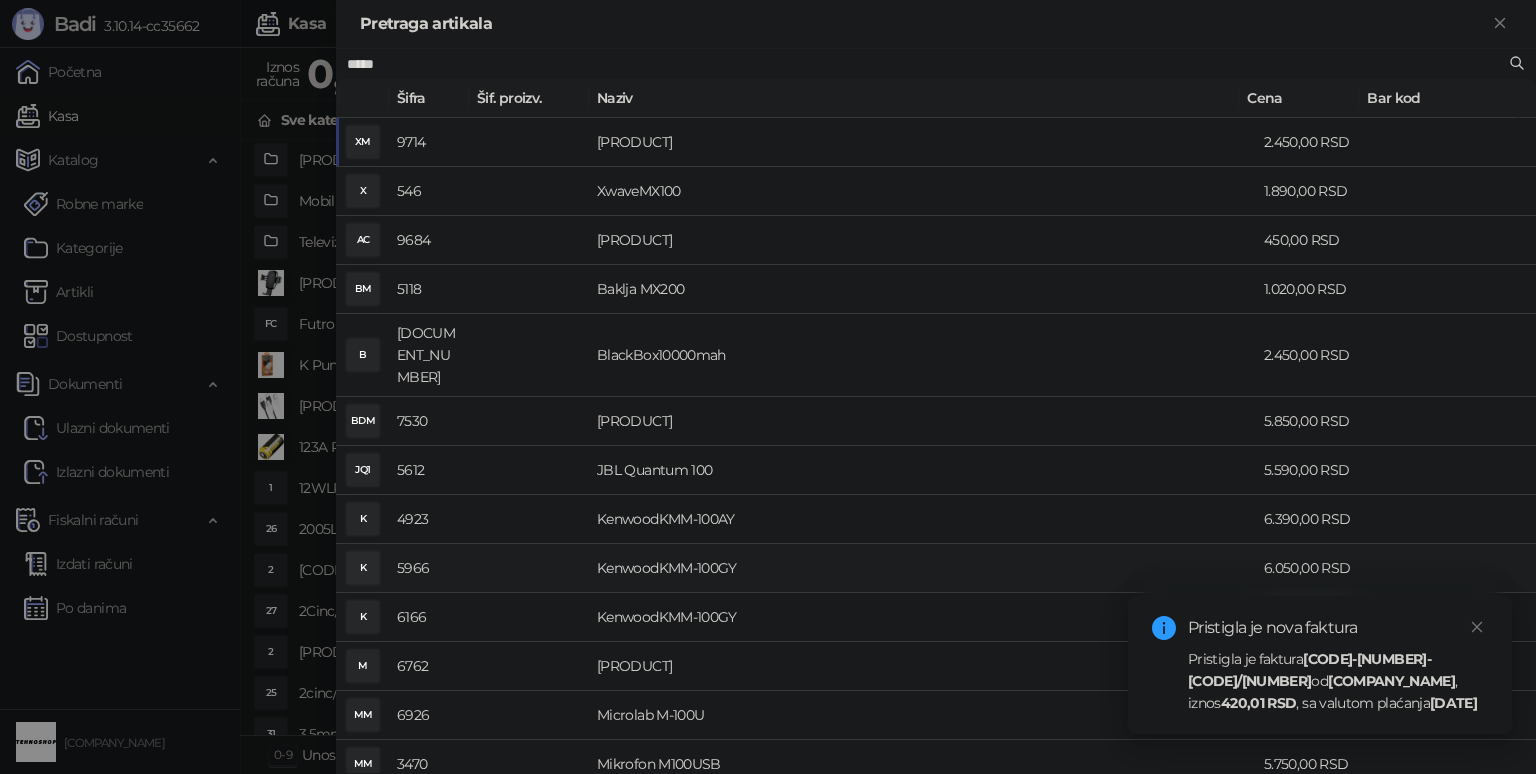 scroll, scrollTop: 0, scrollLeft: 0, axis: both 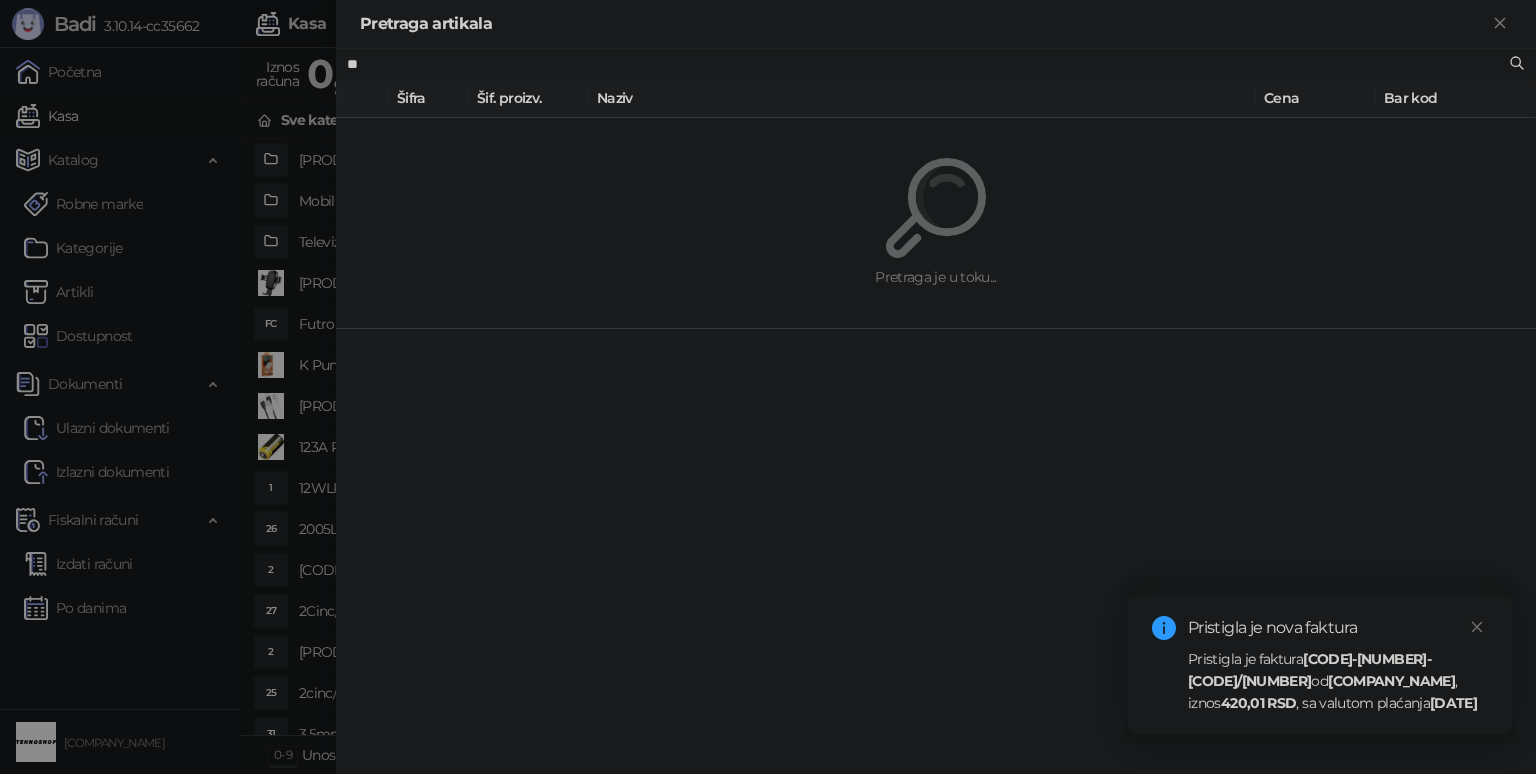 type on "*" 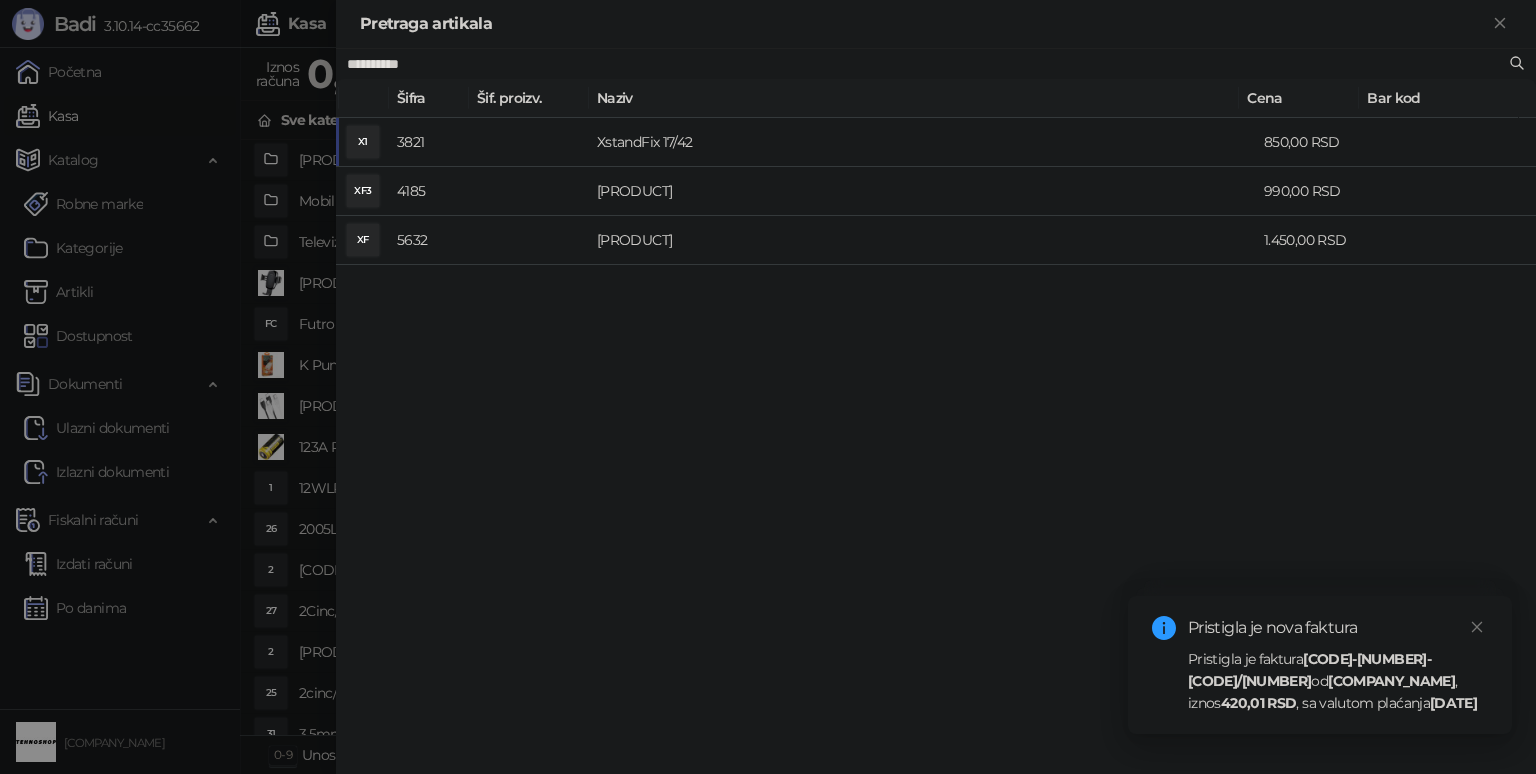 type on "**********" 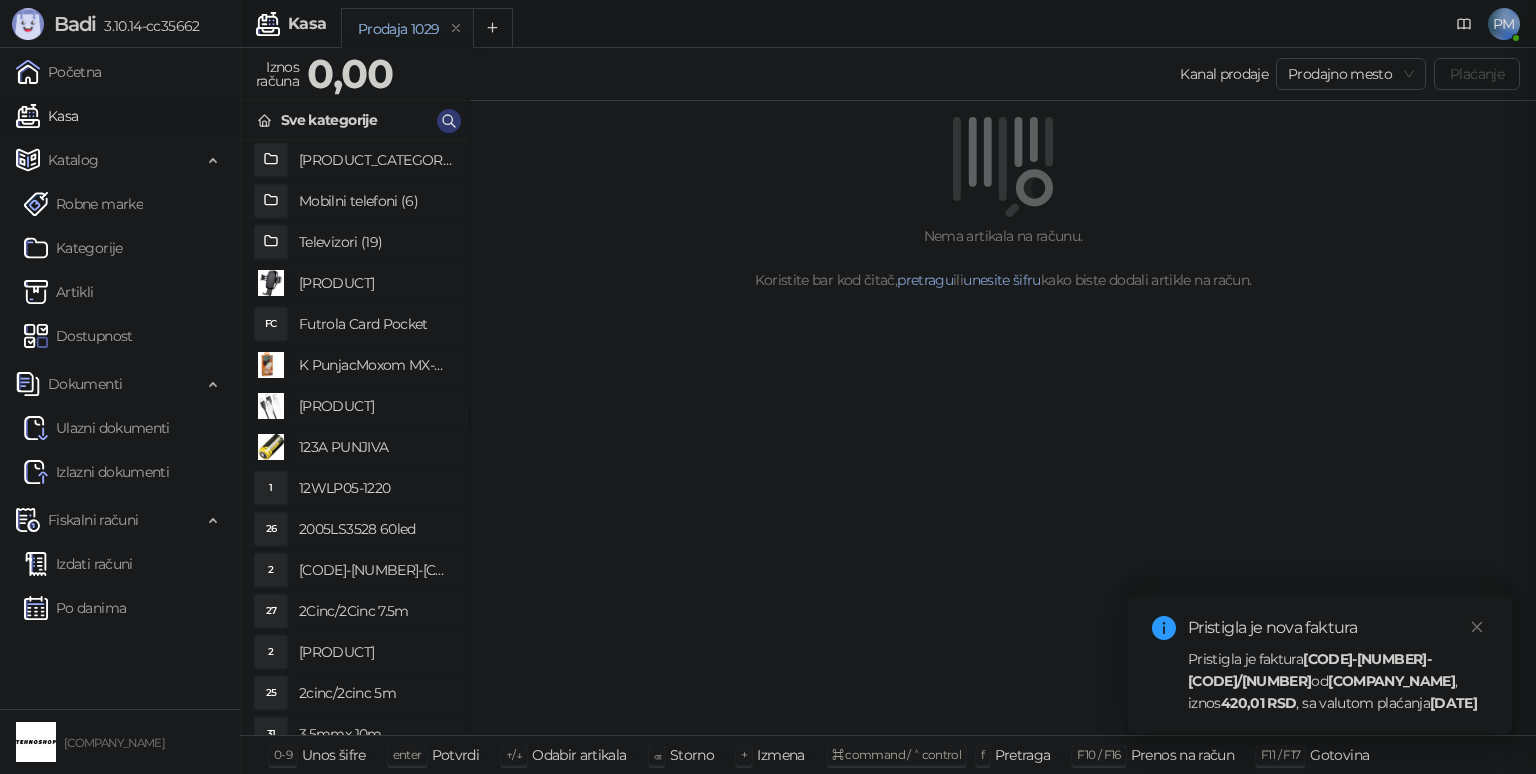 click at bounding box center [768, 387] 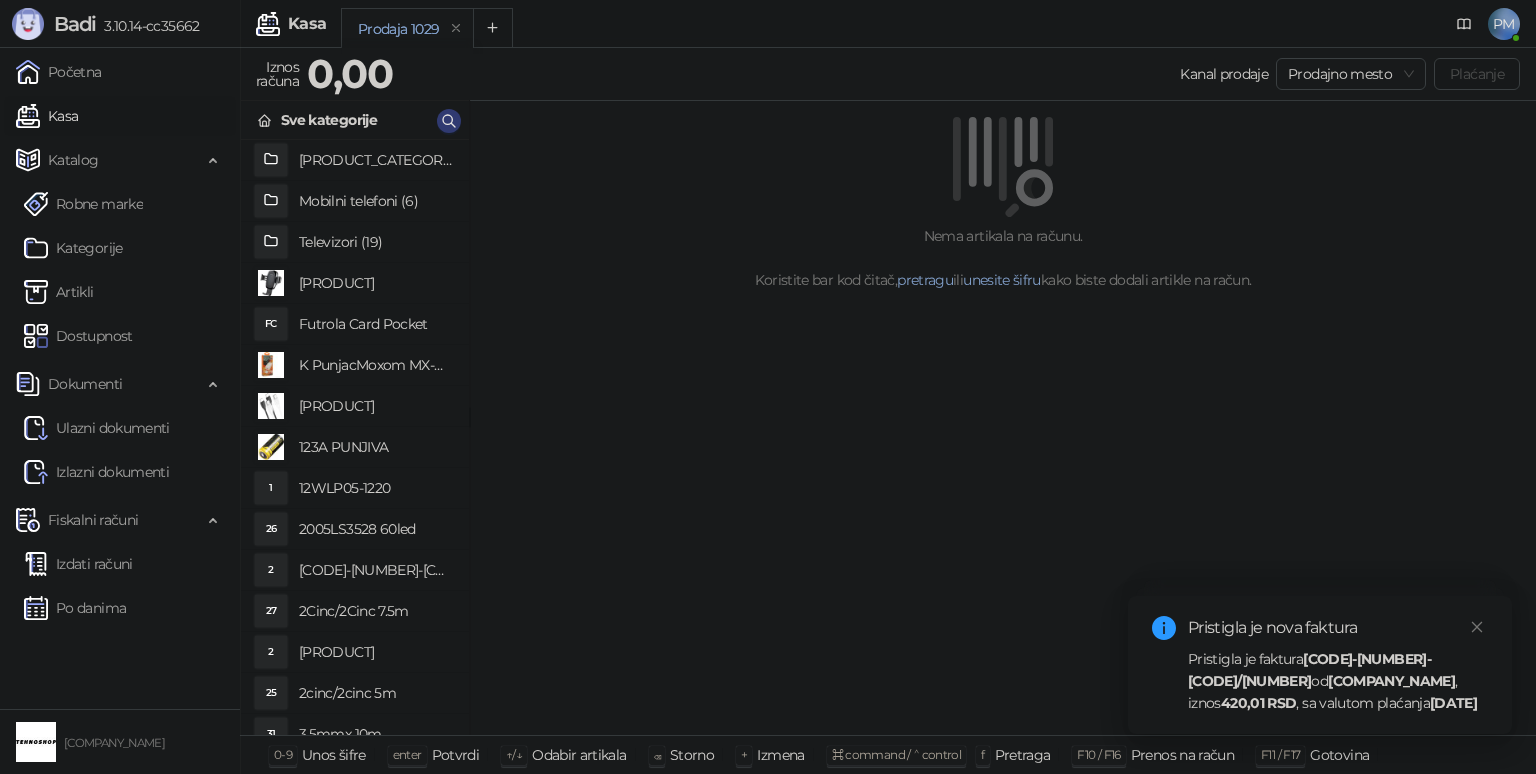 click on "Artikli" at bounding box center (59, 292) 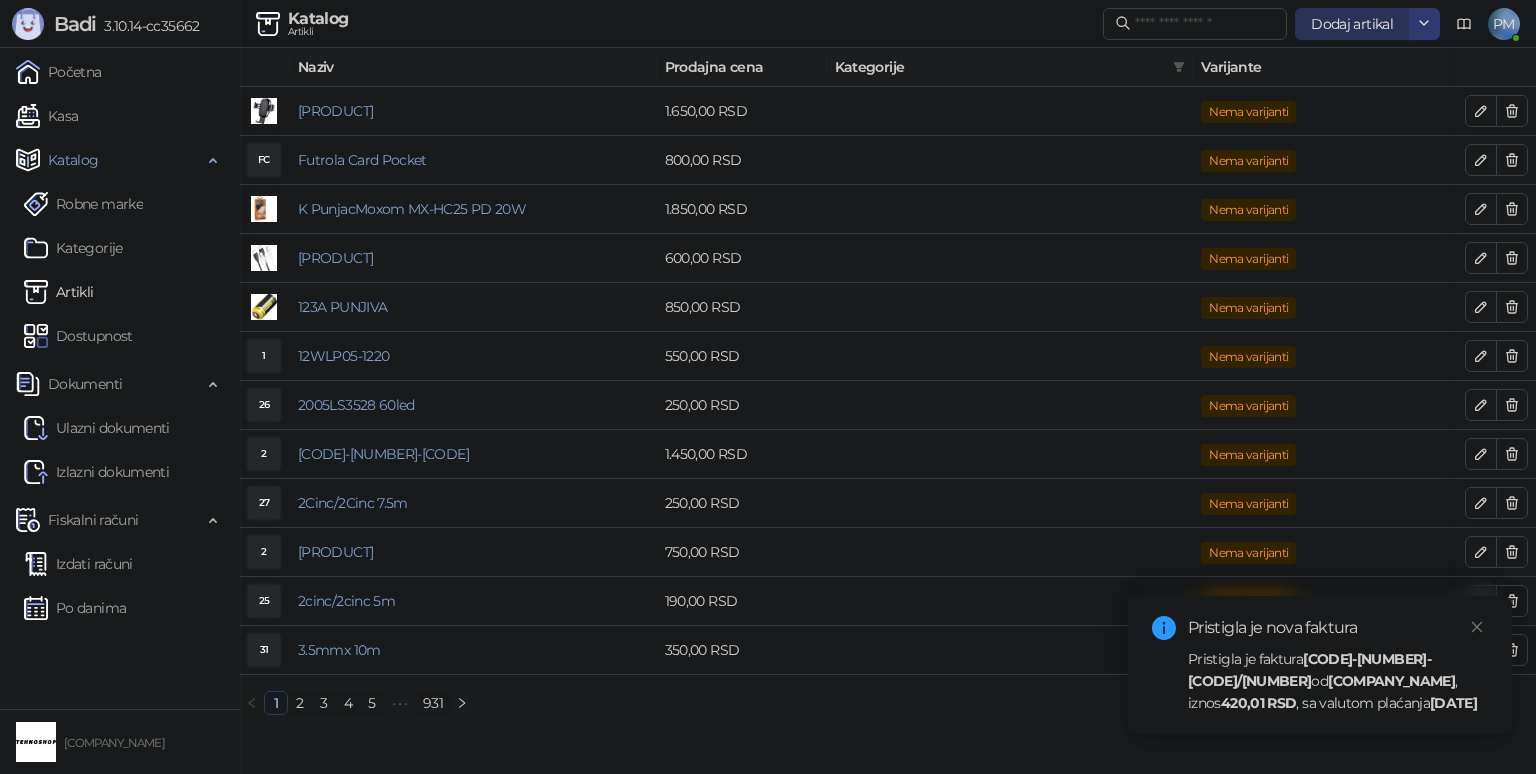 click on "Dodaj artikal" at bounding box center [1352, 24] 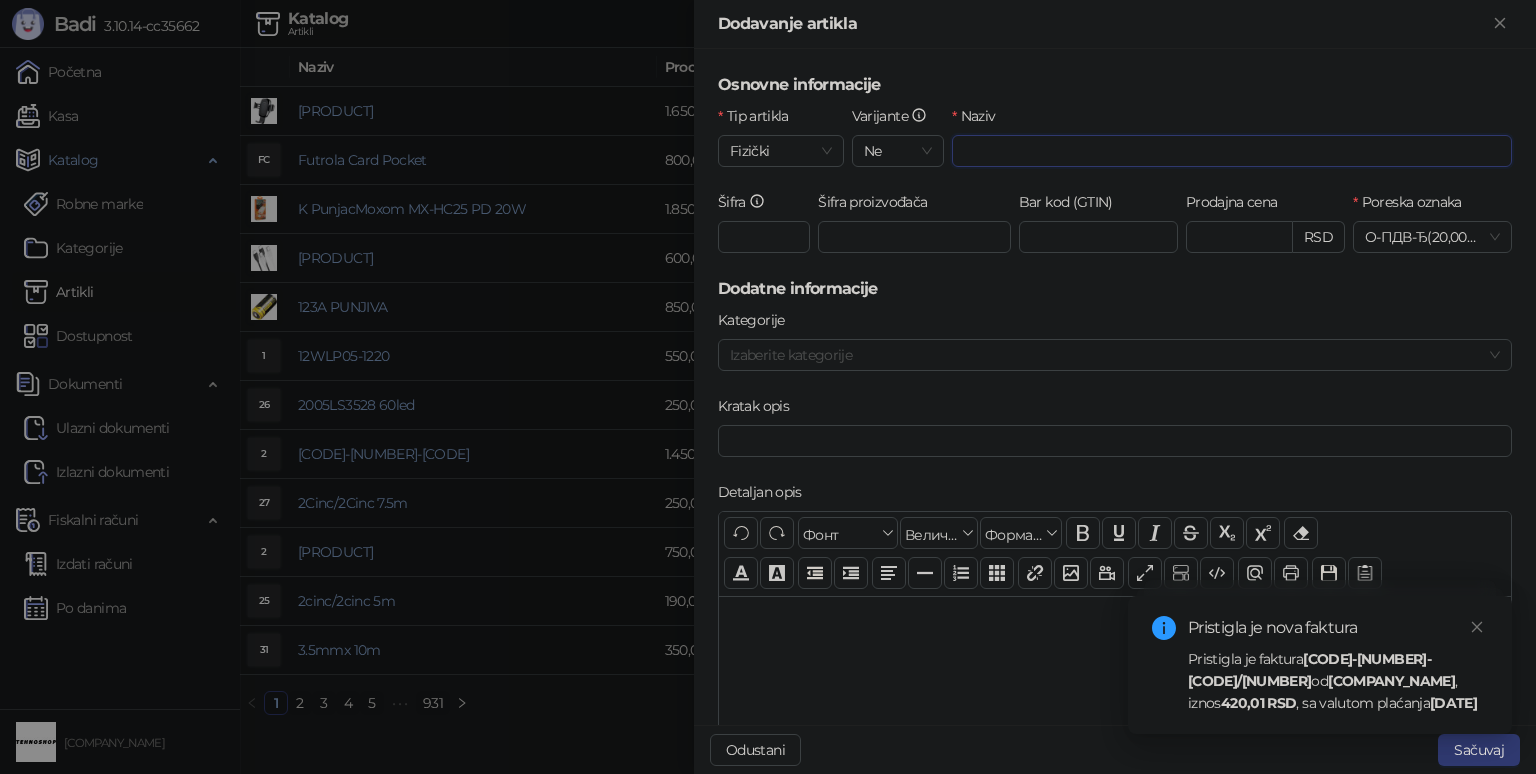 click on "Naziv" at bounding box center [1232, 151] 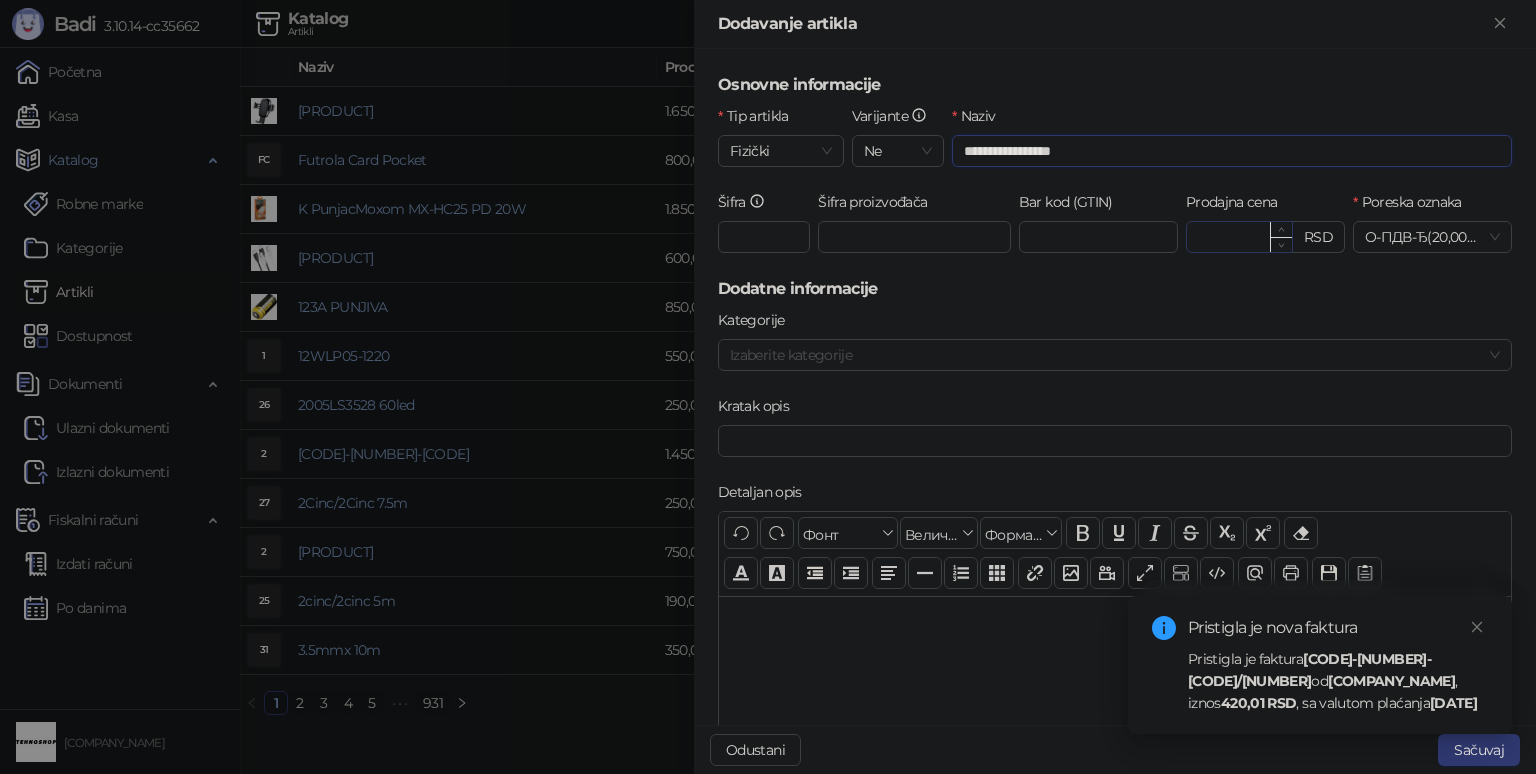 type on "**********" 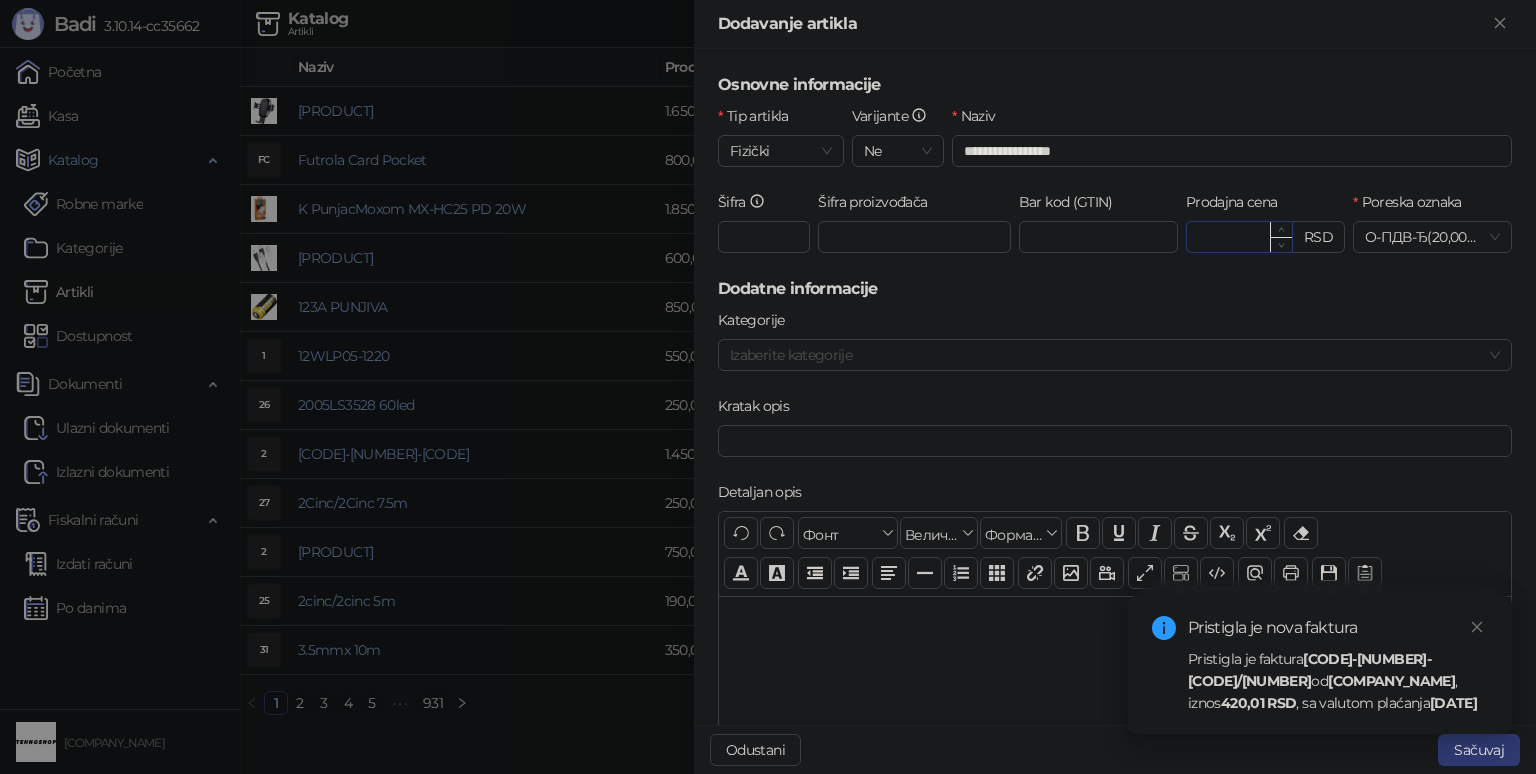 click on "Prodajna cena" at bounding box center (1239, 237) 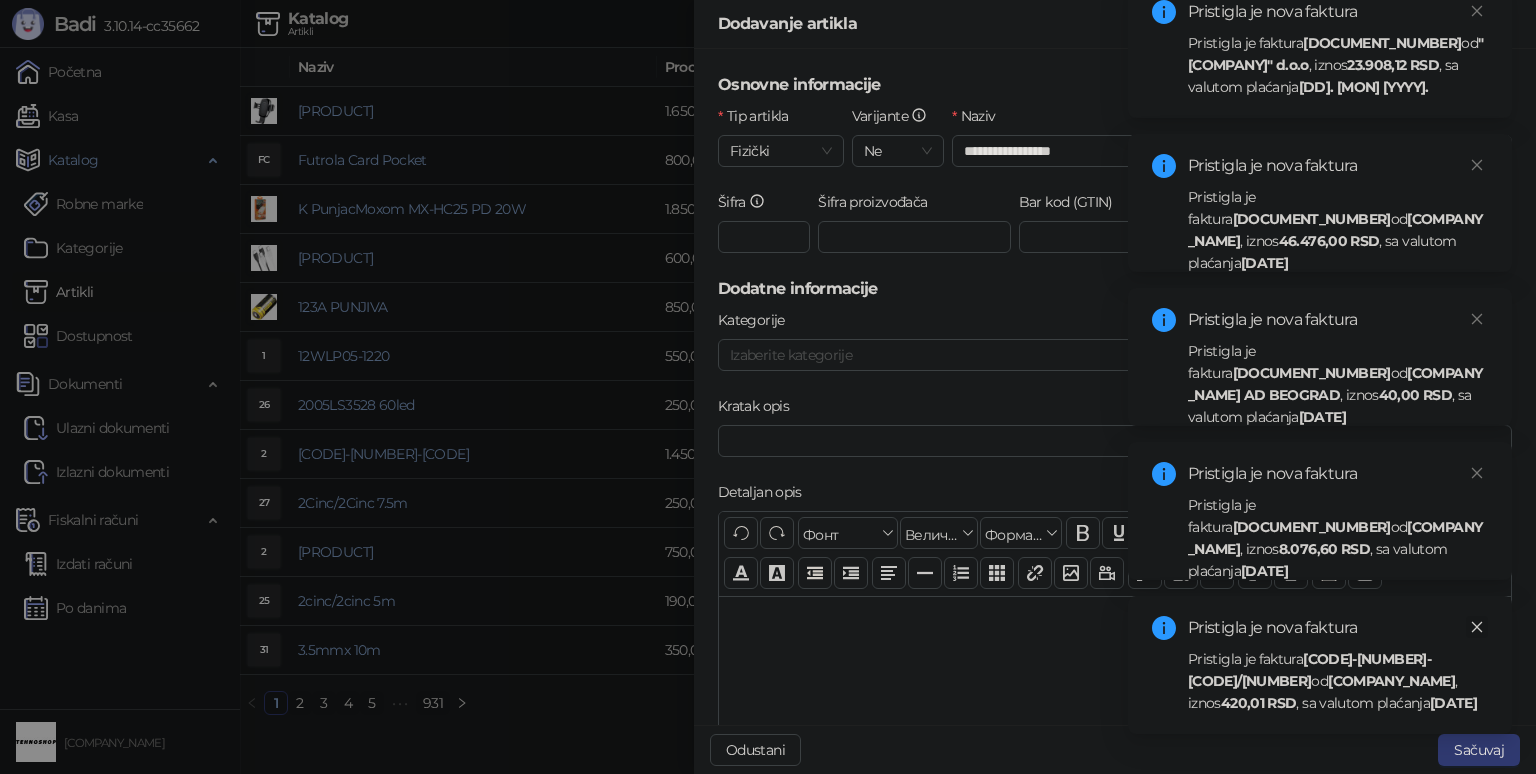 type on "*******" 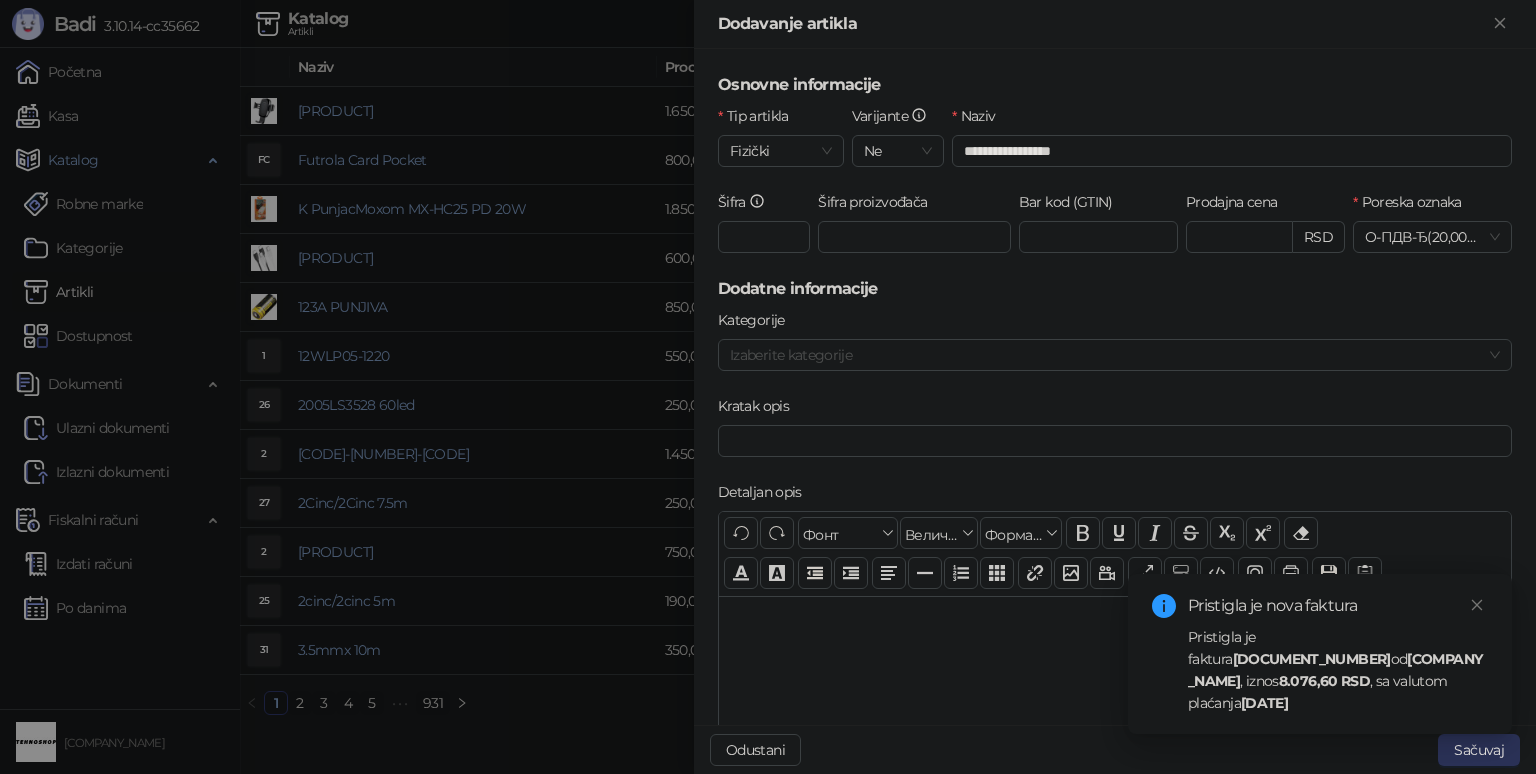 click on "Sačuvaj" at bounding box center [1479, 750] 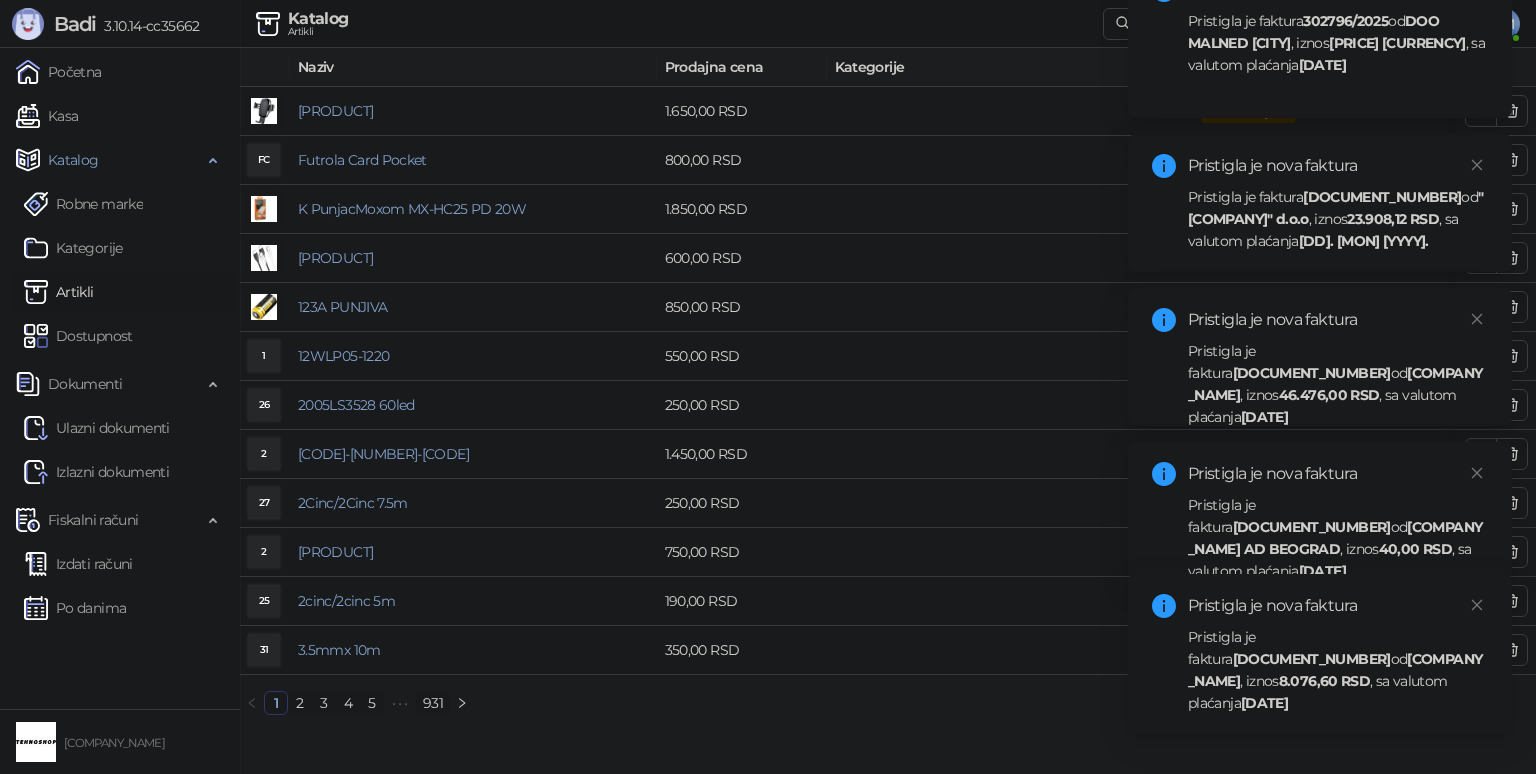 click on "Pristigla je faktura  [DOCUMENT_NUMBER]  od  [BANK_NAME] , iznos  [PRICE] [CURRENCY] , sa valutom plaćanja  [DATE]." at bounding box center (1338, 538) 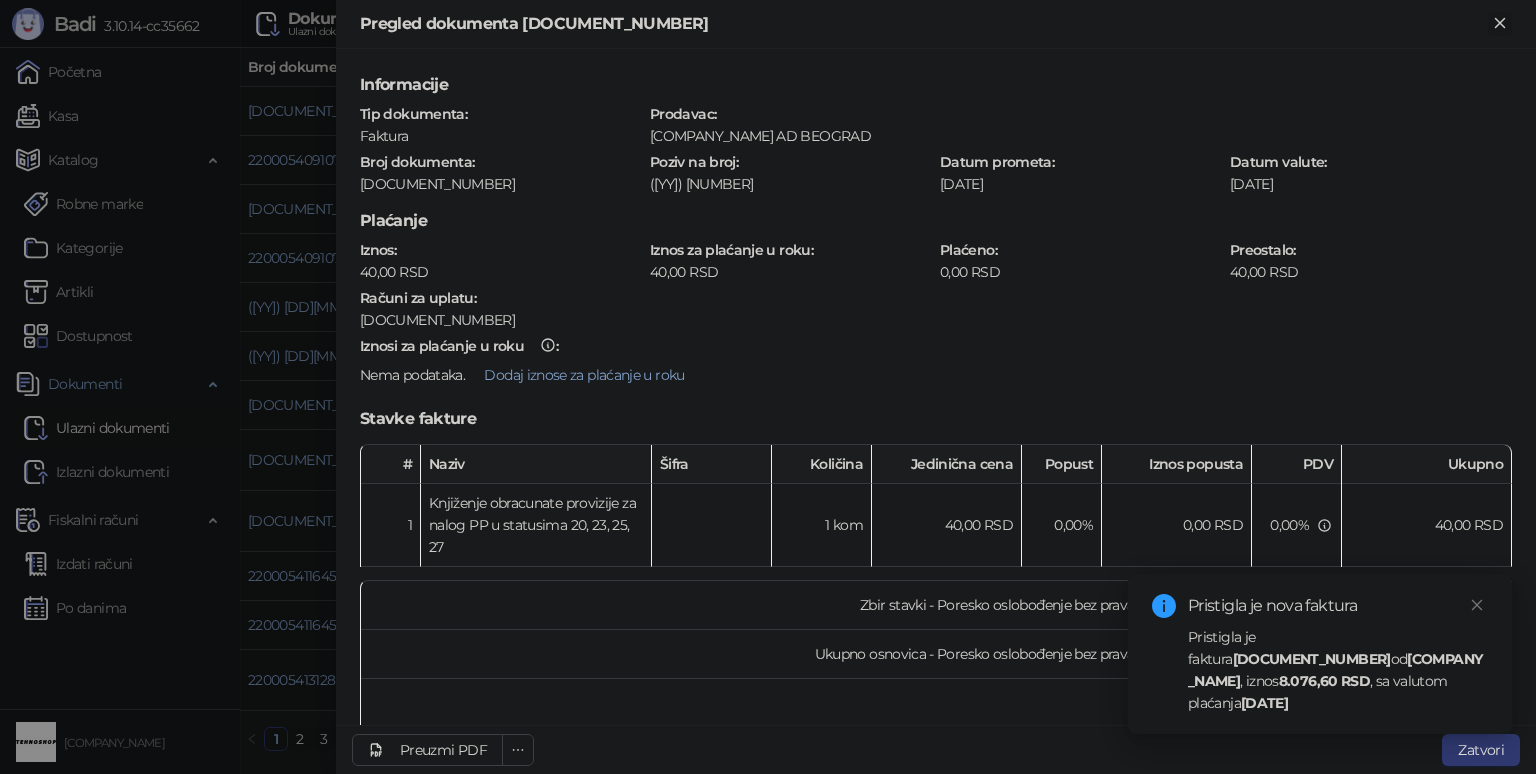 click 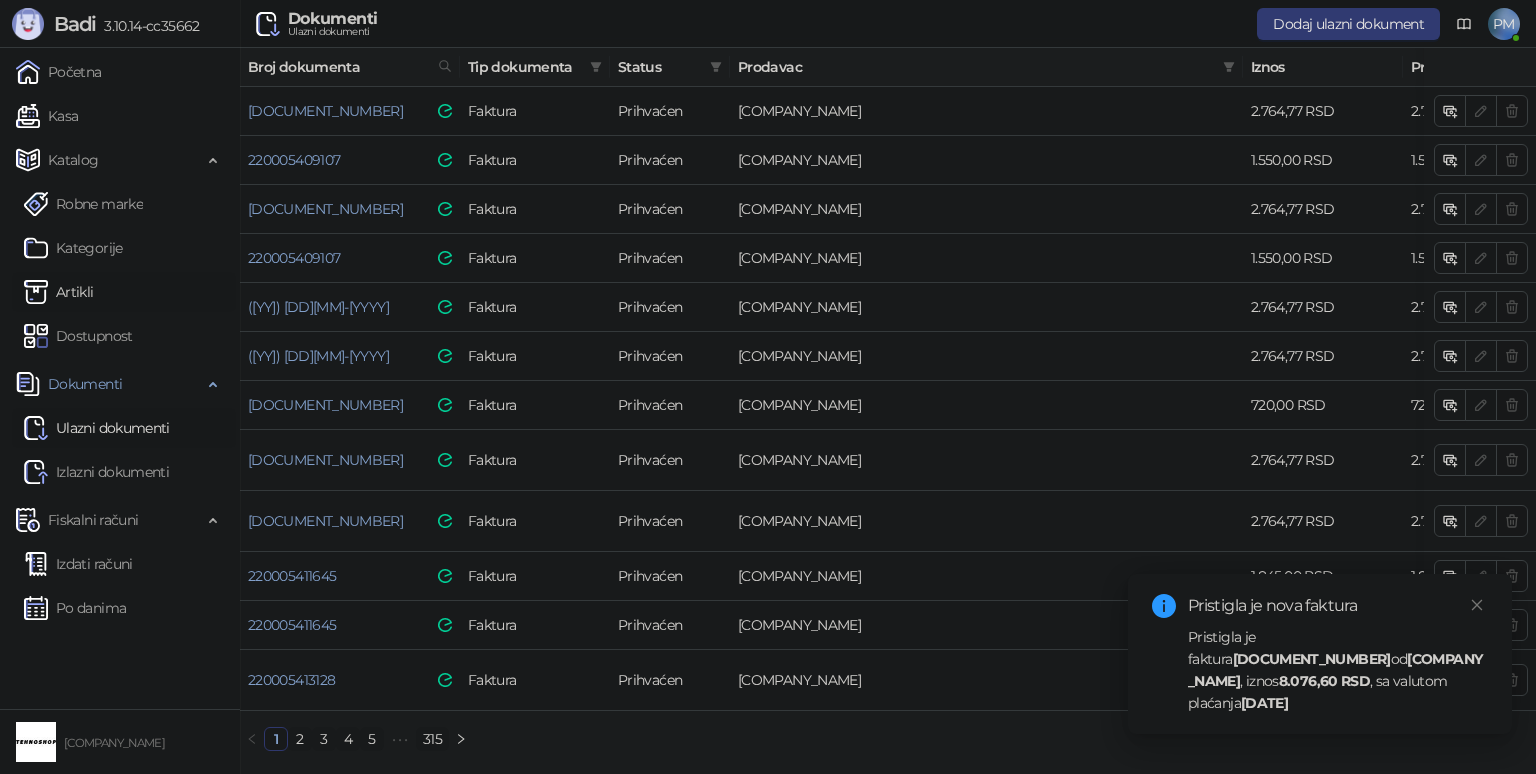 click on "Artikli" at bounding box center [59, 292] 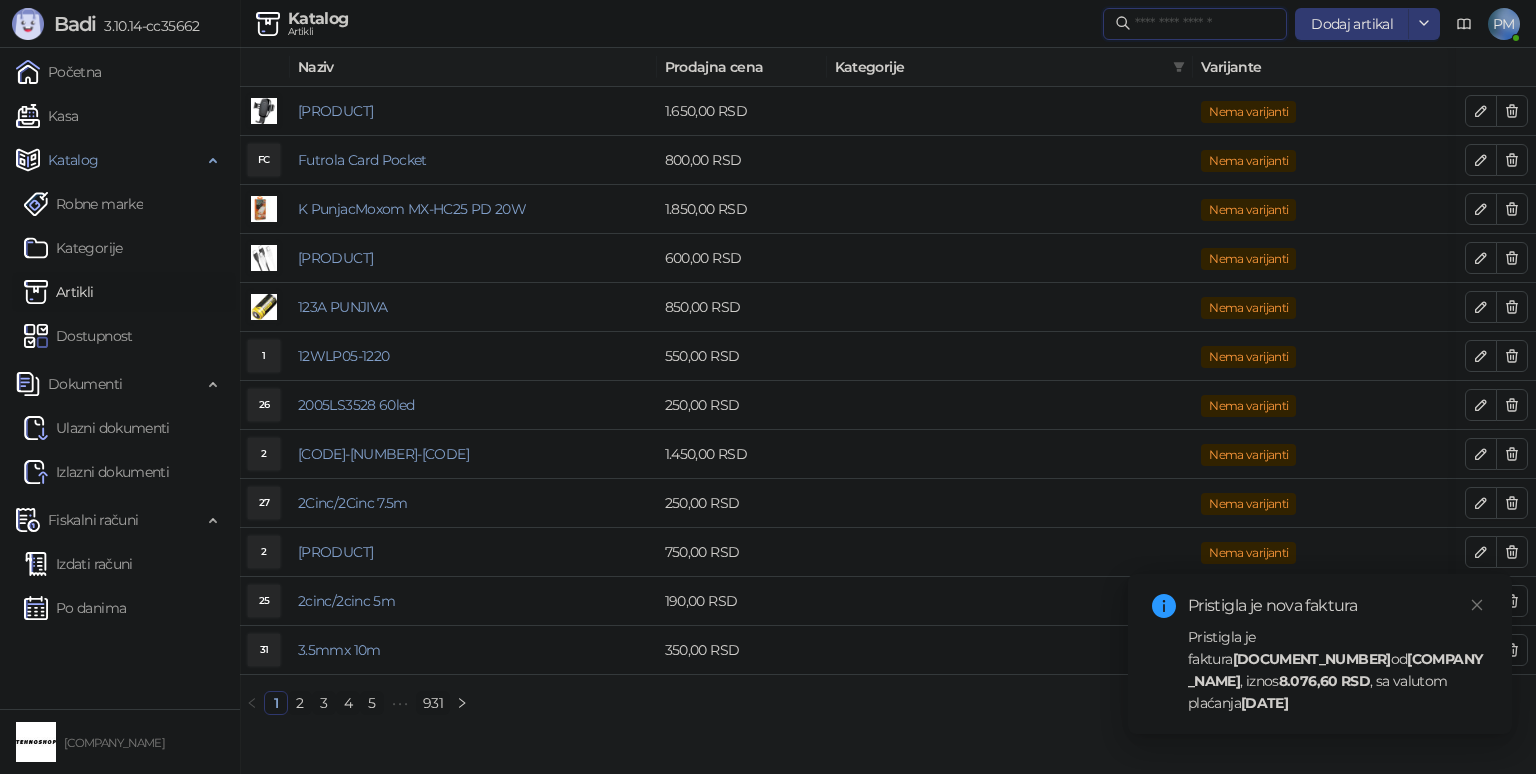 click at bounding box center [1205, 24] 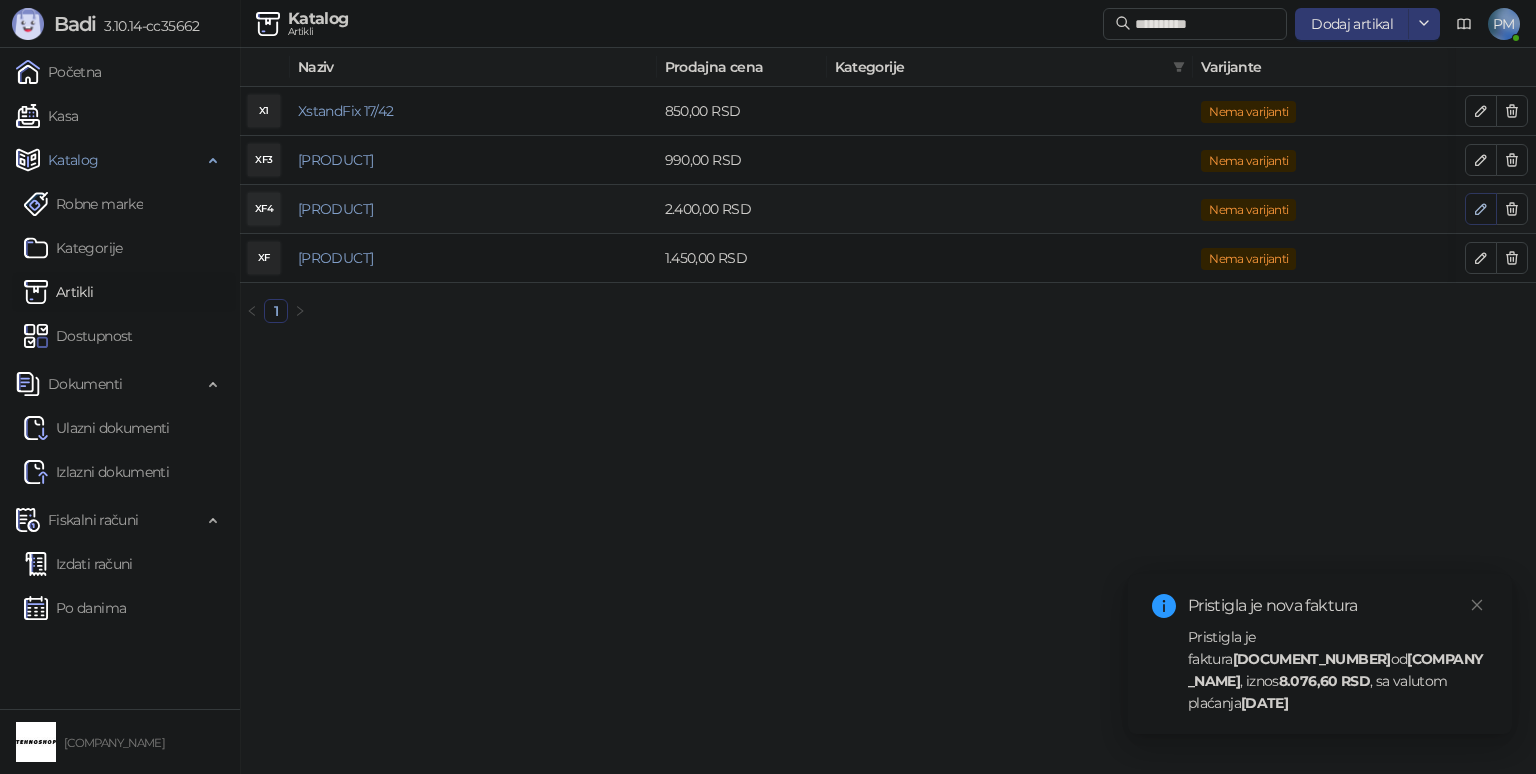 click 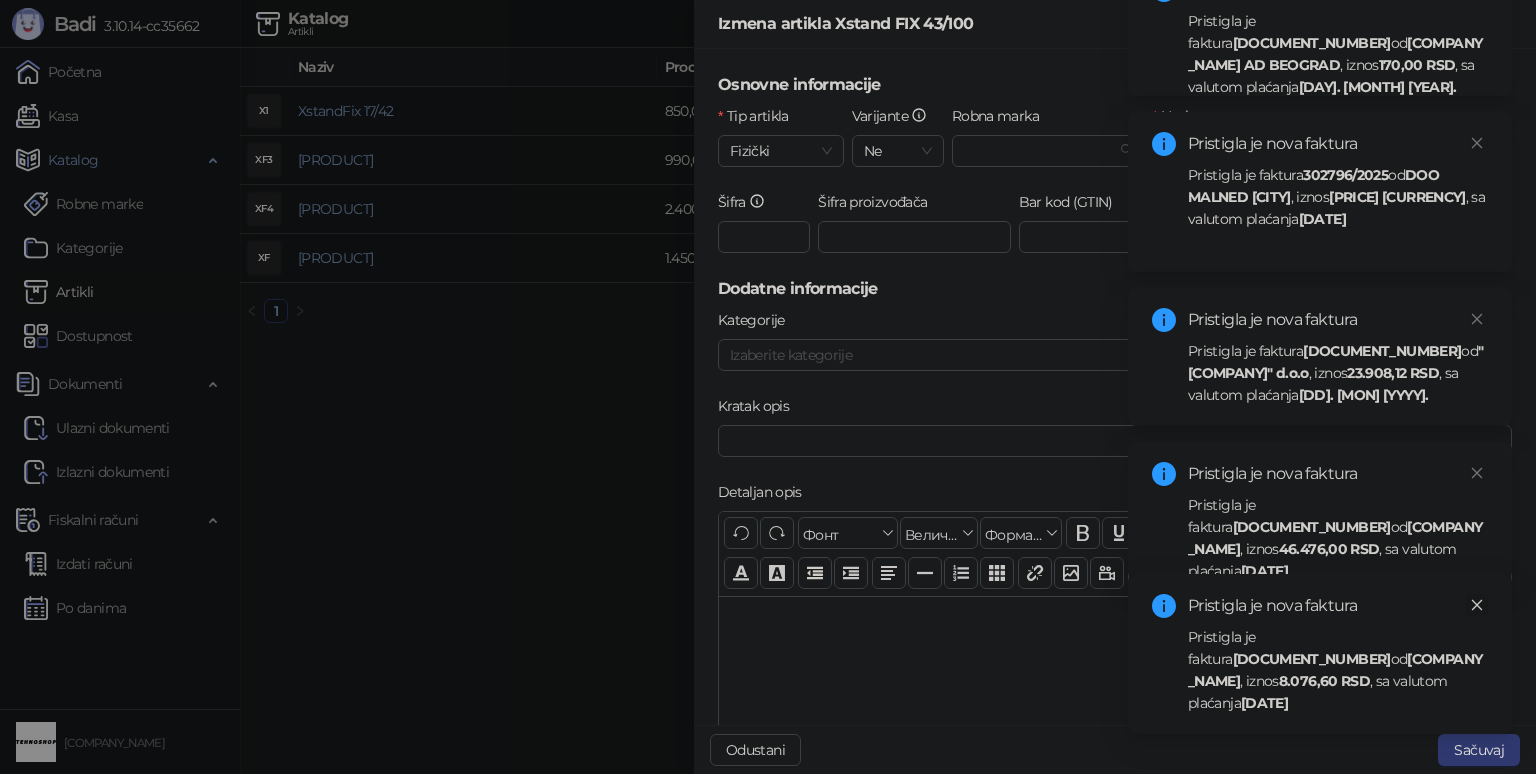 click 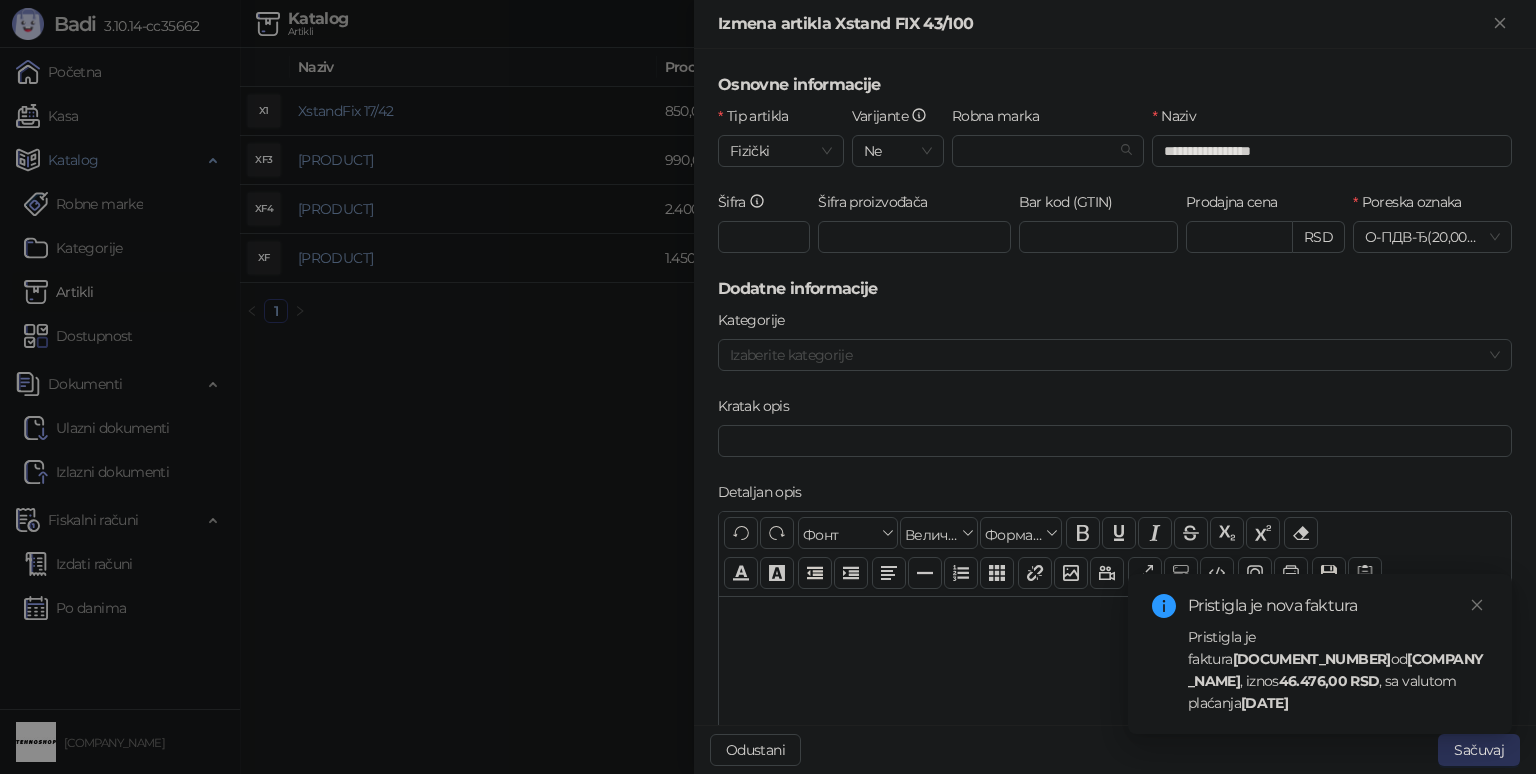 click on "Sačuvaj" at bounding box center (1479, 750) 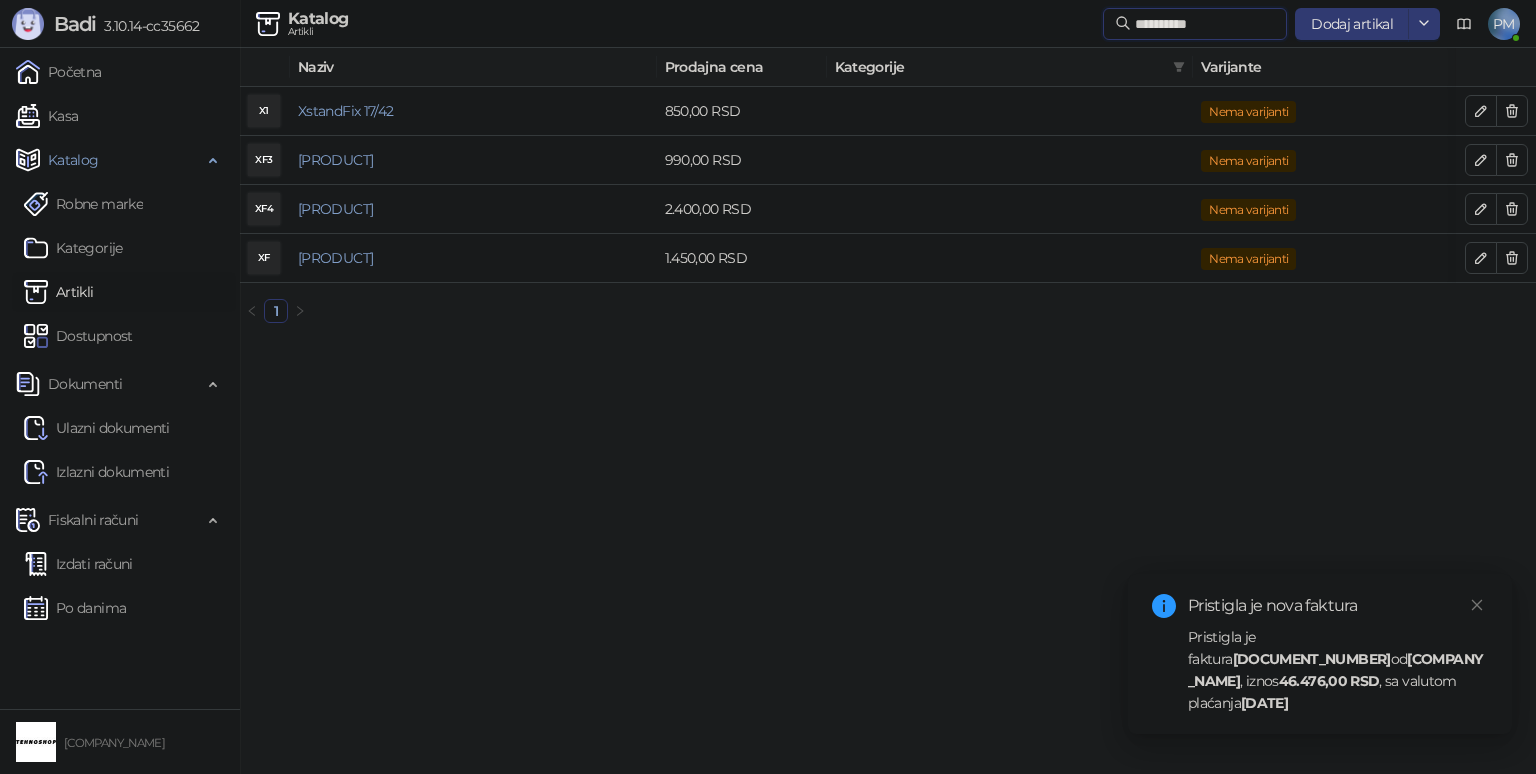click on "**********" at bounding box center [1205, 24] 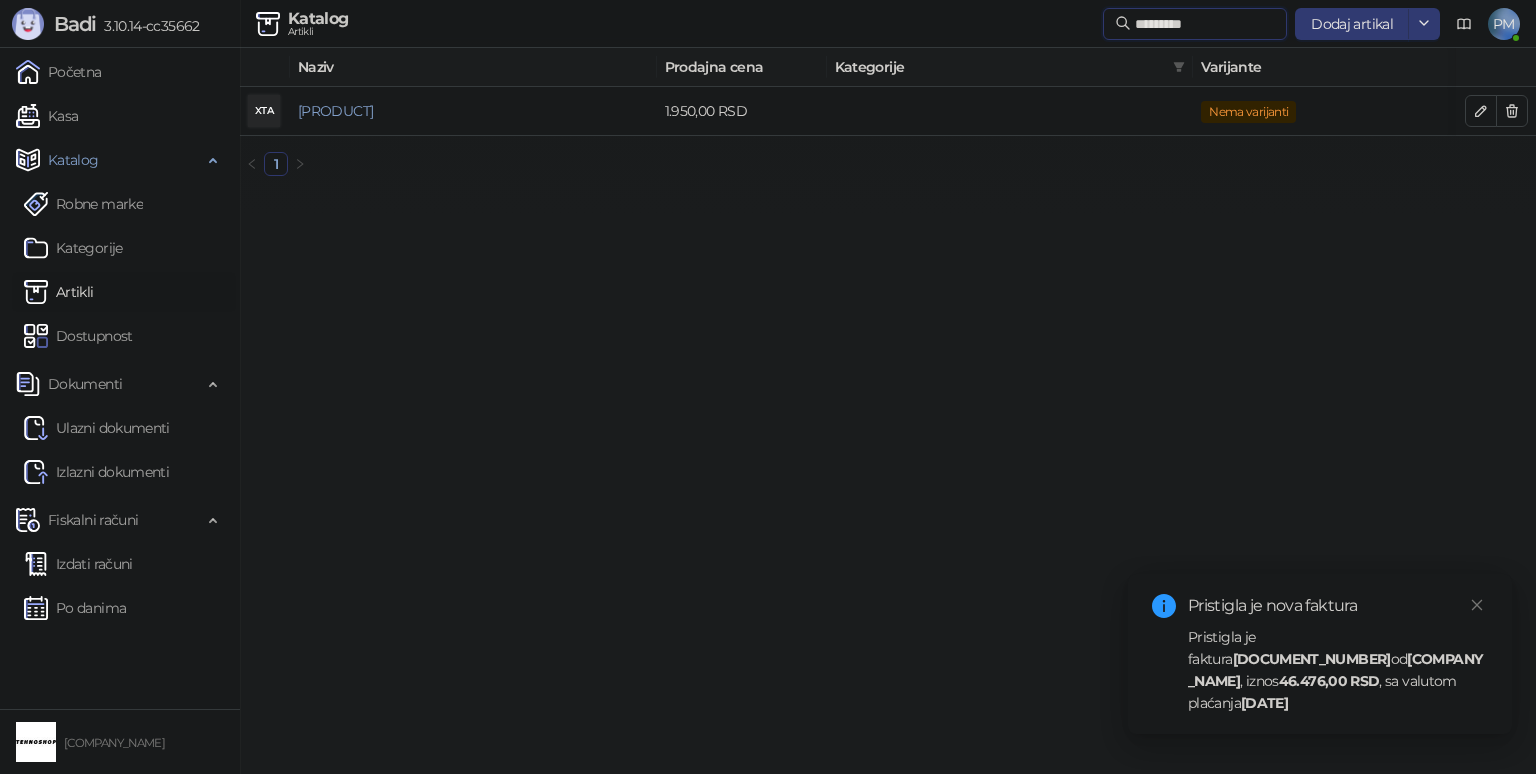 type on "*********" 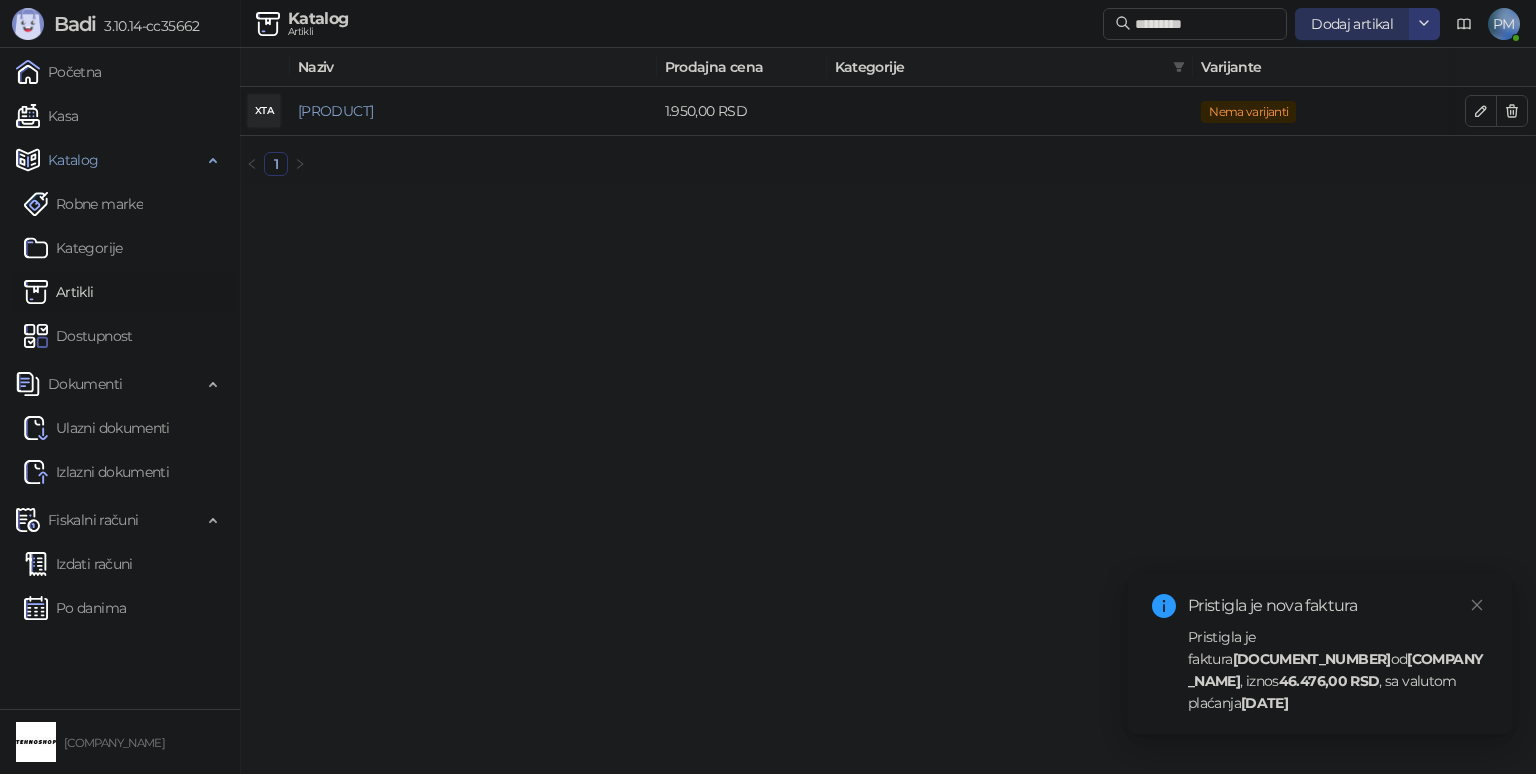 click on "Dodaj artikal" at bounding box center [1352, 24] 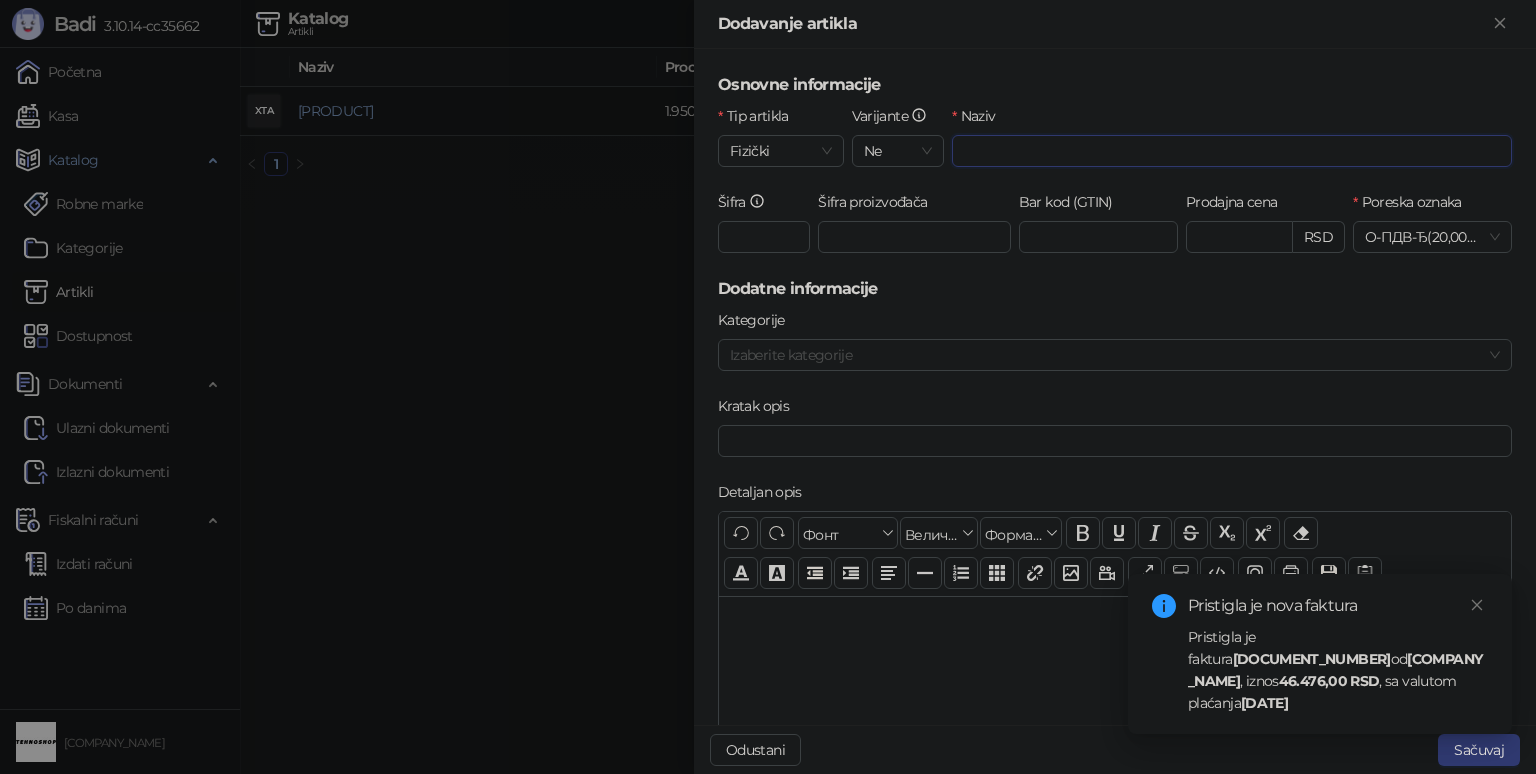 click on "Naziv" at bounding box center [1232, 151] 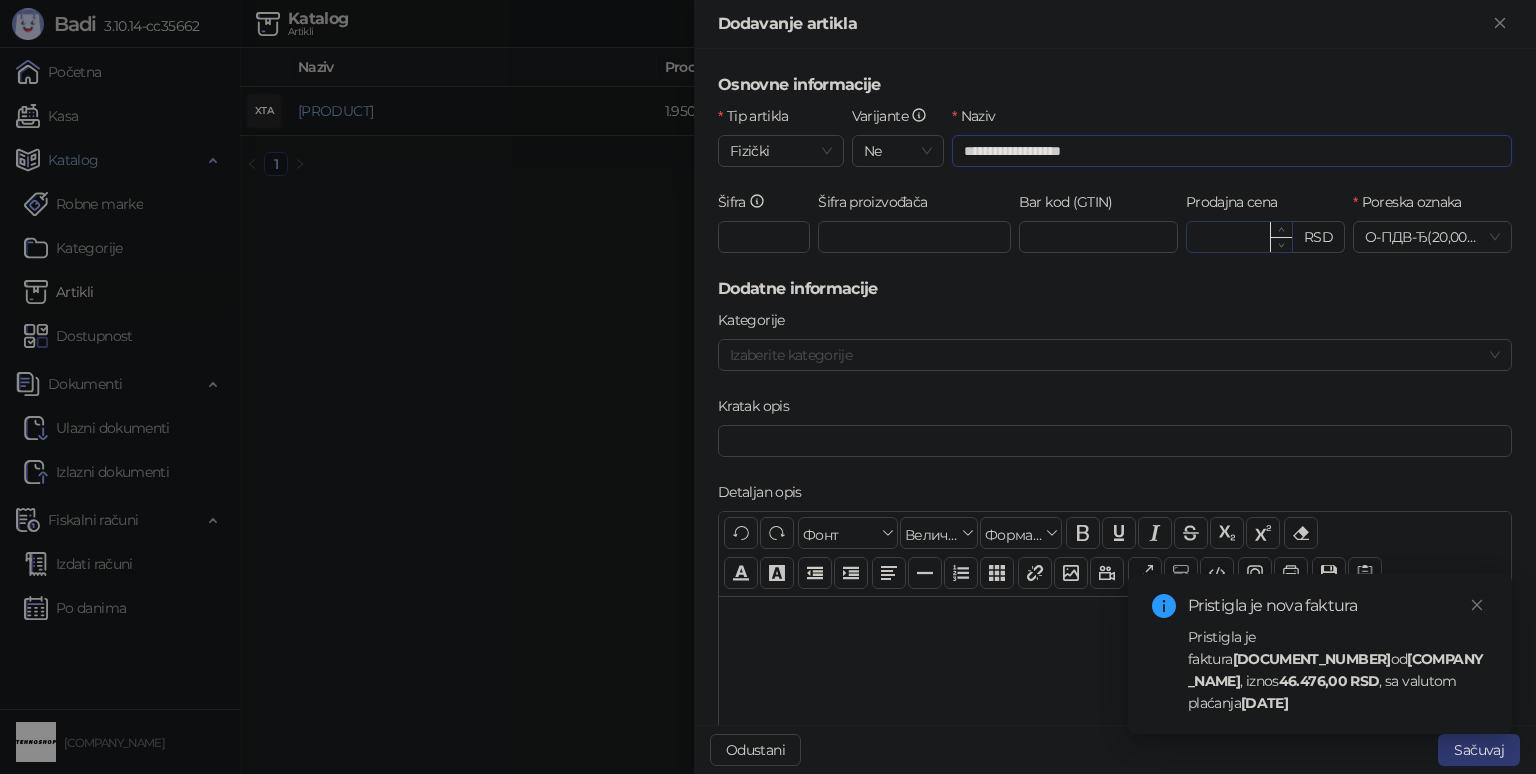 type on "**********" 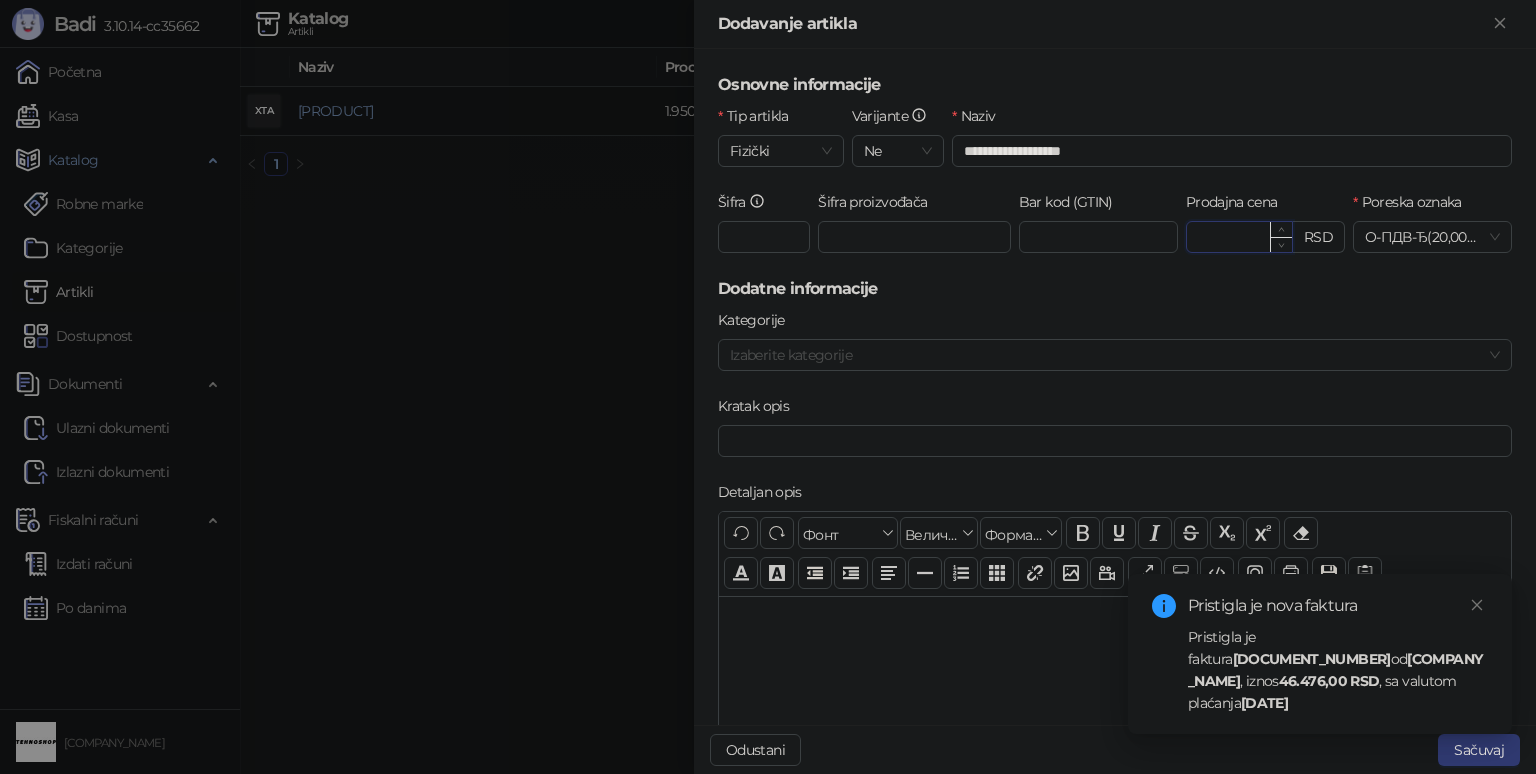 click on "Prodajna cena" at bounding box center [1239, 237] 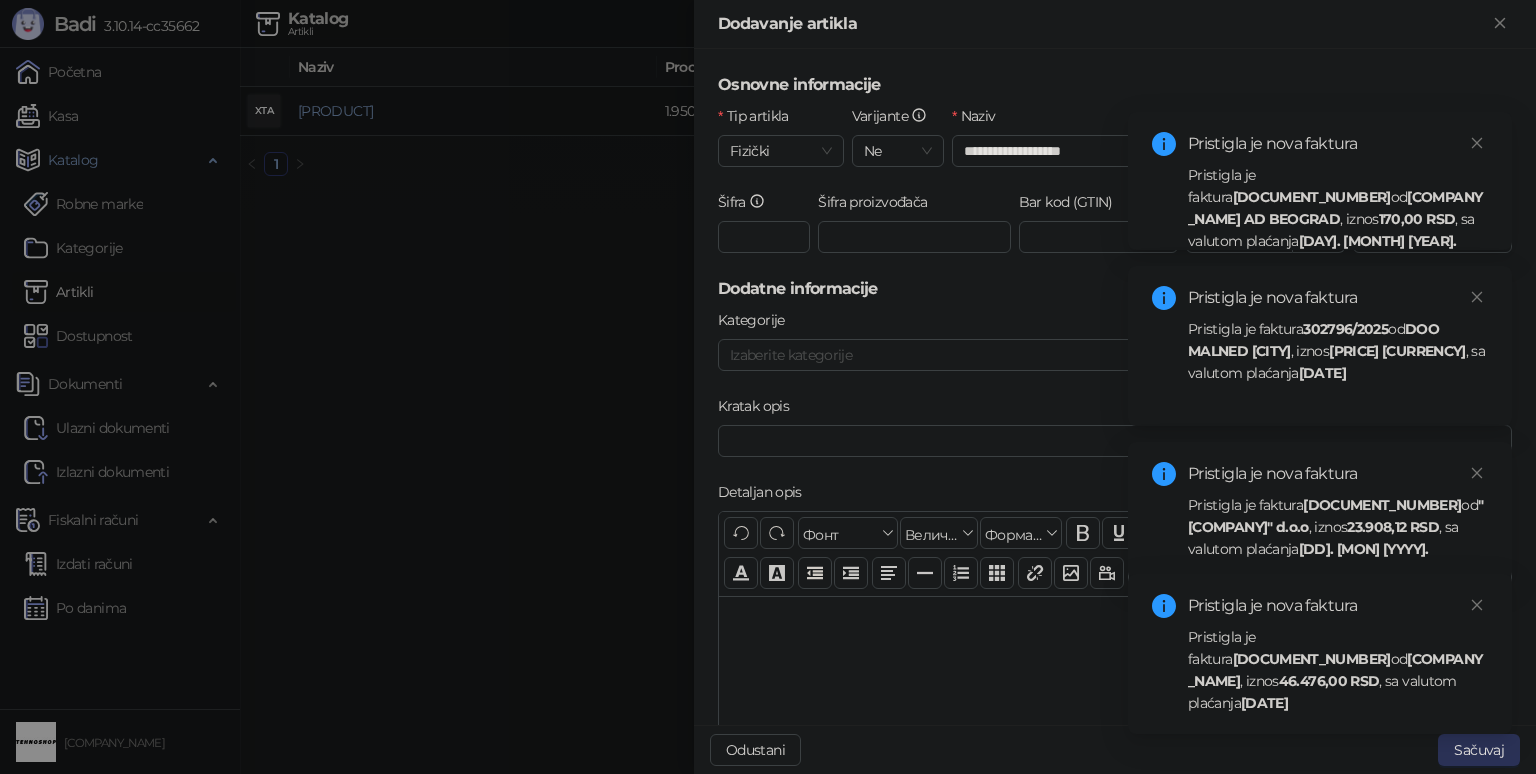 type on "*******" 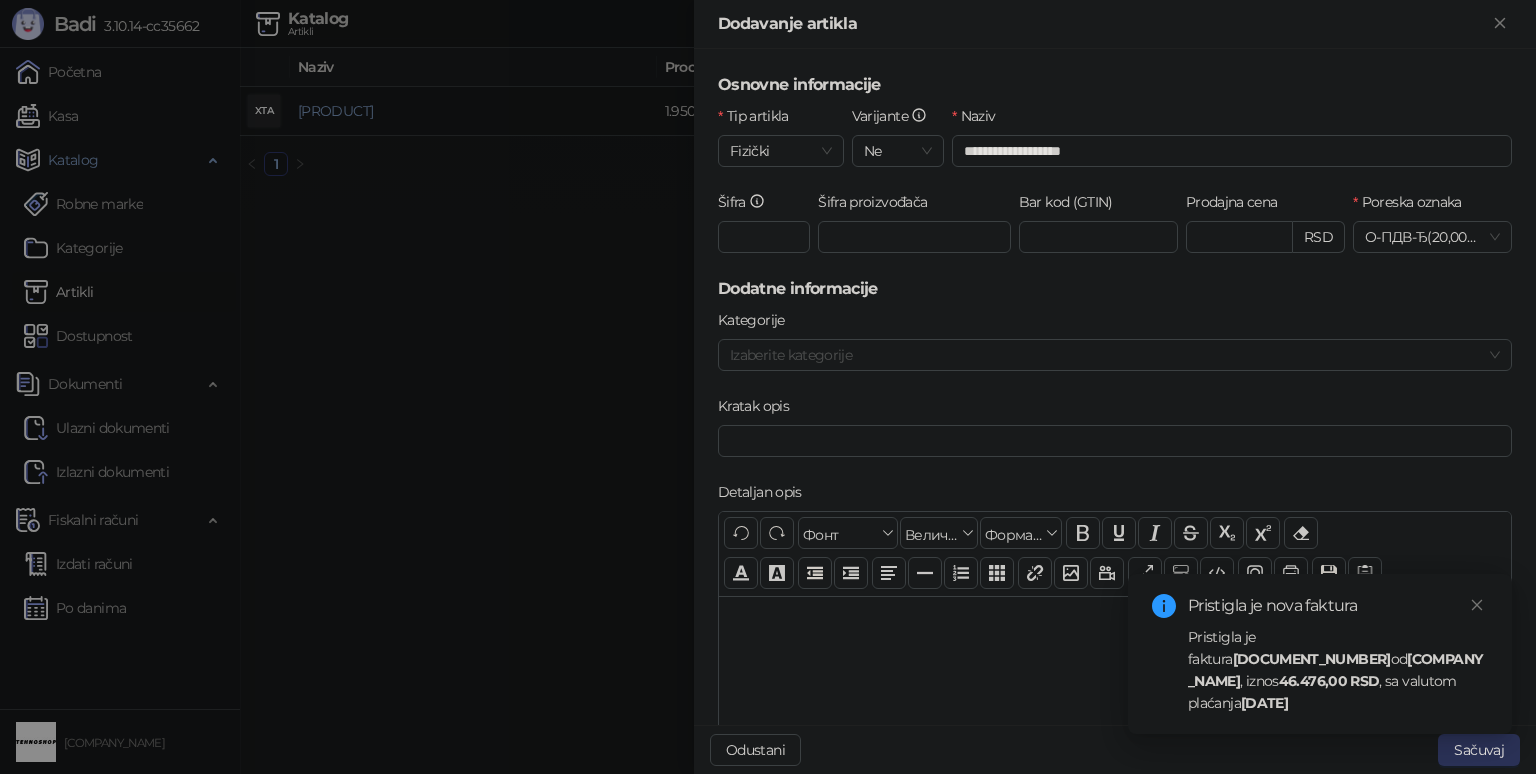 click on "Sačuvaj" at bounding box center (1479, 750) 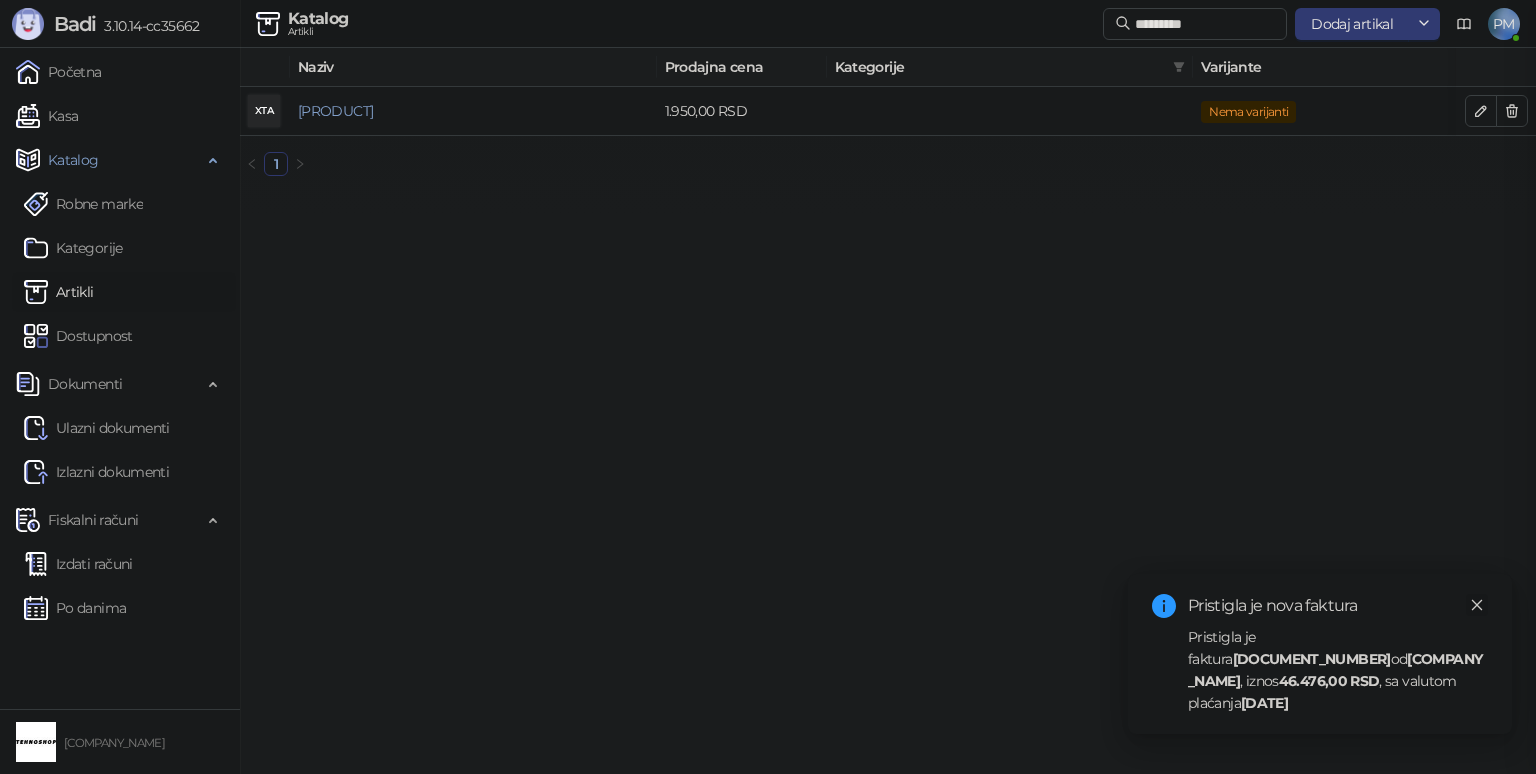 click 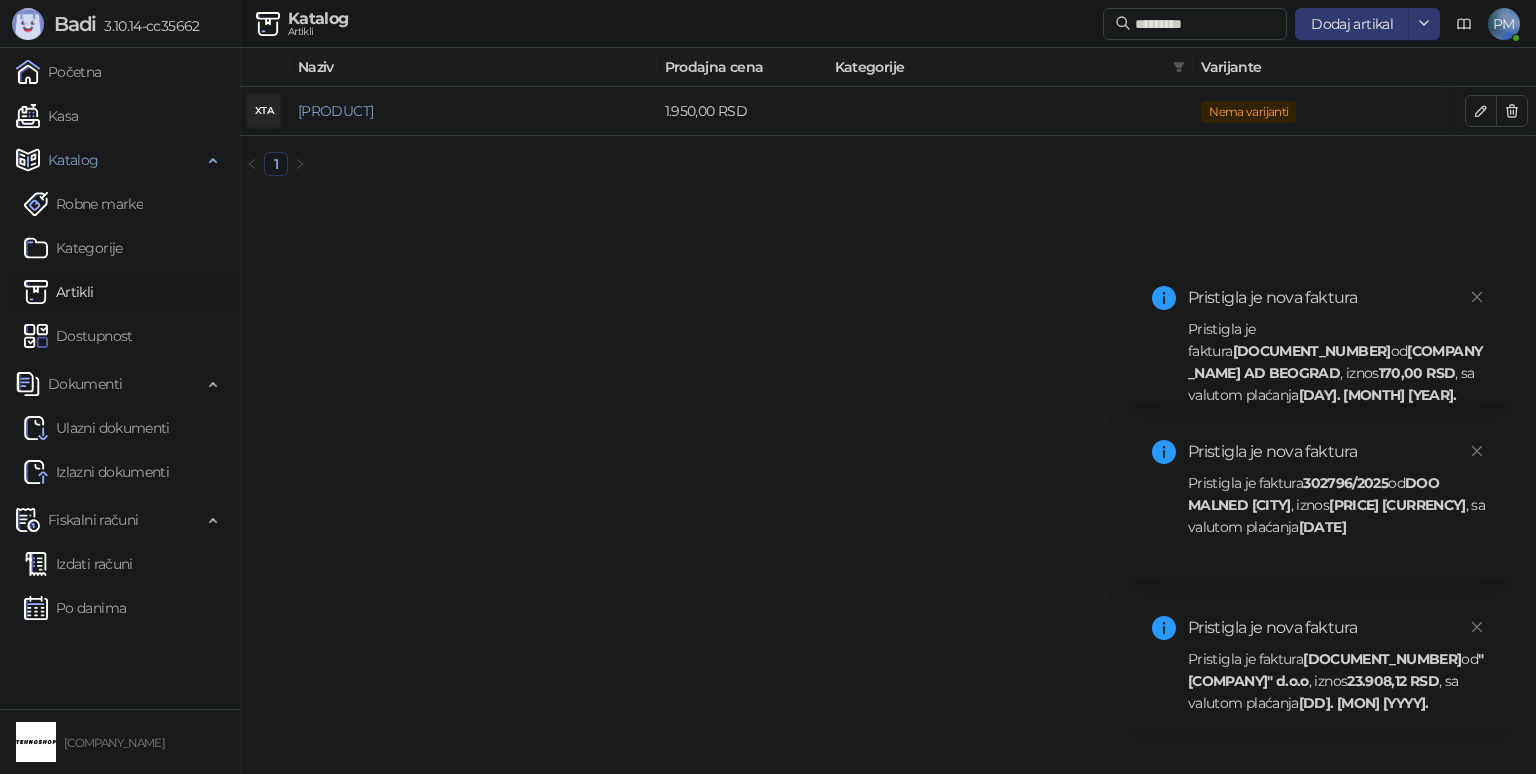 click 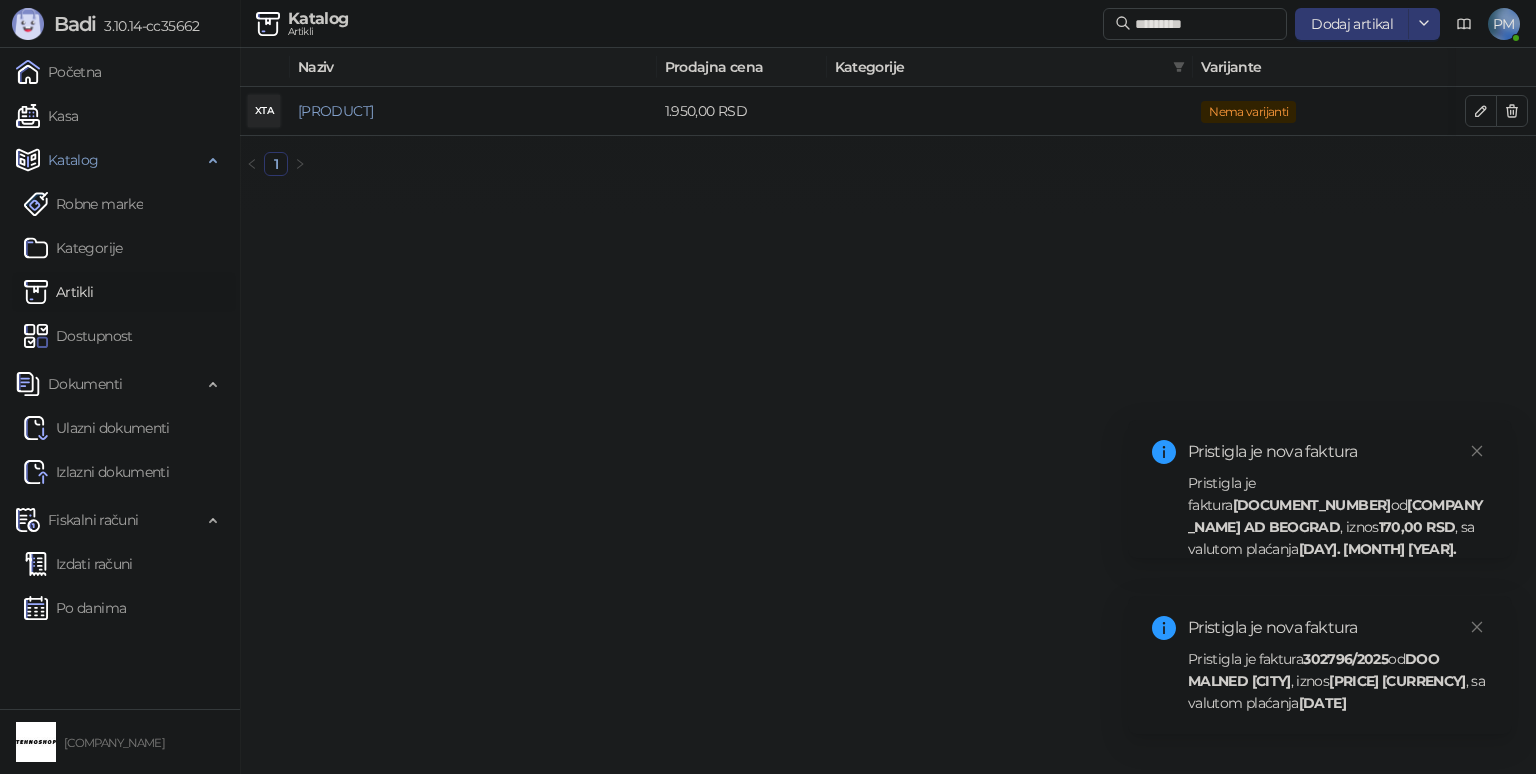 click on "Pristigla je nova faktura Pristigla je faktura  [DOCUMENT_NUMBER]  od  [COMPANY_NAME] , iznos  [PRICE] [CURRENCY] , sa valutom plaćanja  [DATE]." at bounding box center (1320, 665) 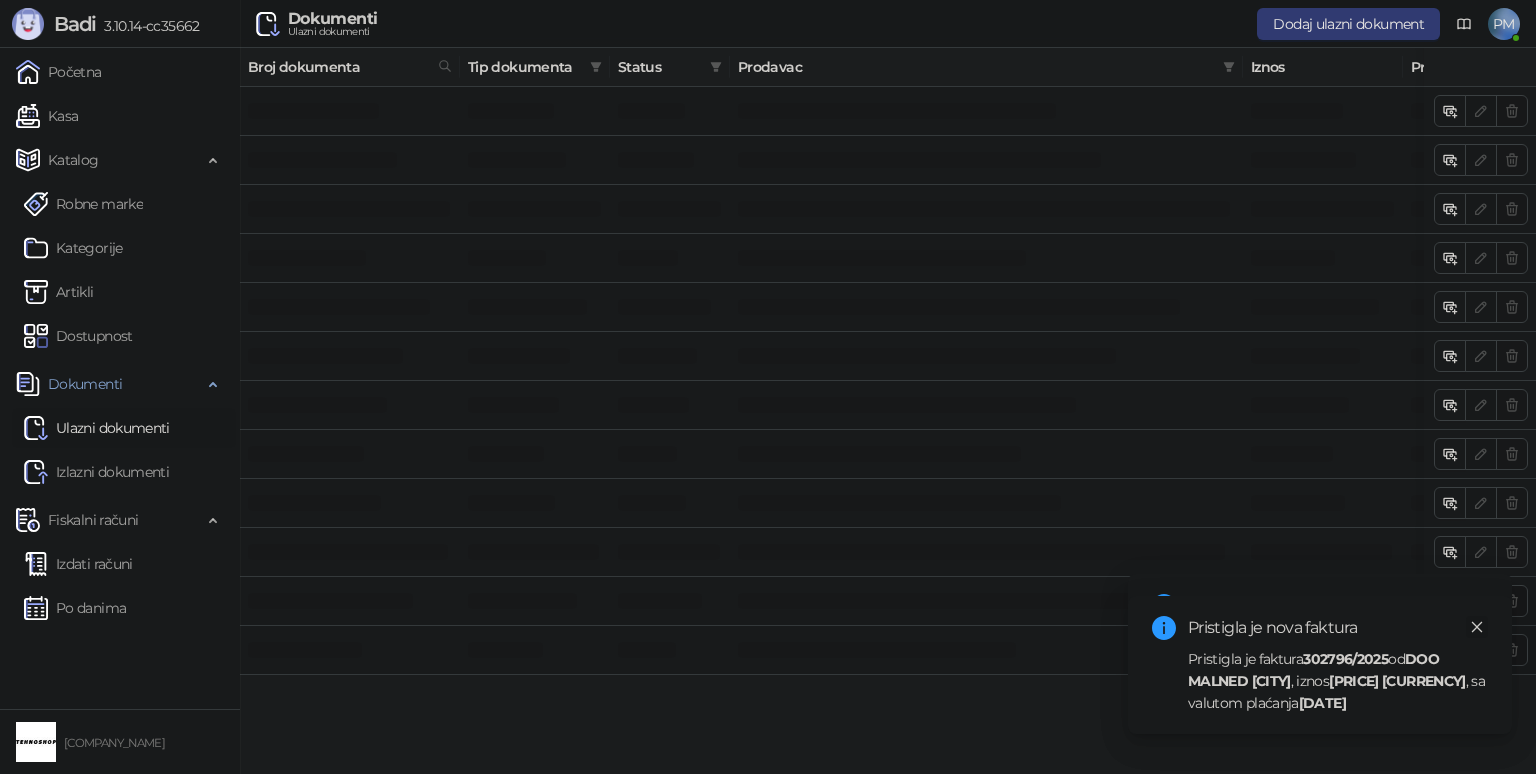 click at bounding box center (1477, 627) 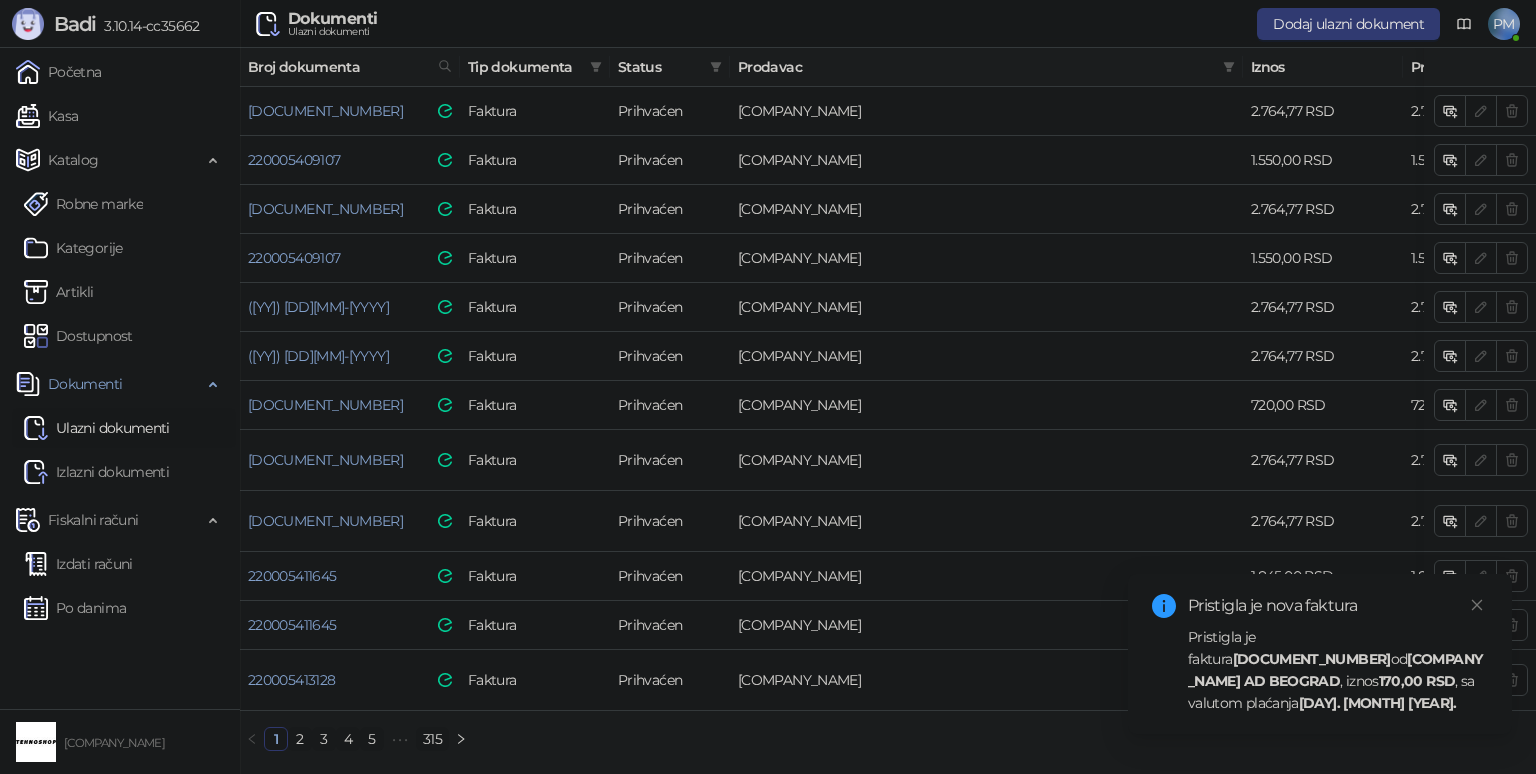 click on "Pristigla je nova faktura Pristigla je faktura  [DOCUMENT_NUMBER]  od  [COMPANY_NAME] , iznos  [PRICE] [CURRENCY] , sa valutom plaćanja  [DATE]." at bounding box center (1320, 819) 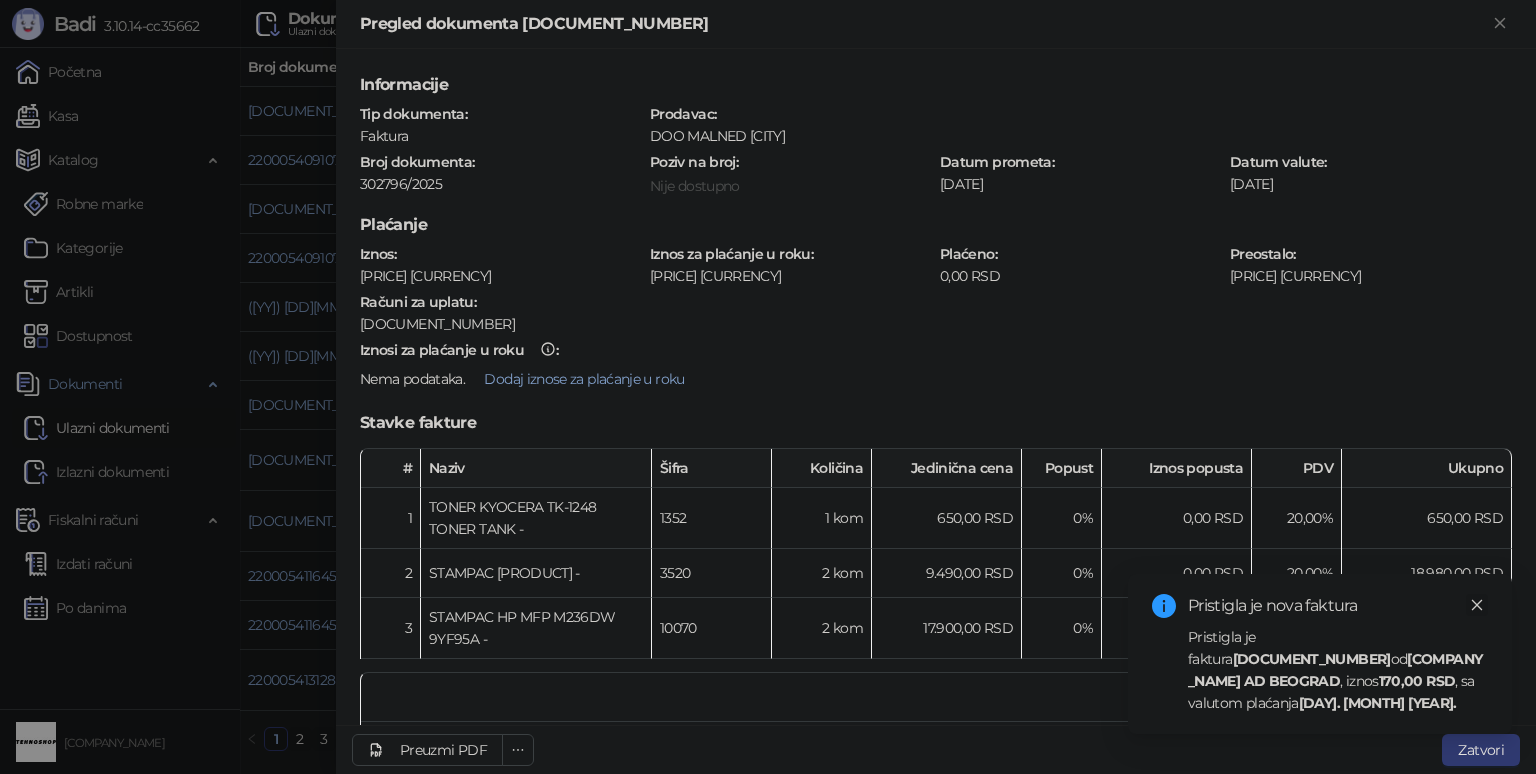click 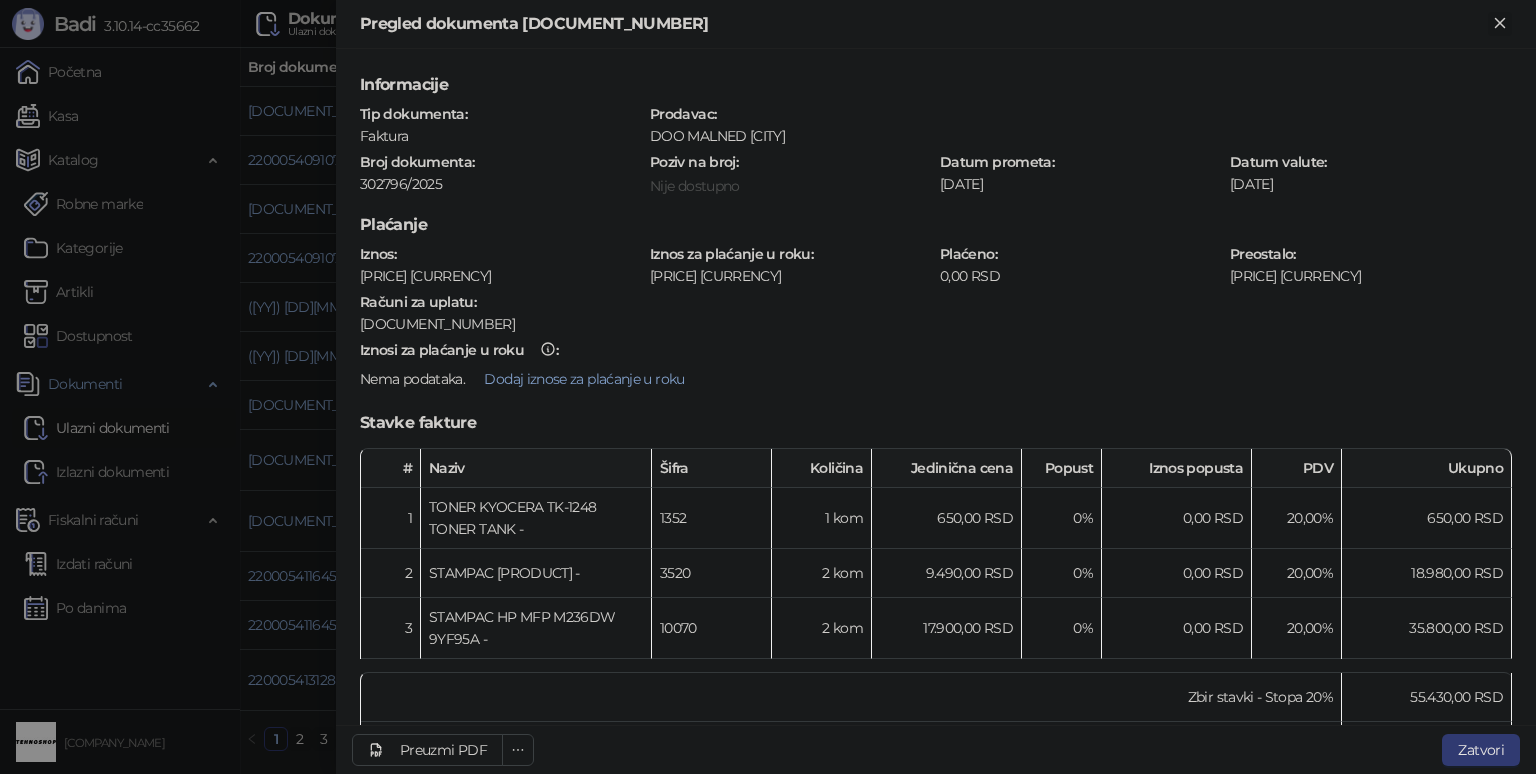 click 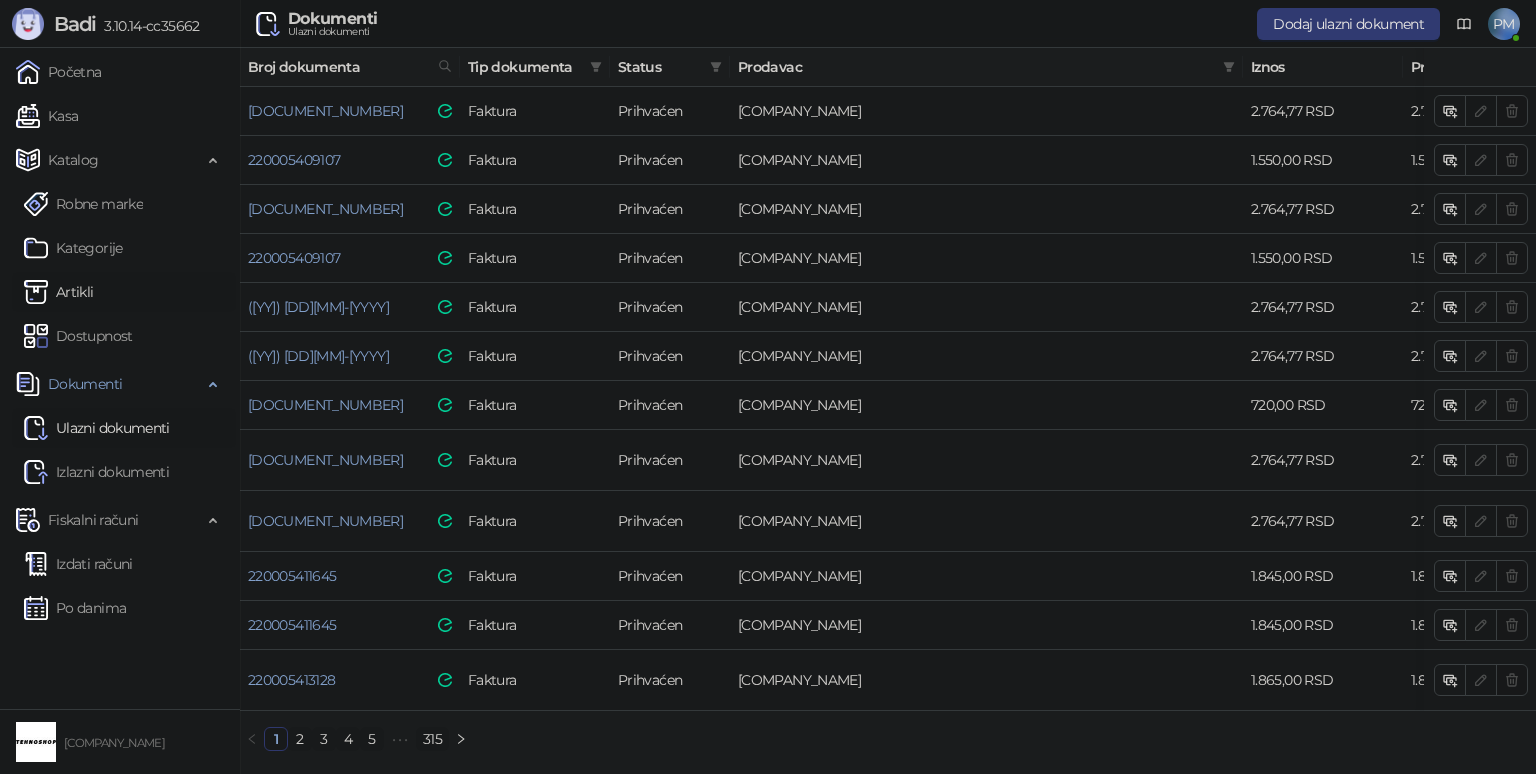 click on "Artikli" at bounding box center (59, 292) 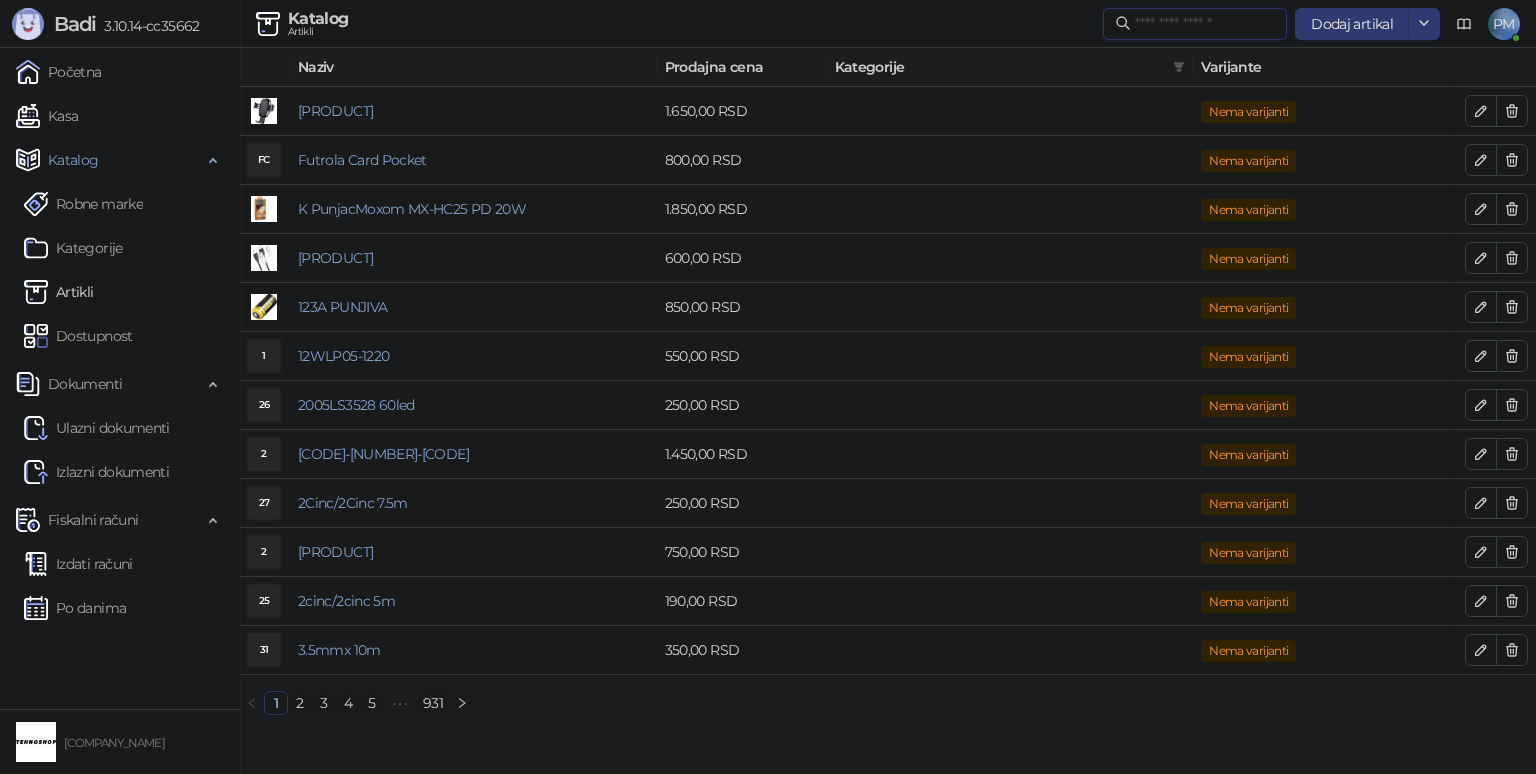 click at bounding box center [1205, 24] 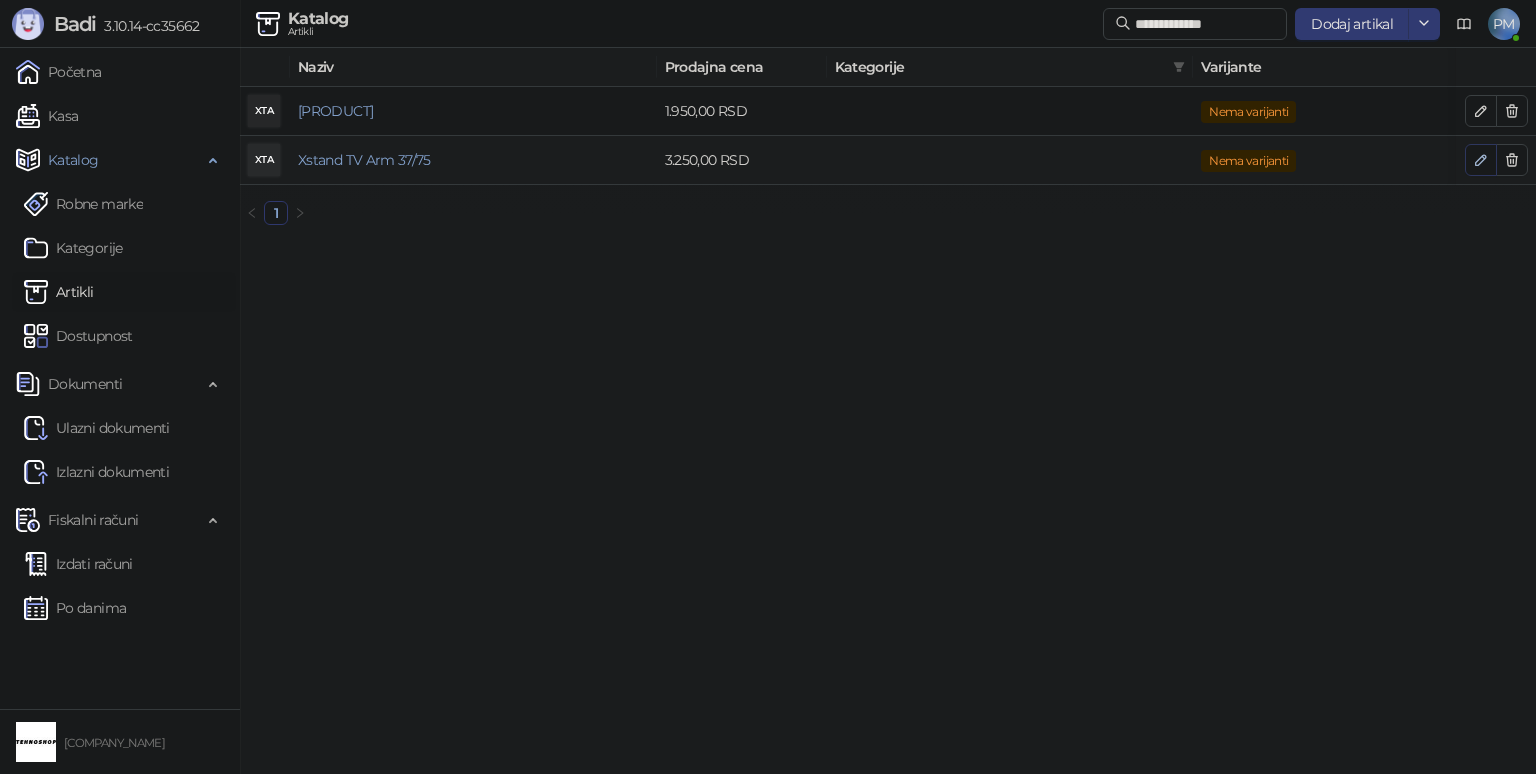 click 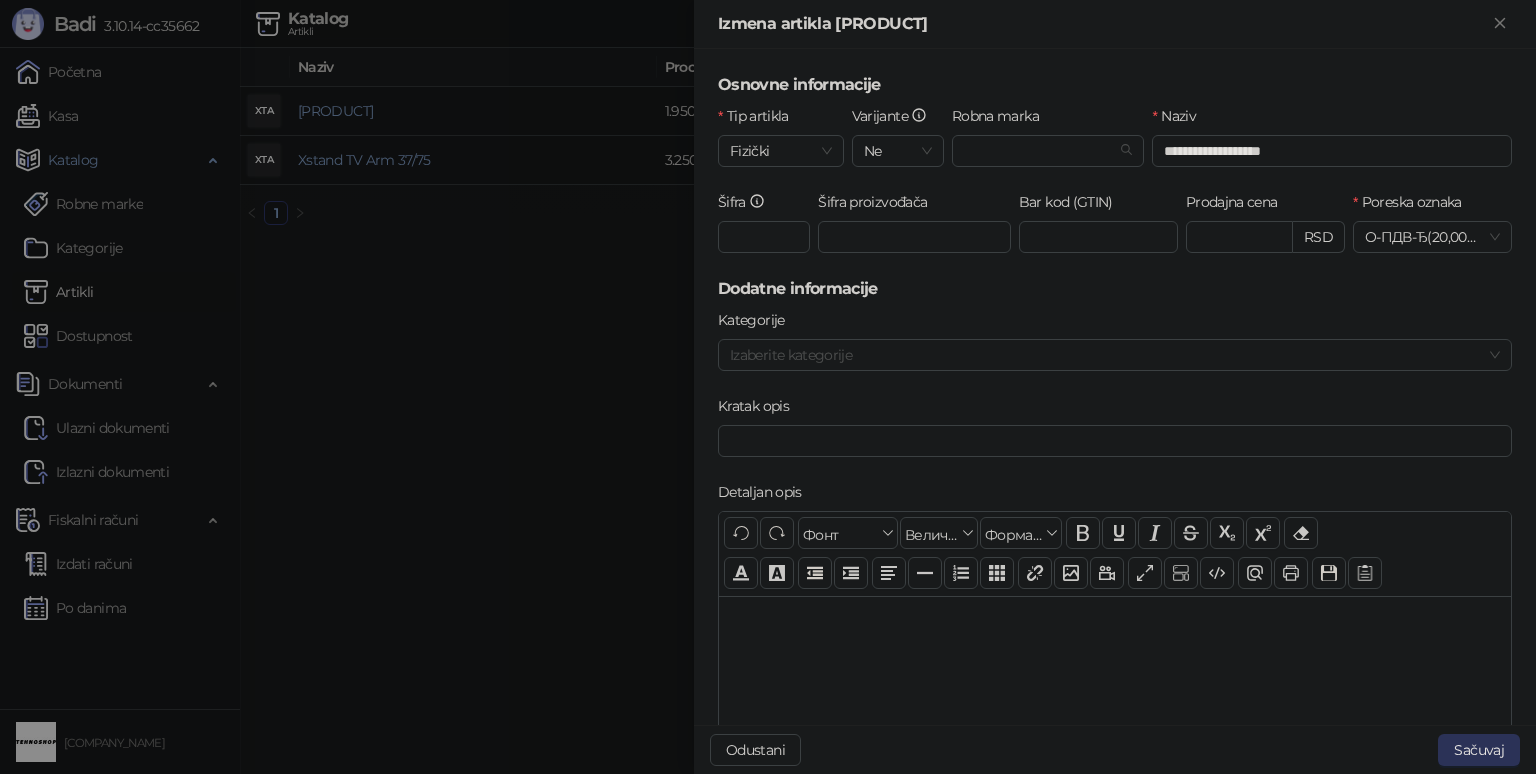 click on "Sačuvaj" at bounding box center [1479, 750] 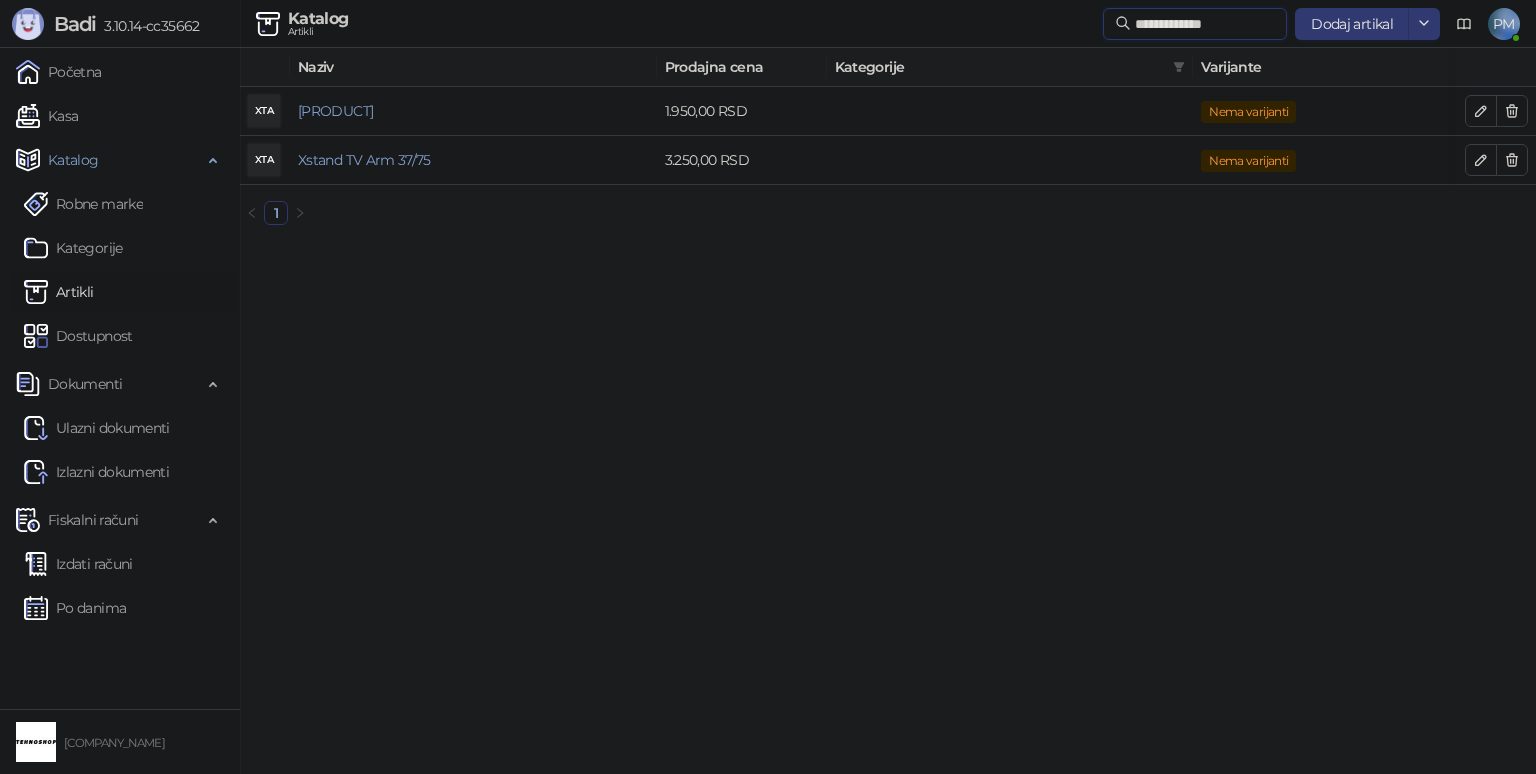 click on "**********" at bounding box center (1205, 24) 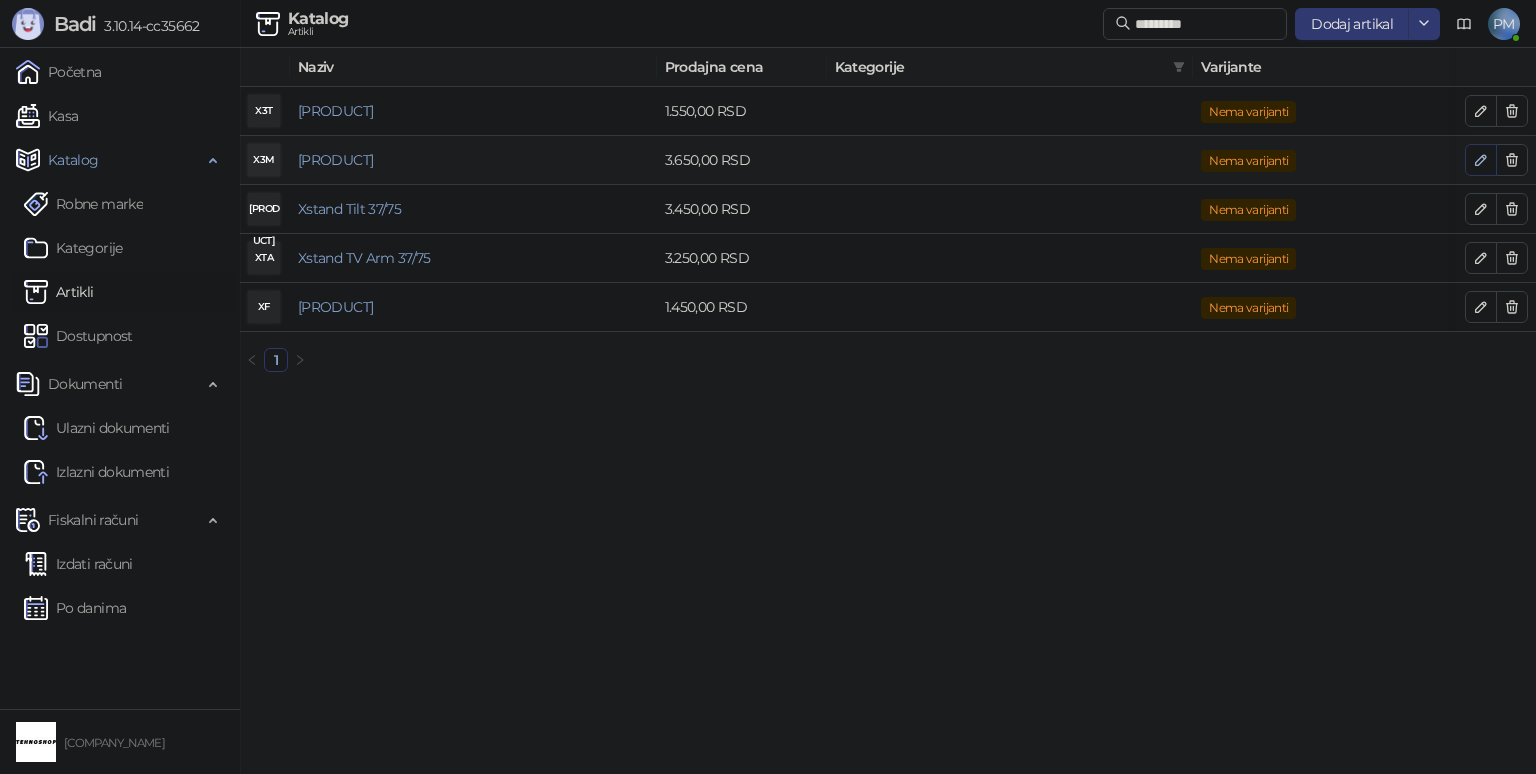click 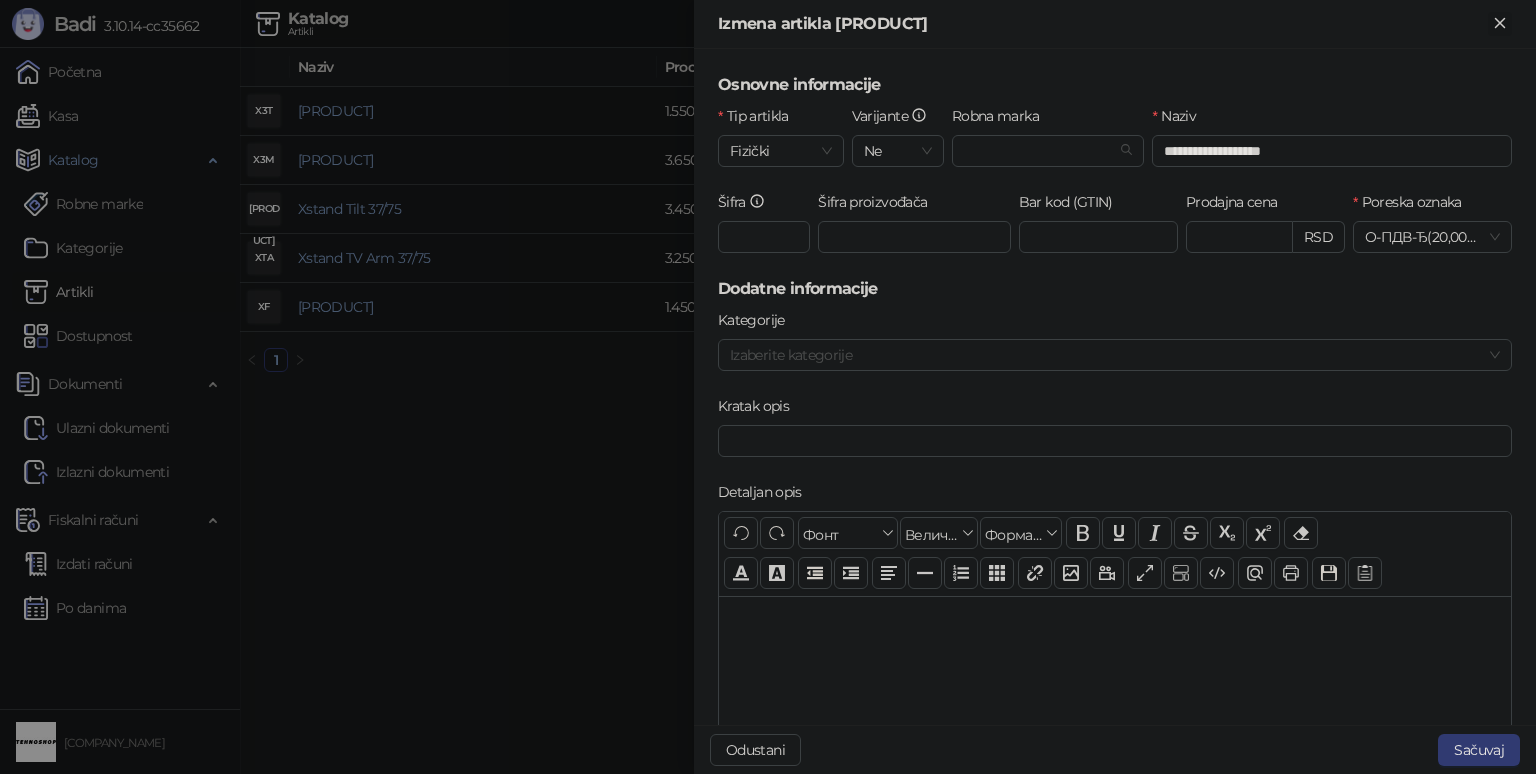 click 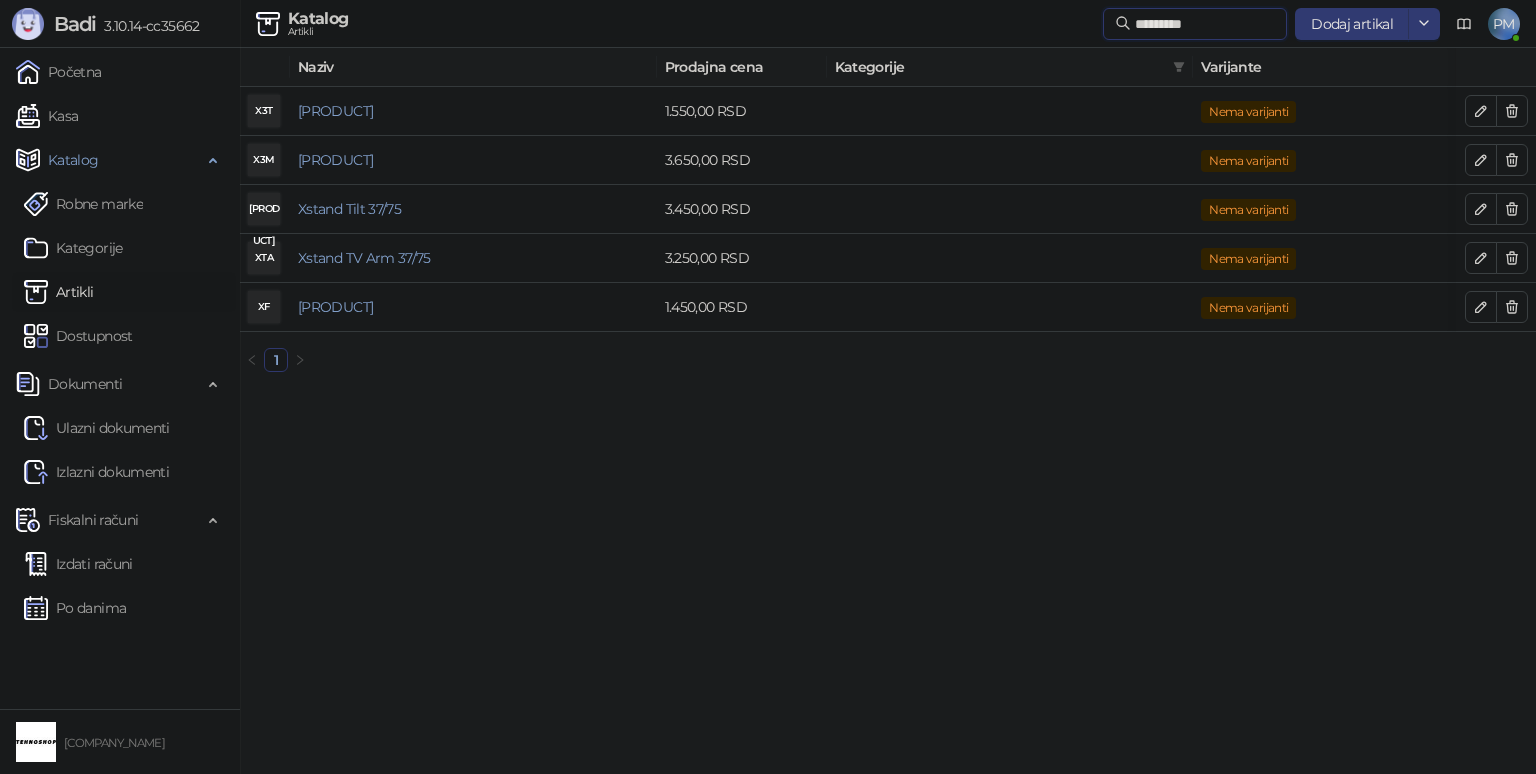 click on "*********" at bounding box center [1205, 24] 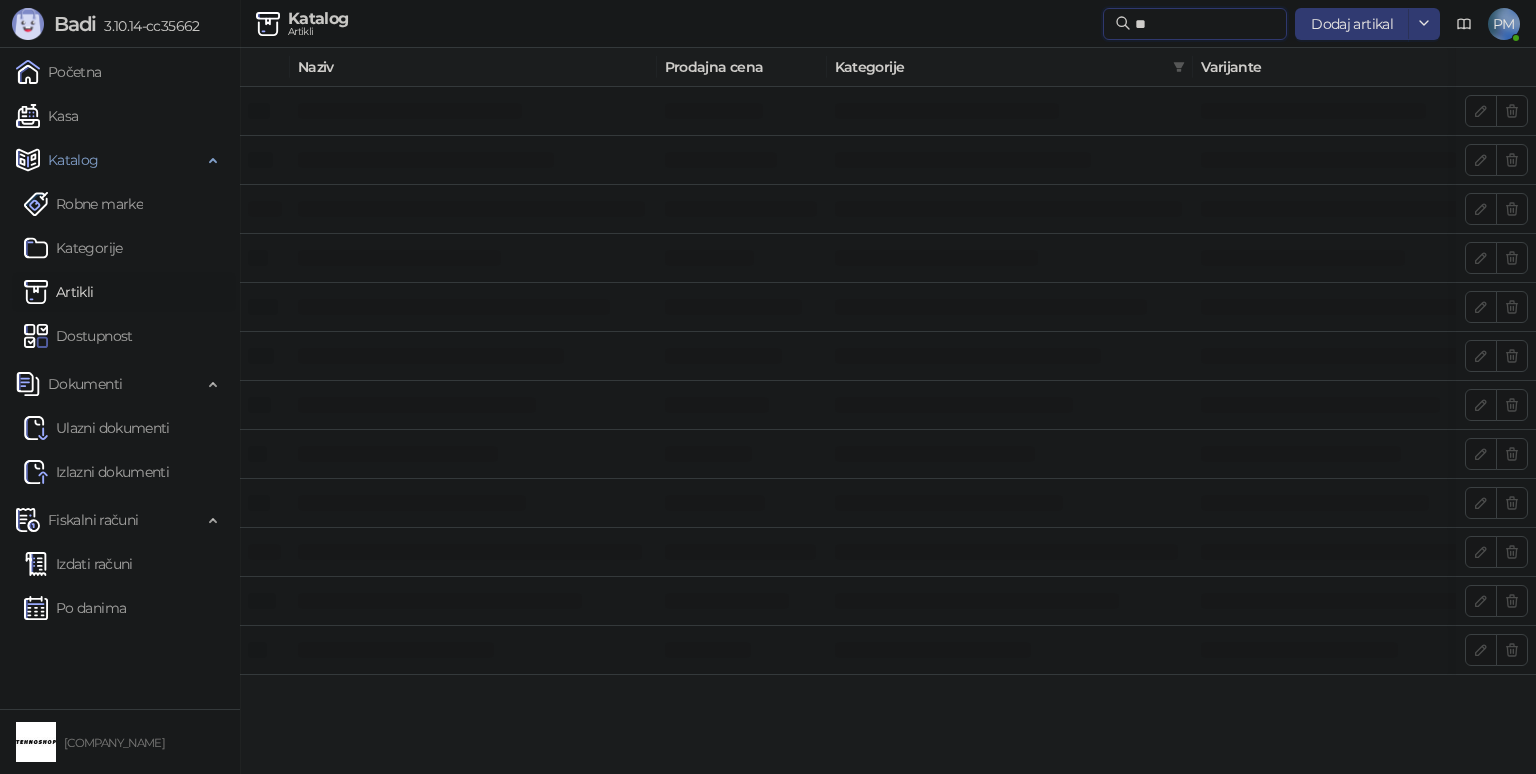 type on "*" 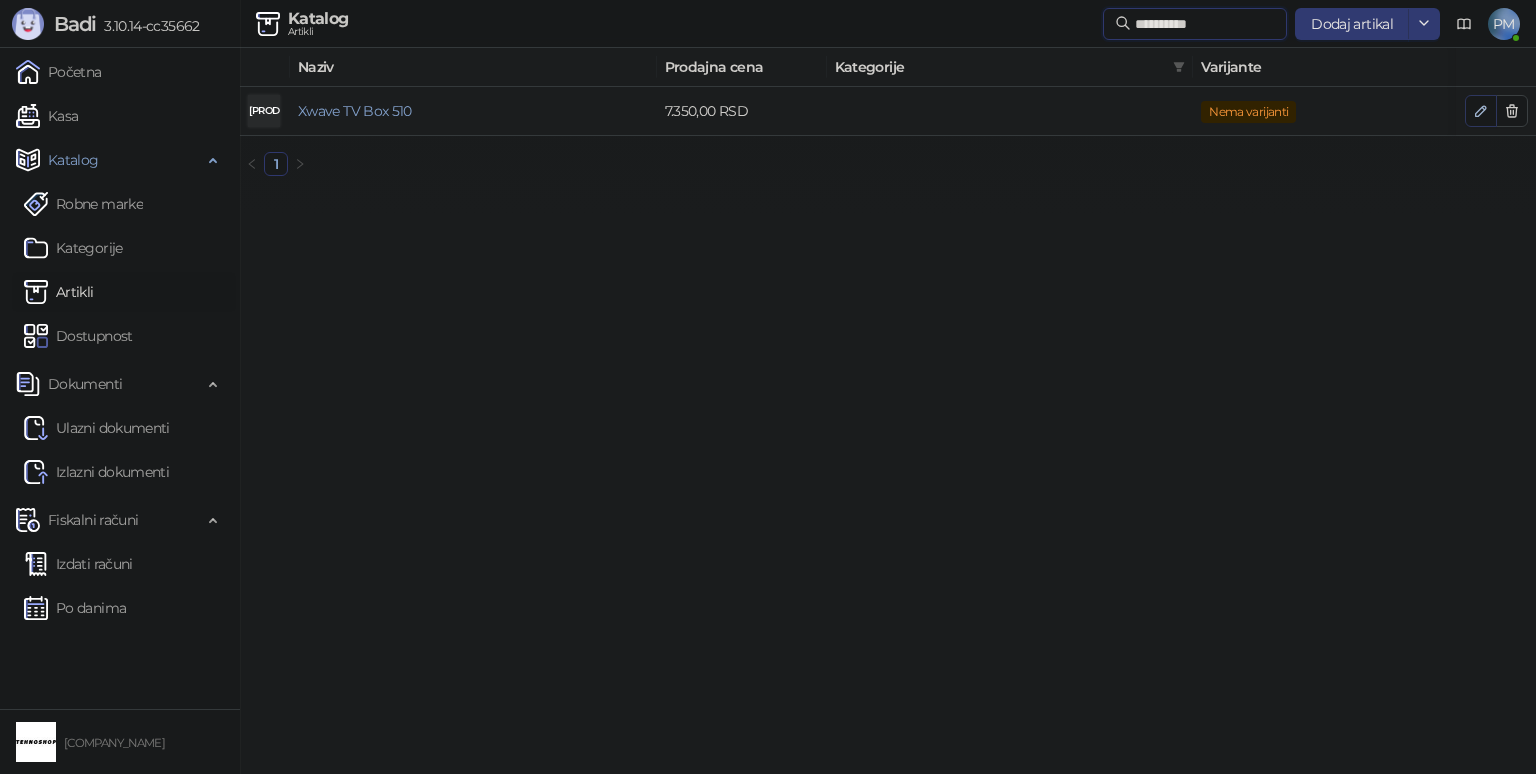 type on "**********" 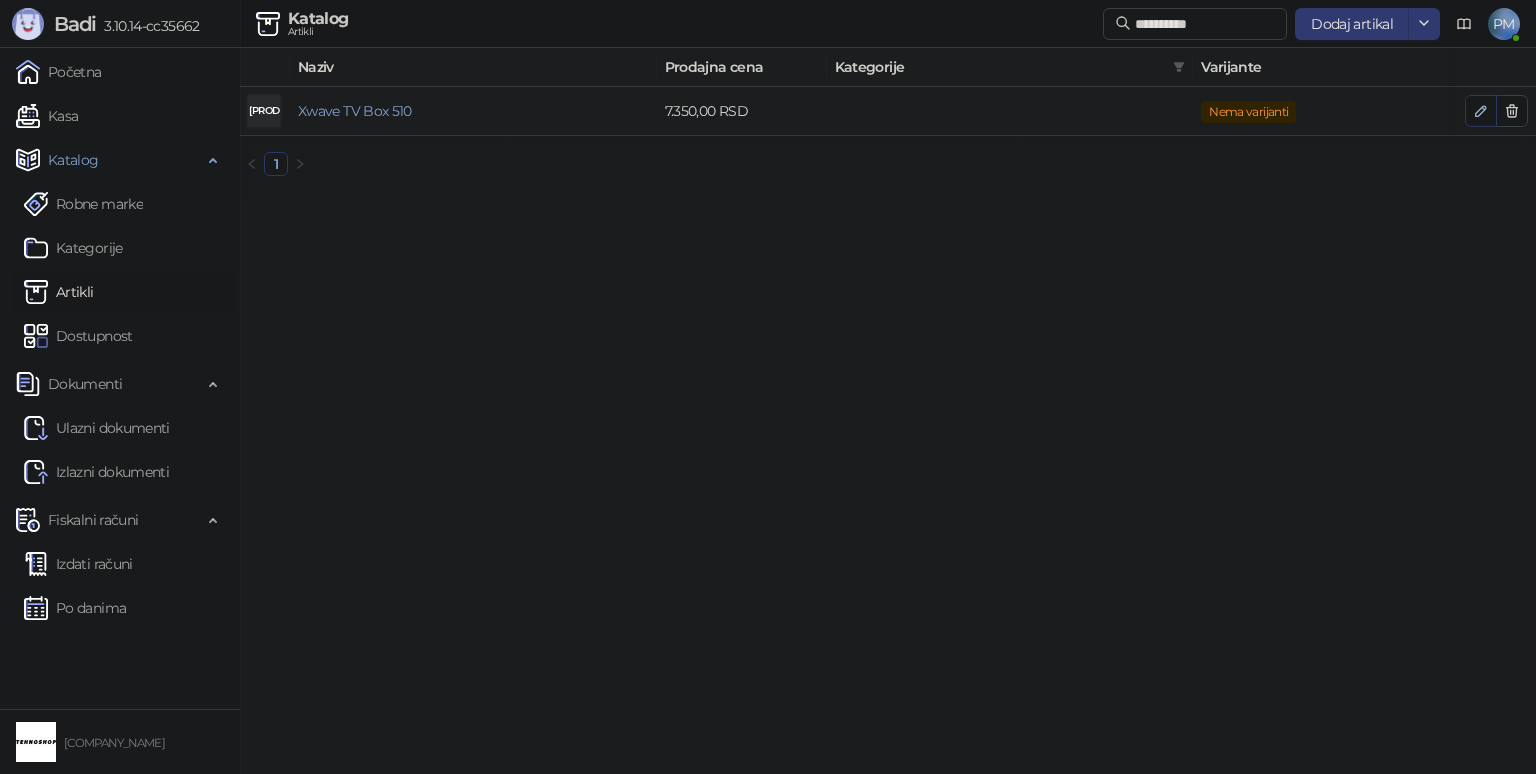click at bounding box center (1481, 111) 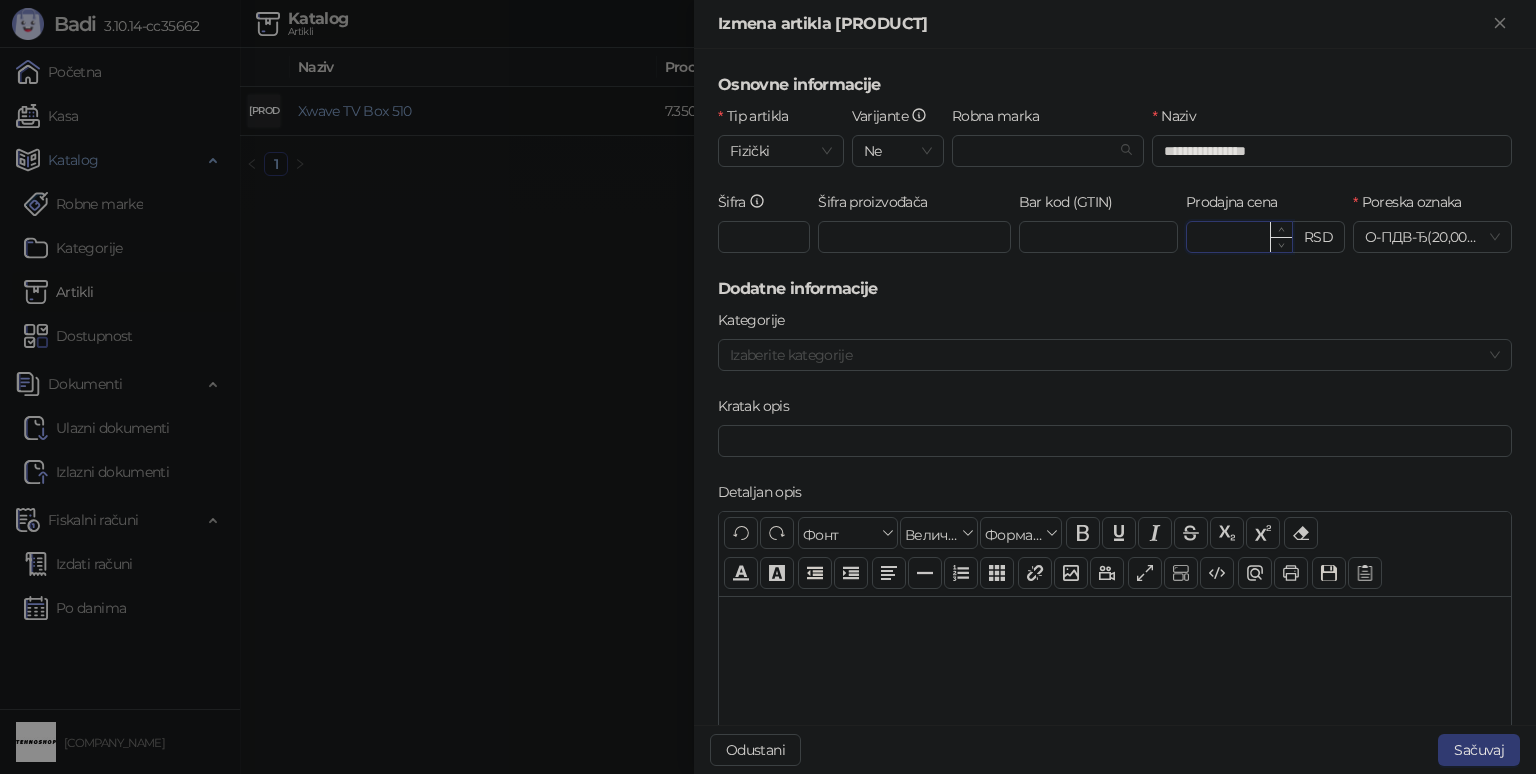 click on "*******" at bounding box center [1239, 237] 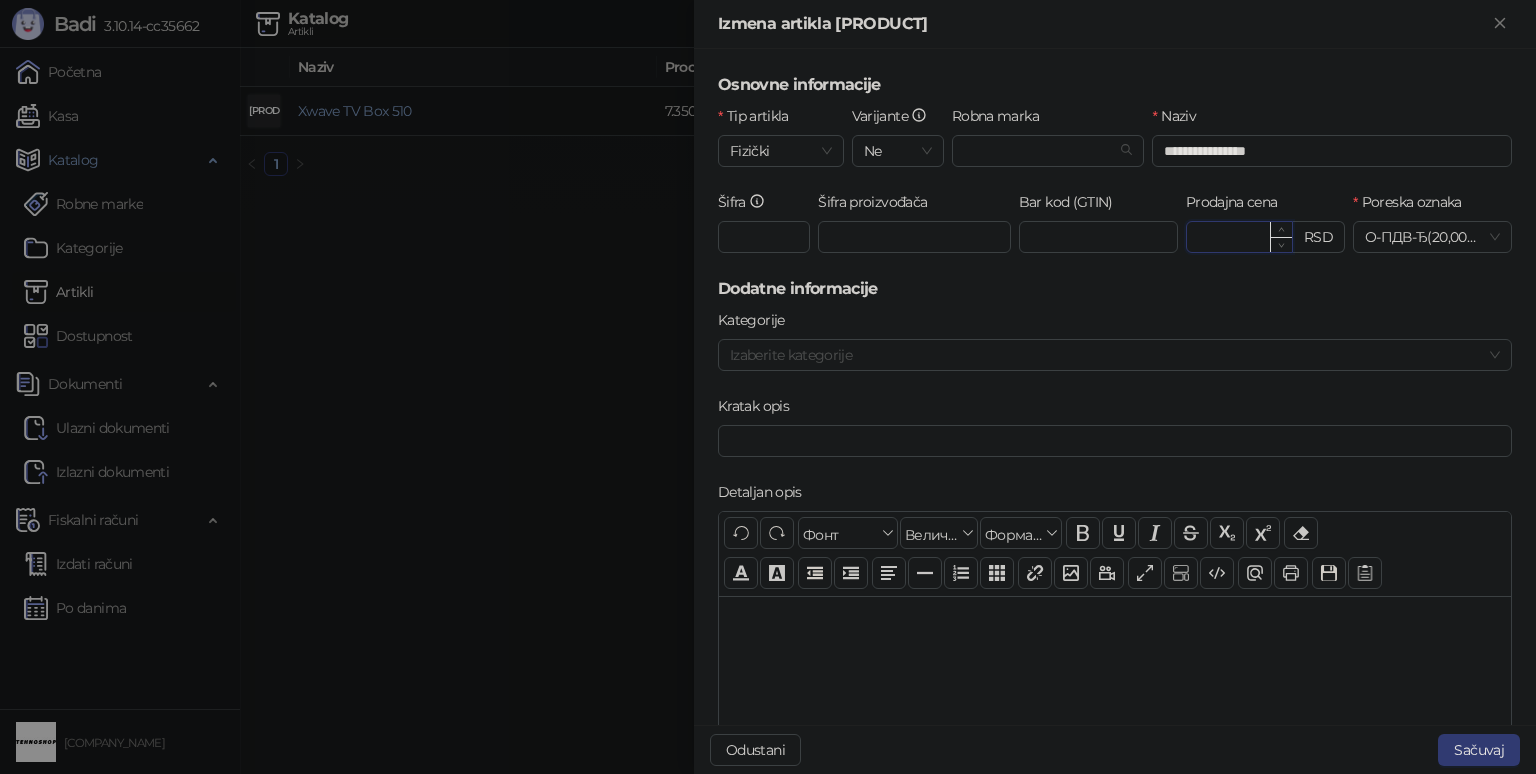 type on "*" 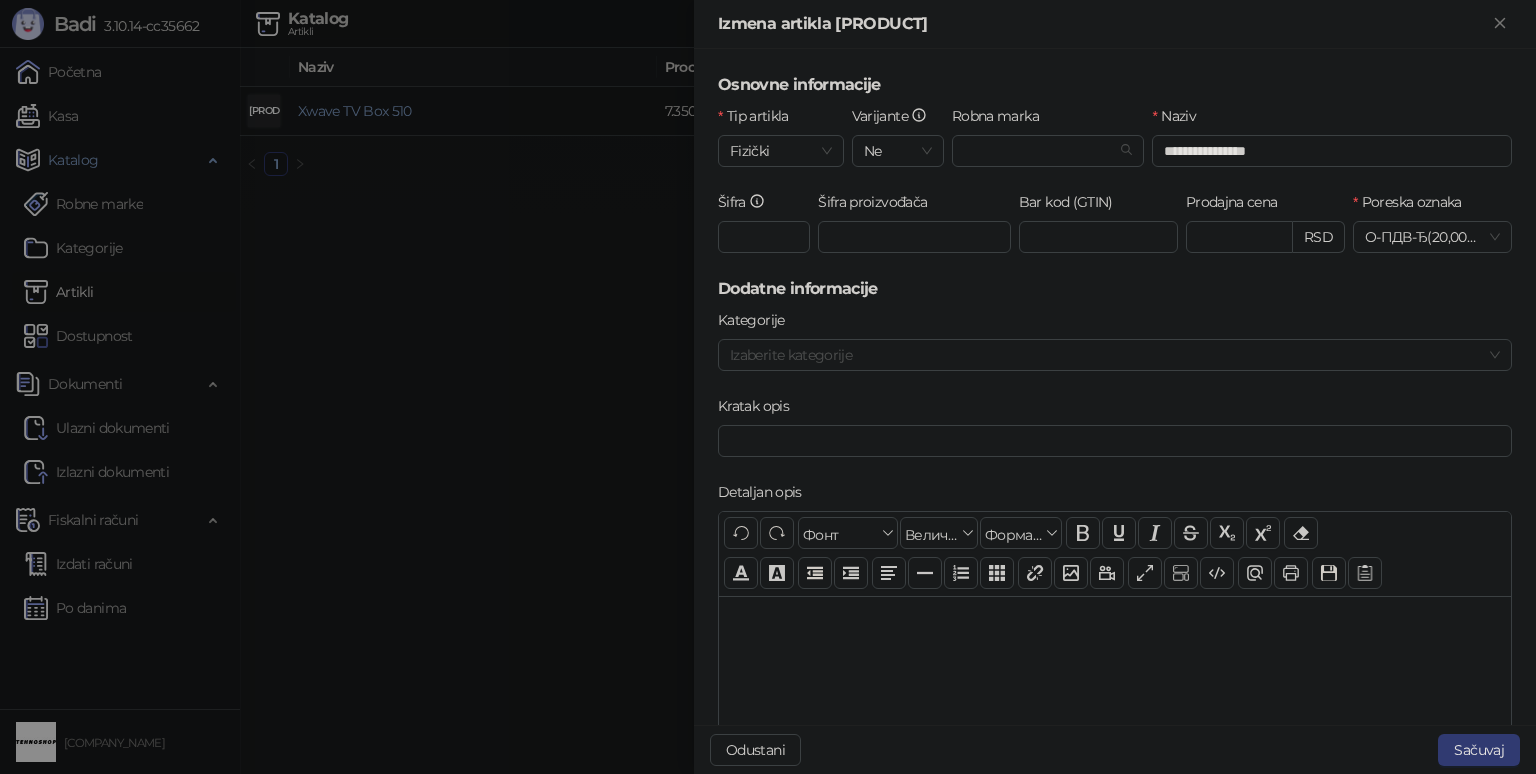 type on "*******" 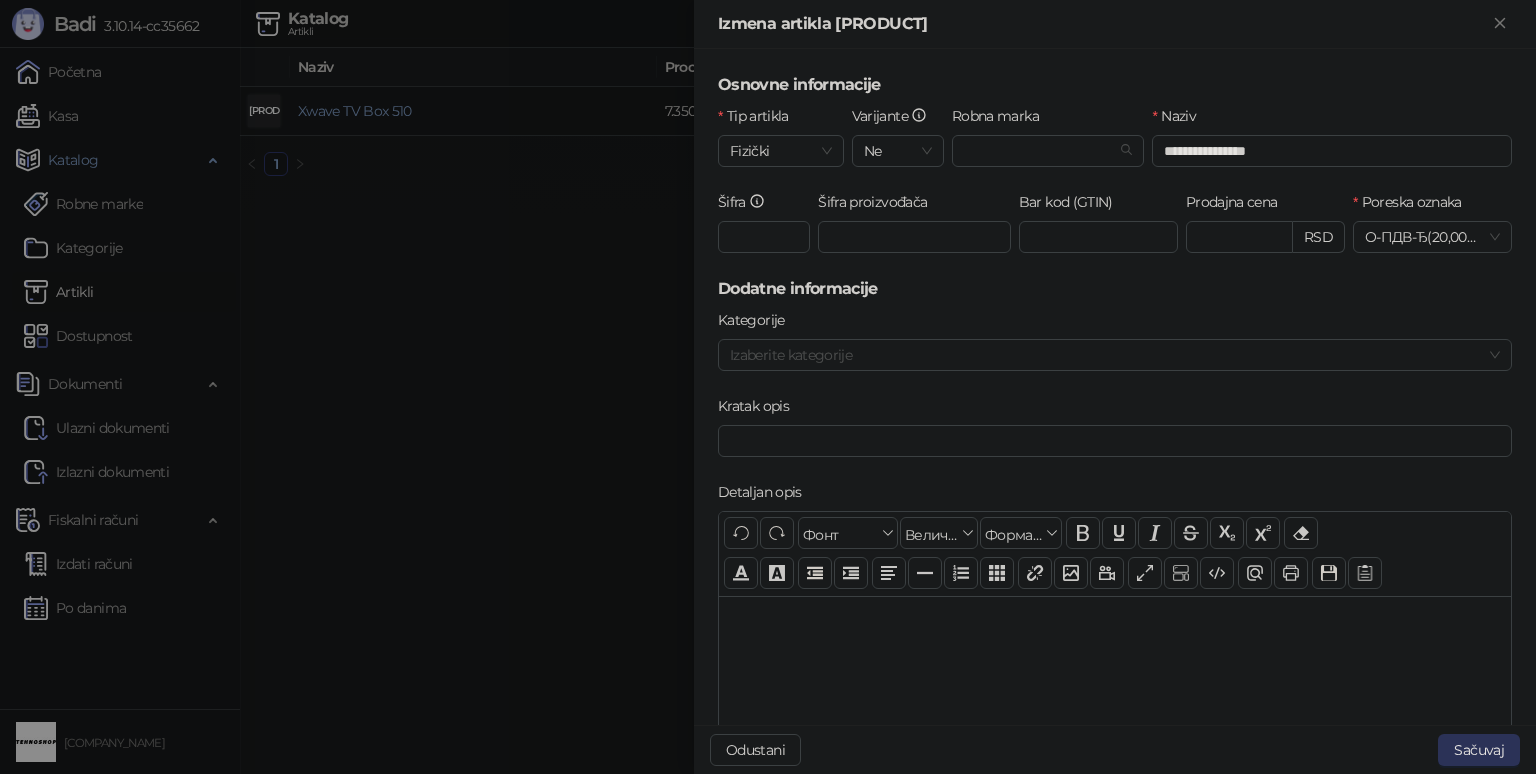 click on "Sačuvaj" at bounding box center (1479, 750) 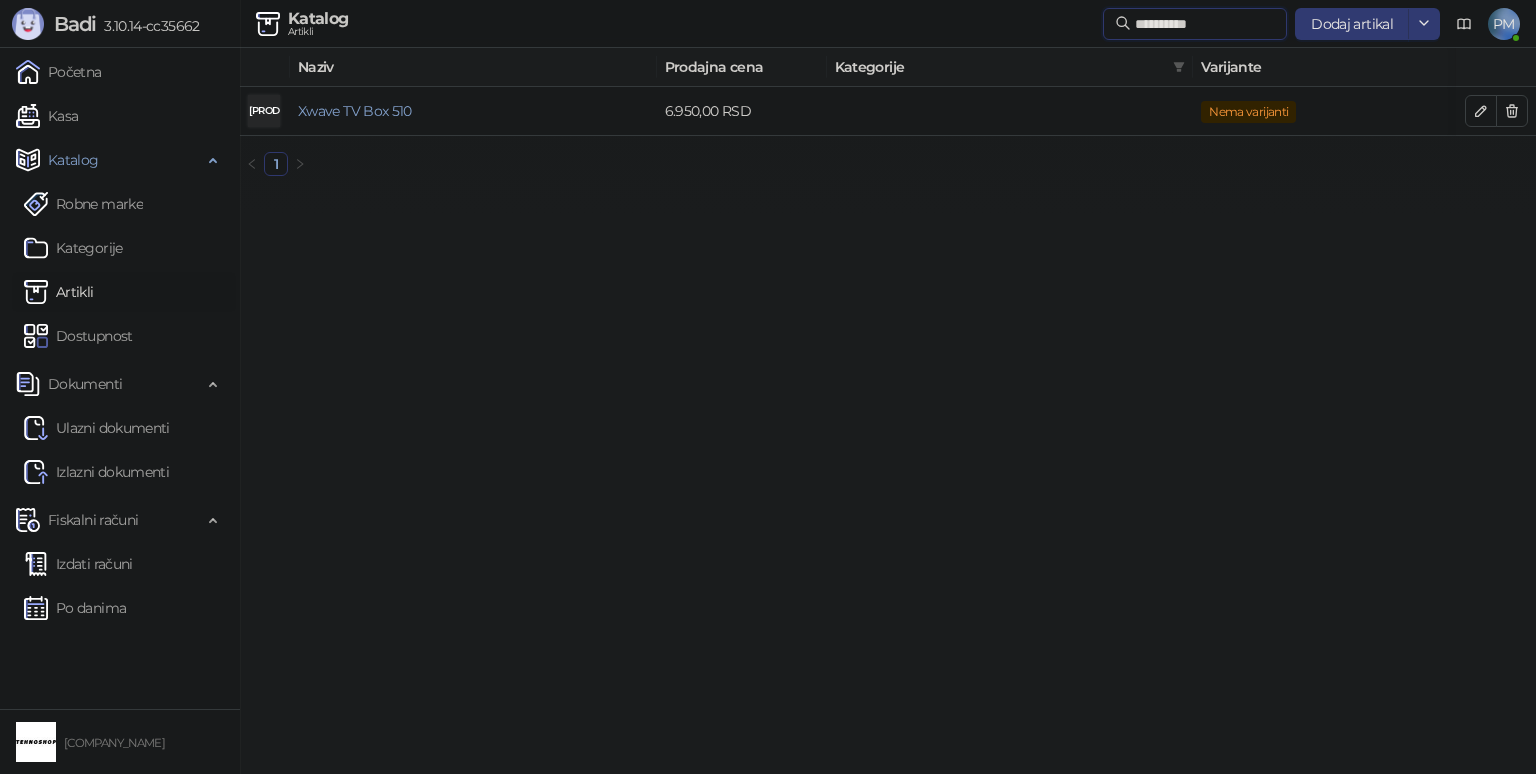 click on "**********" at bounding box center [1205, 24] 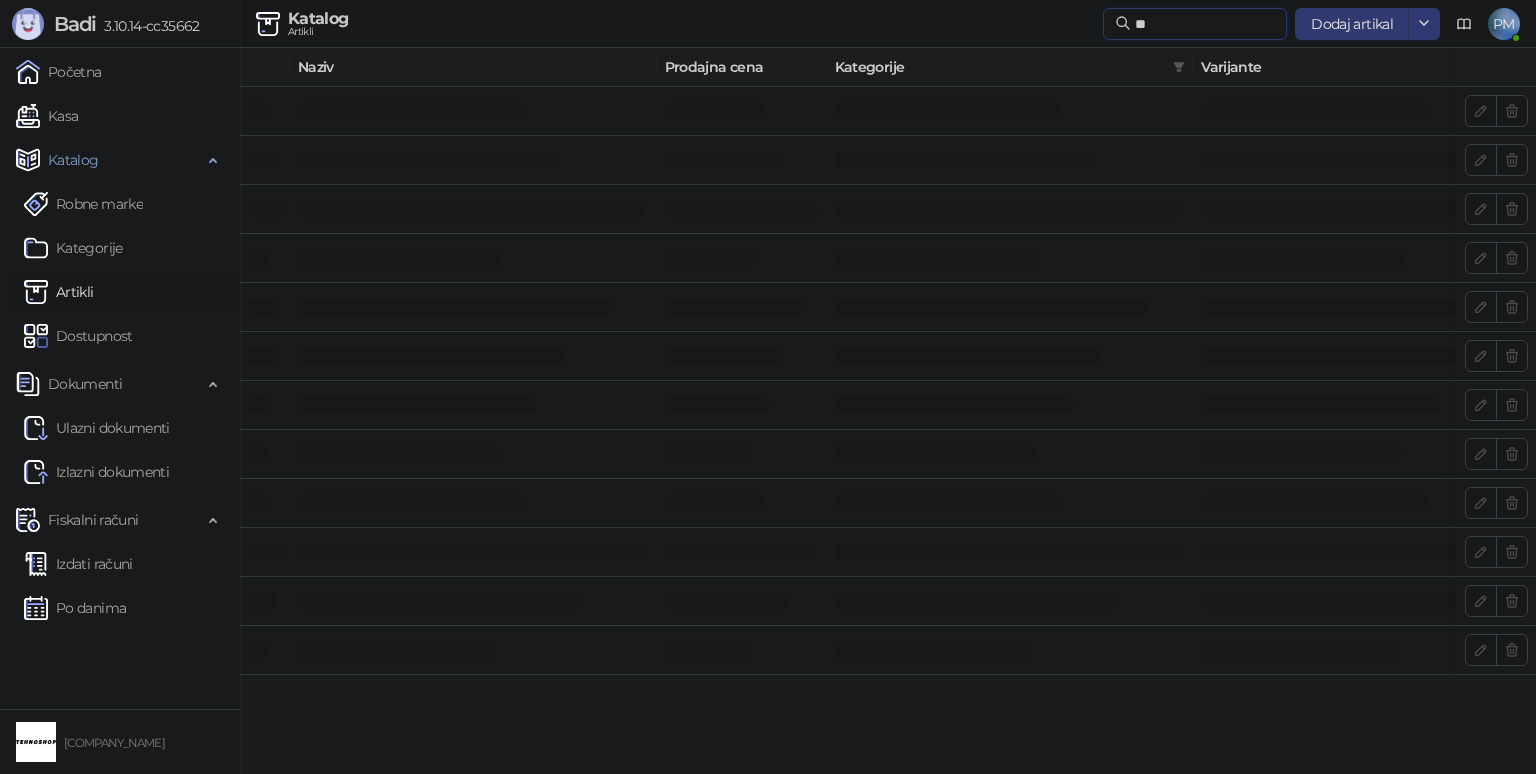 type on "*" 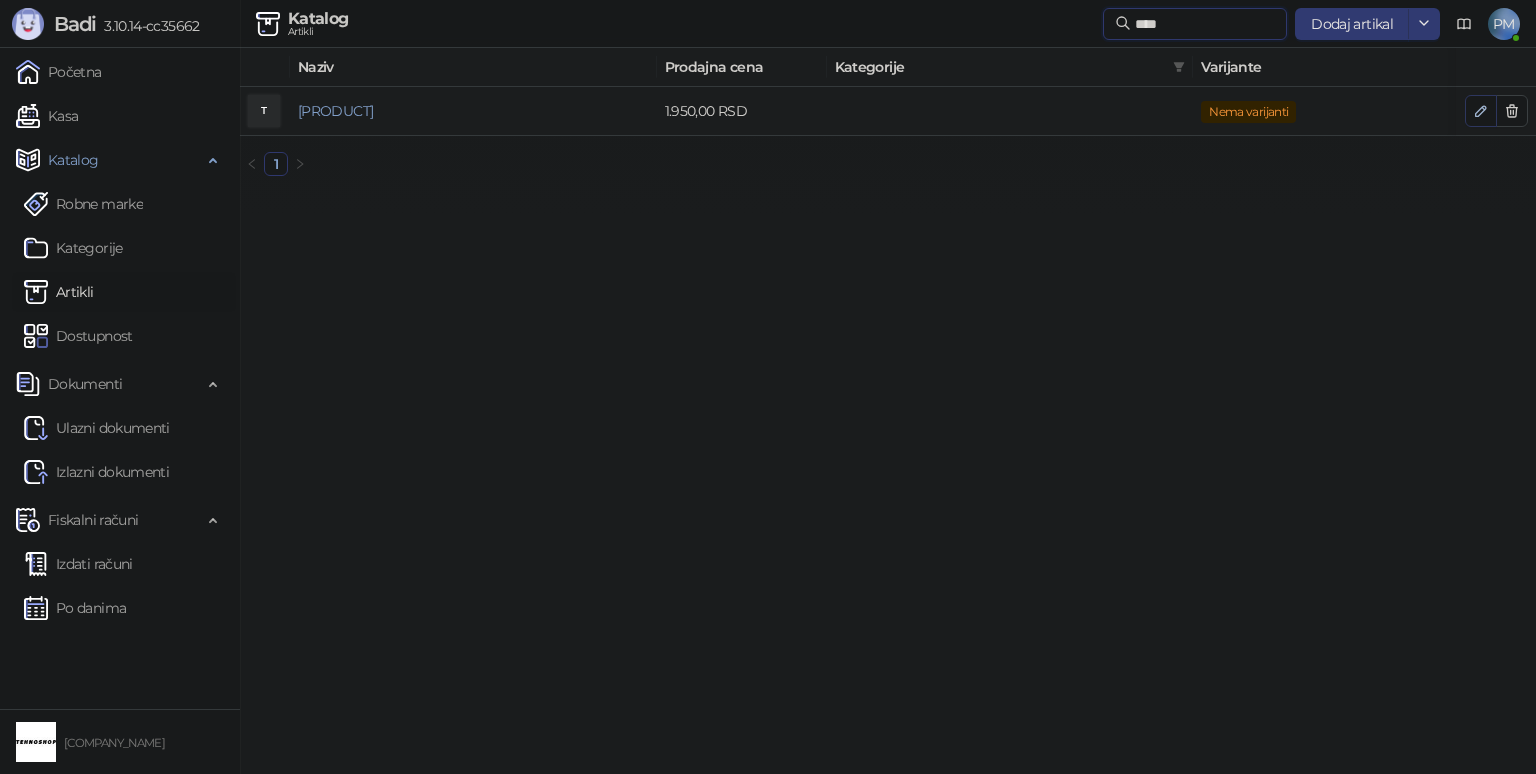 type on "****" 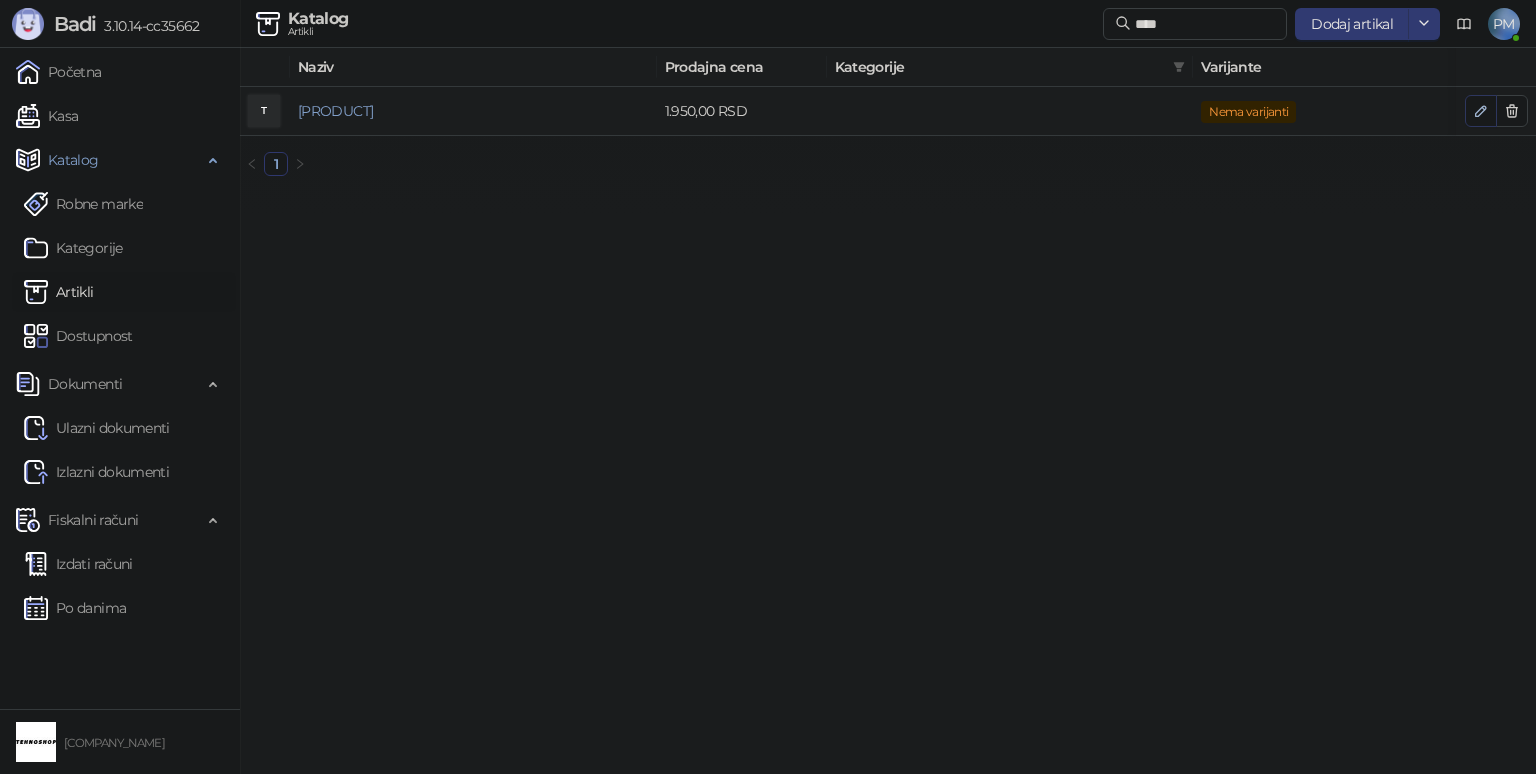 click 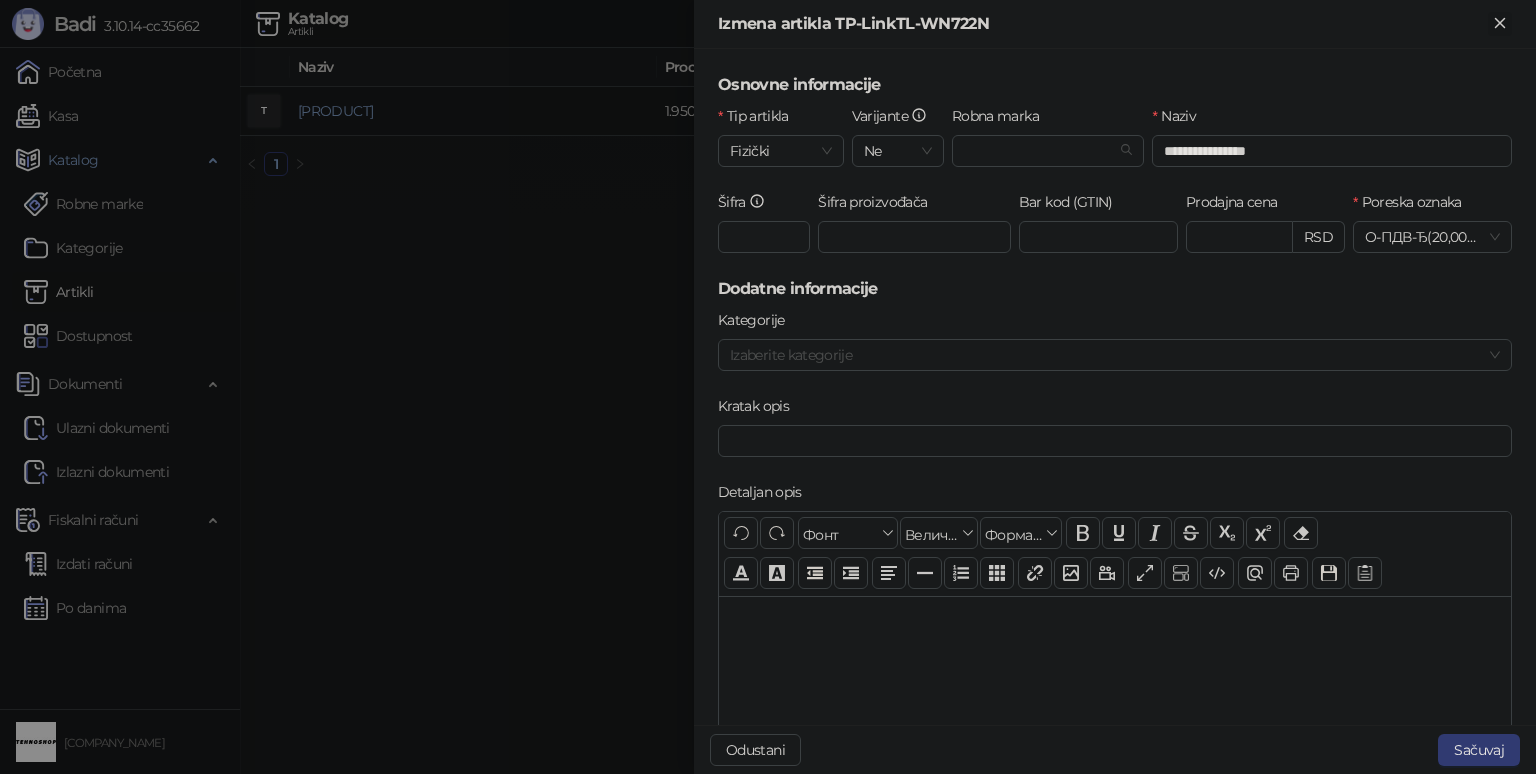 click 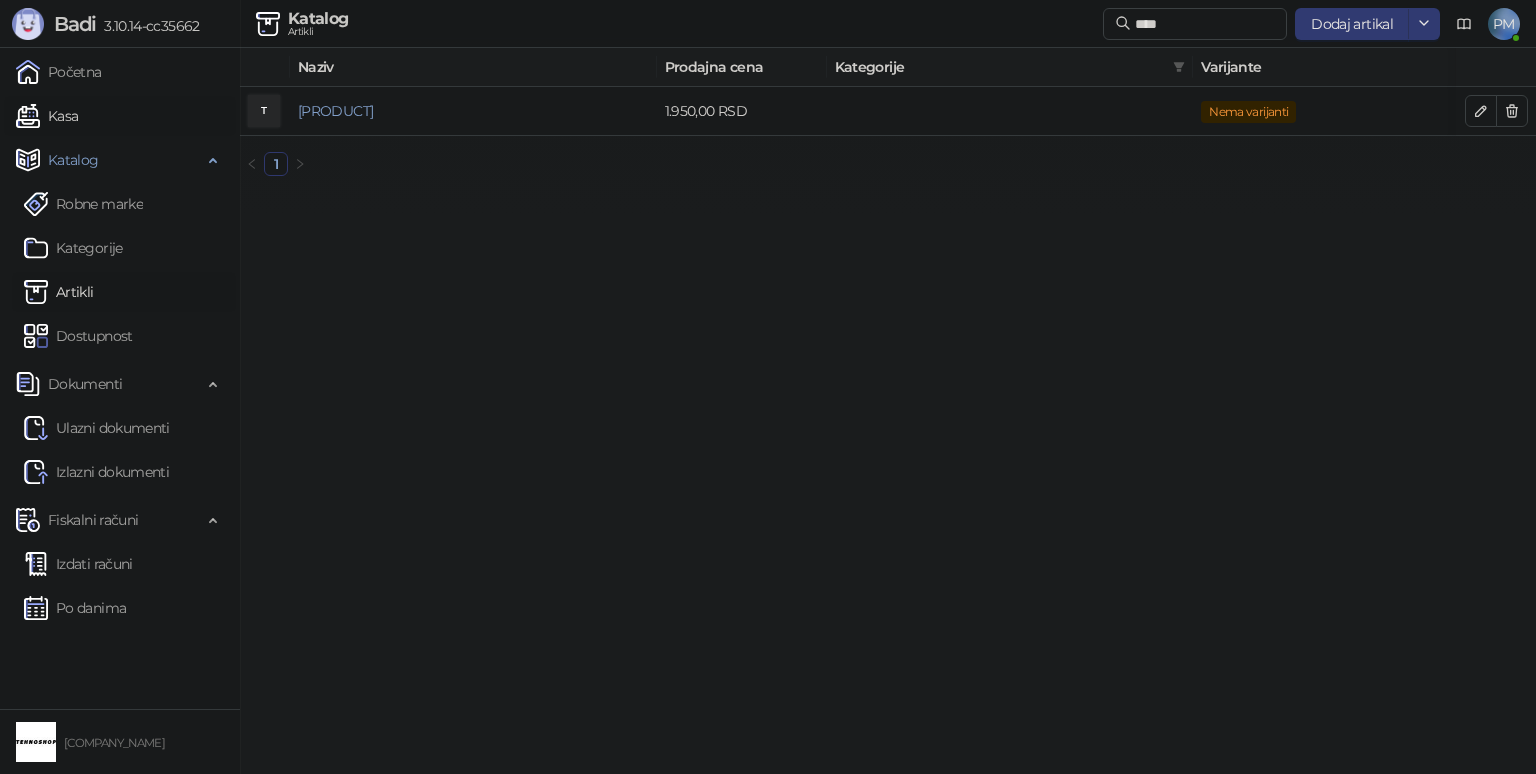 click on "Kasa" at bounding box center (47, 116) 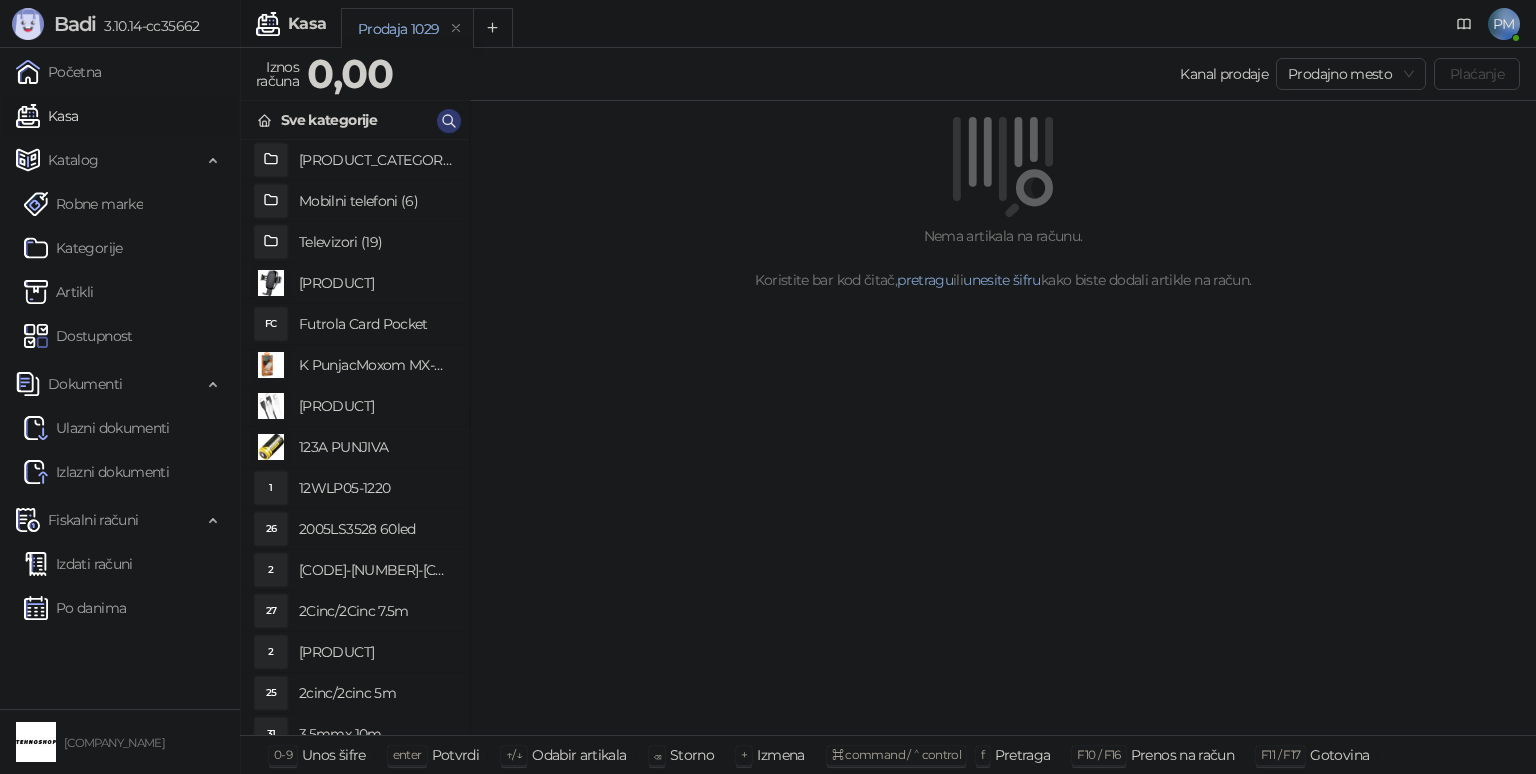 click on "Kasa" at bounding box center [47, 116] 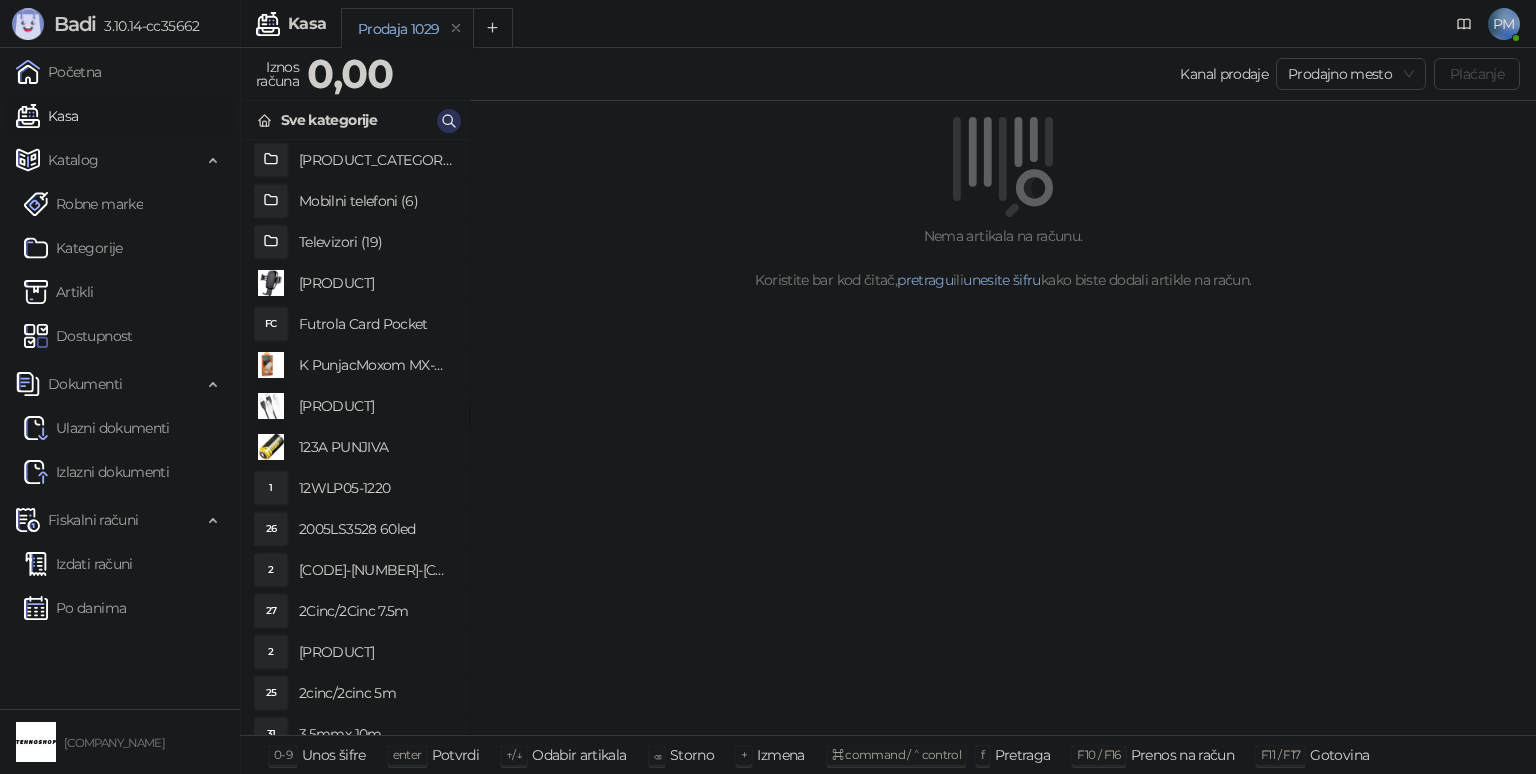 click 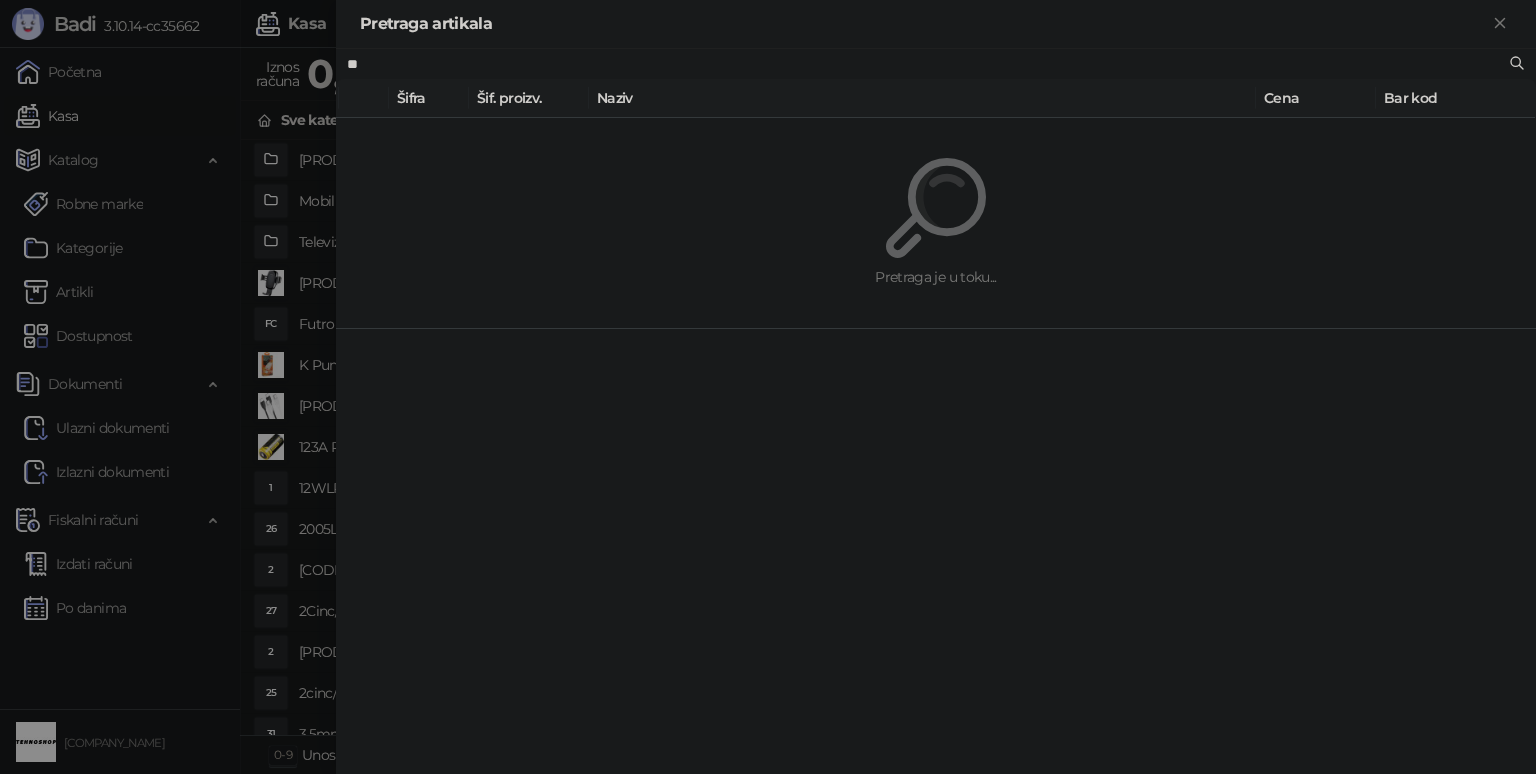 type on "*" 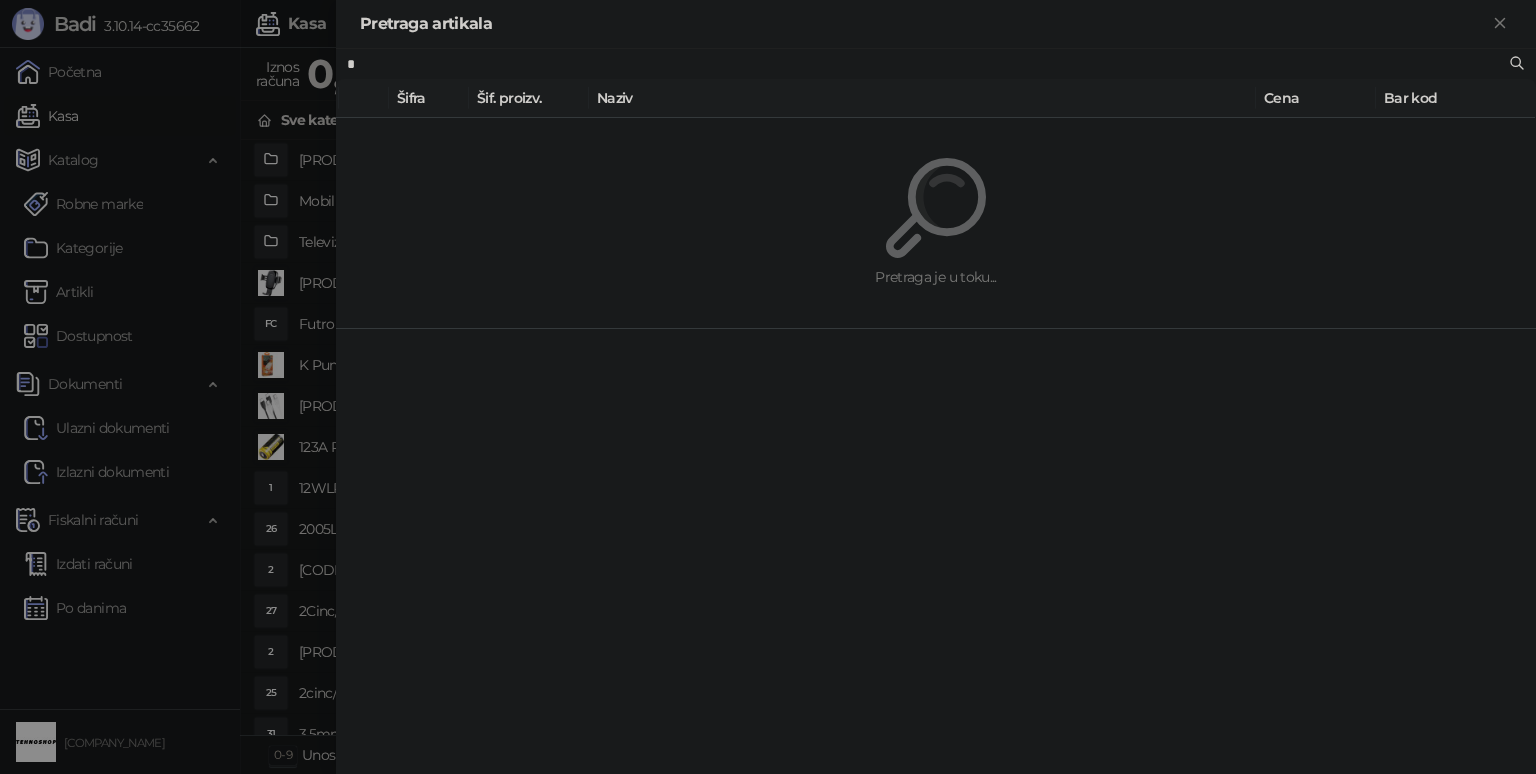 type 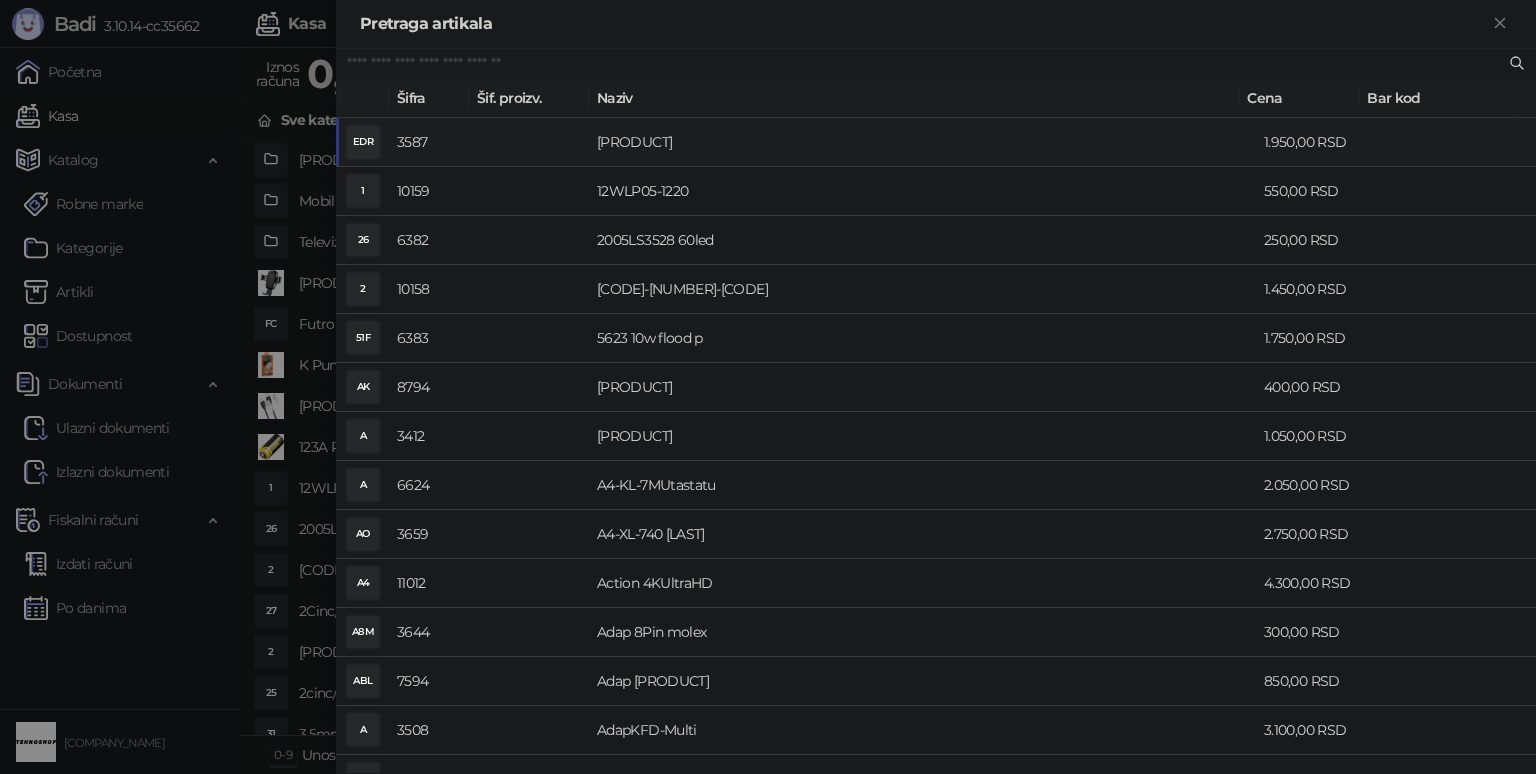 click at bounding box center [768, 387] 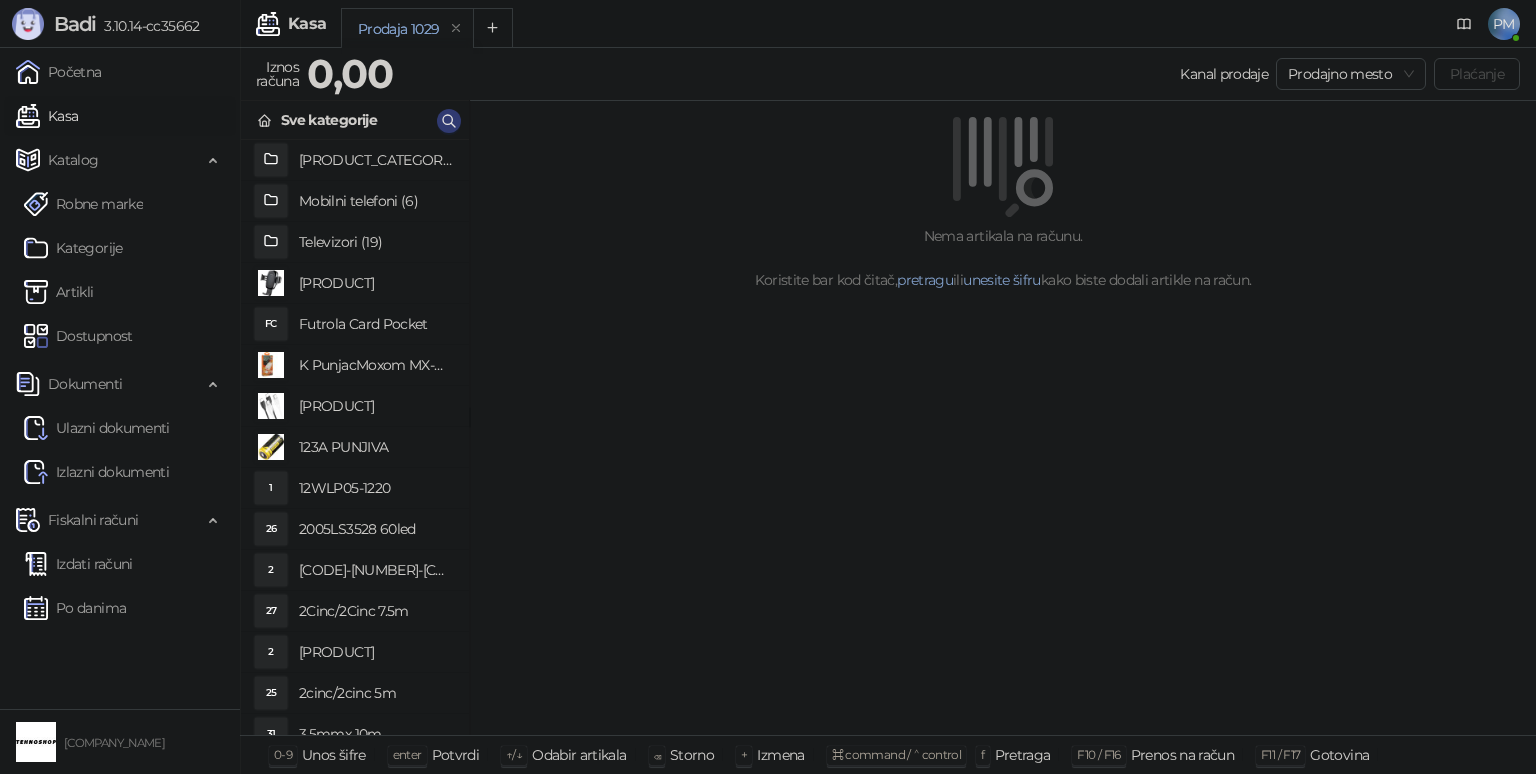 click on "Artikli" at bounding box center [59, 292] 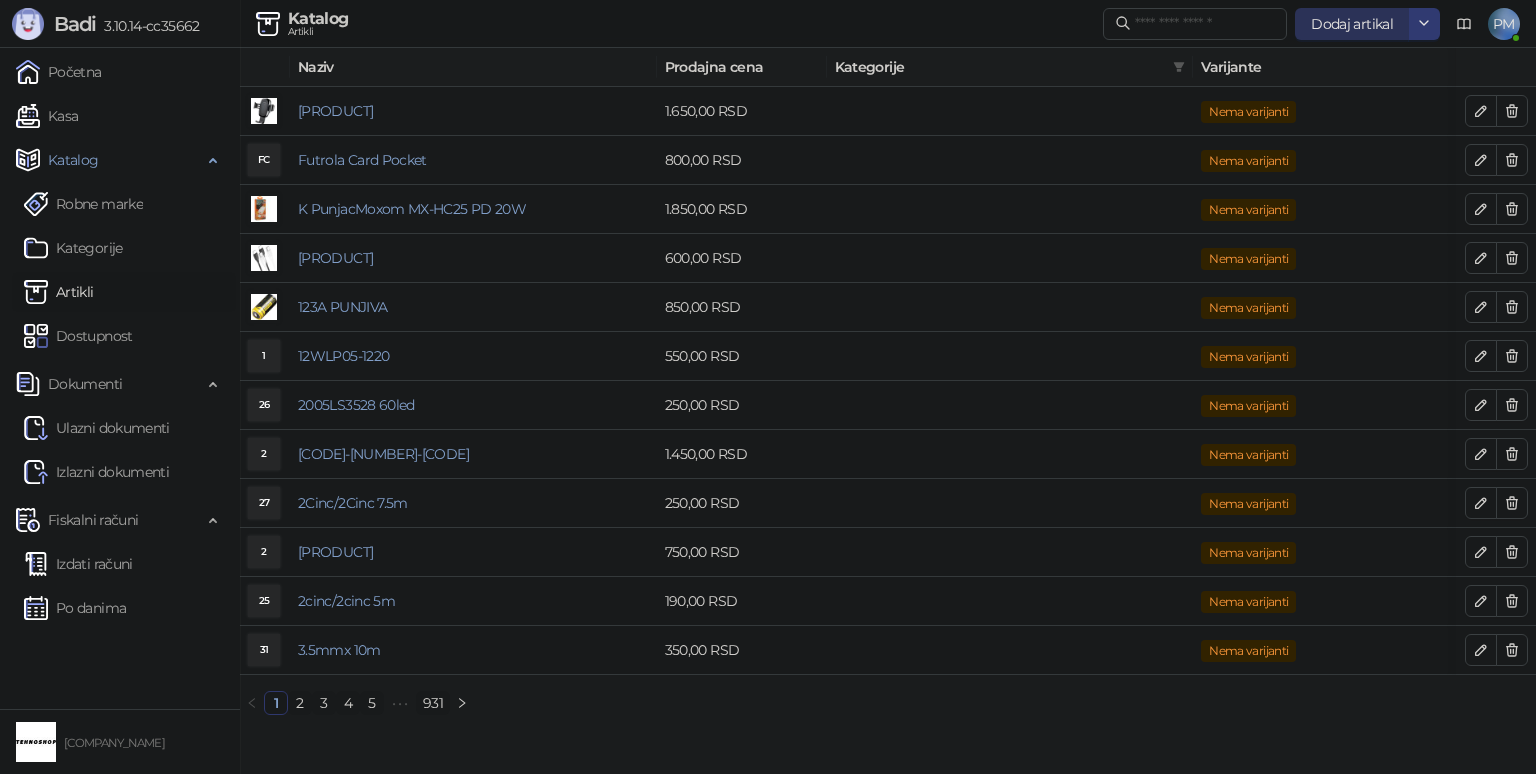 click on "Dodaj artikal" at bounding box center (1352, 24) 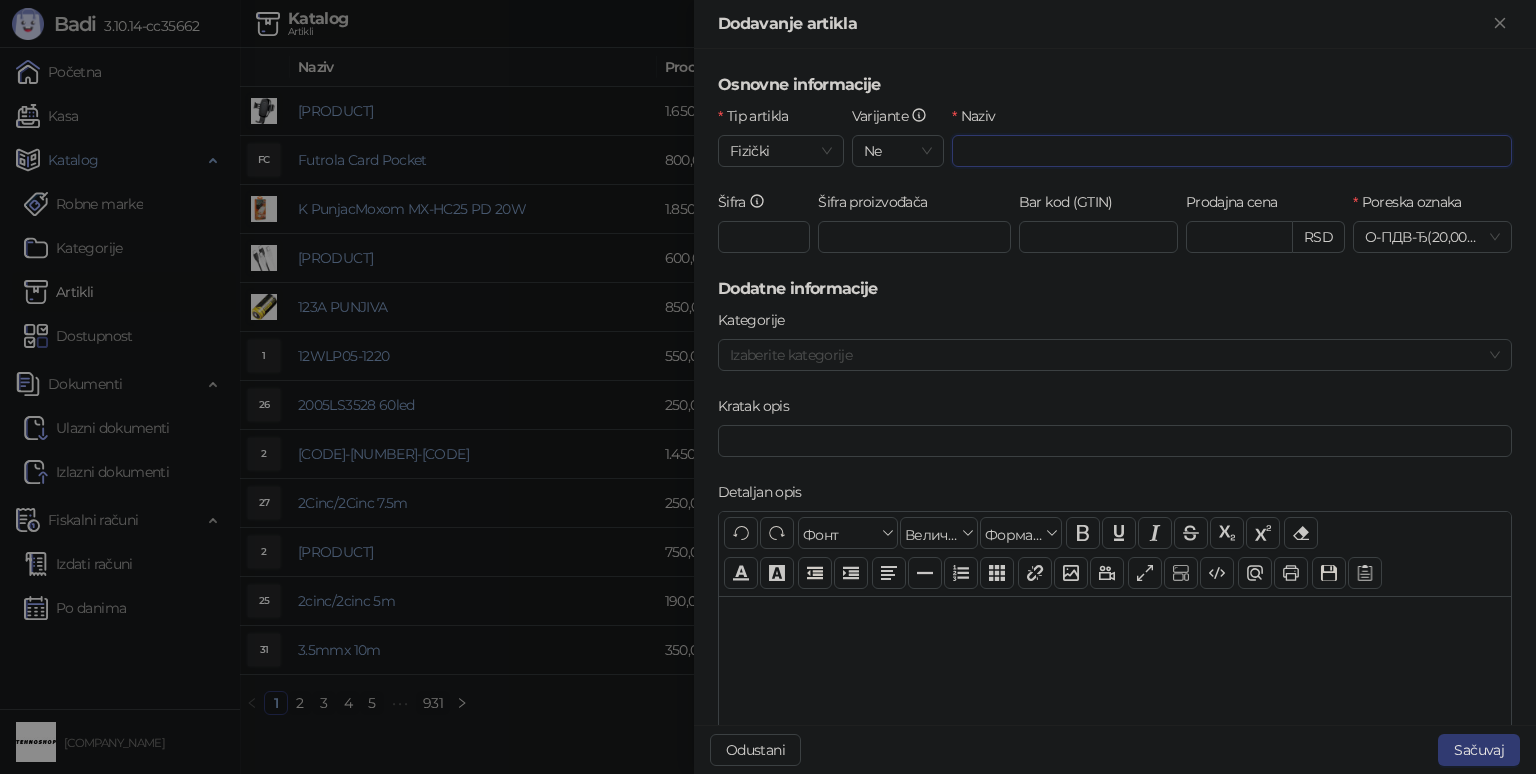 click on "Naziv" at bounding box center (1232, 151) 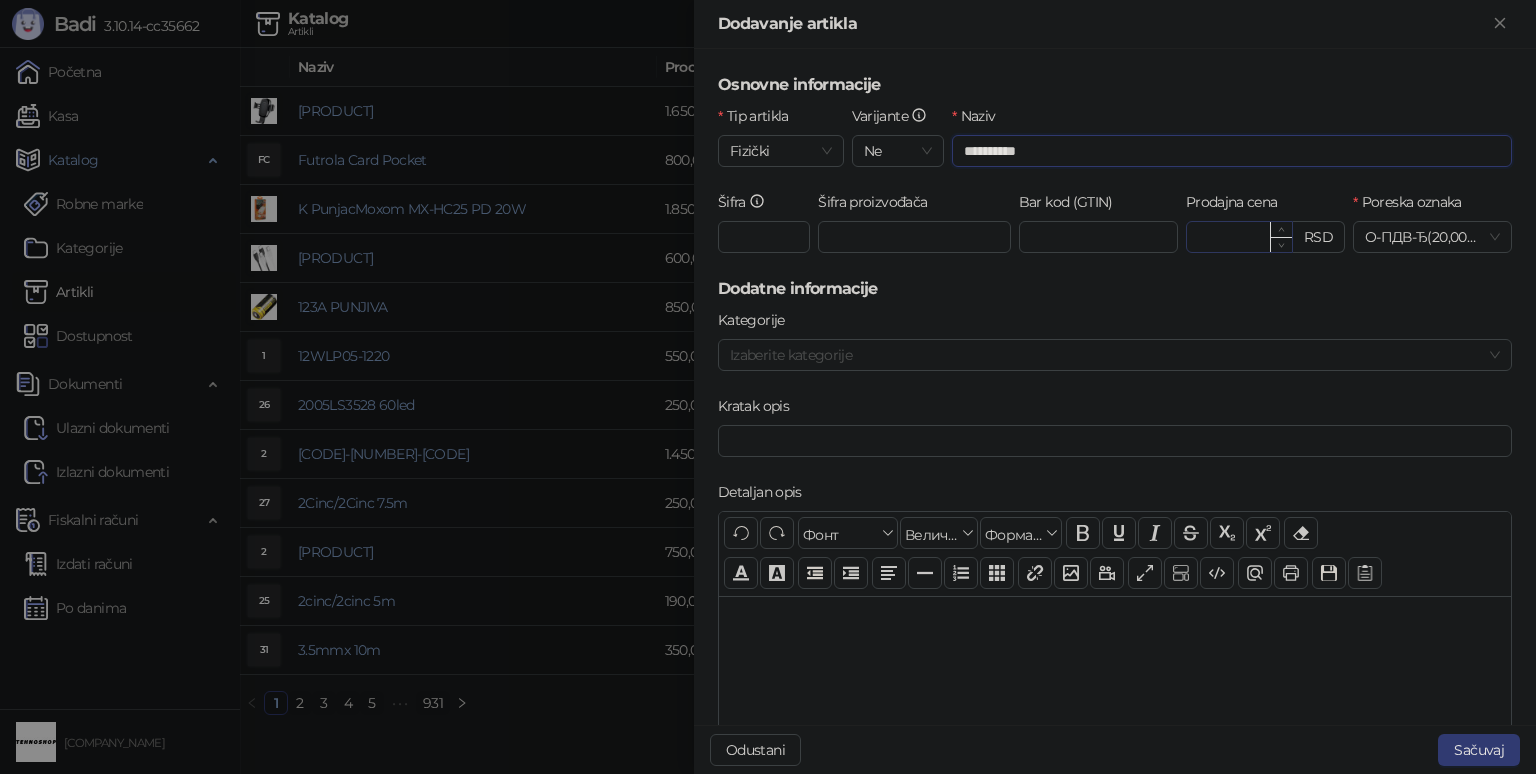 type on "**********" 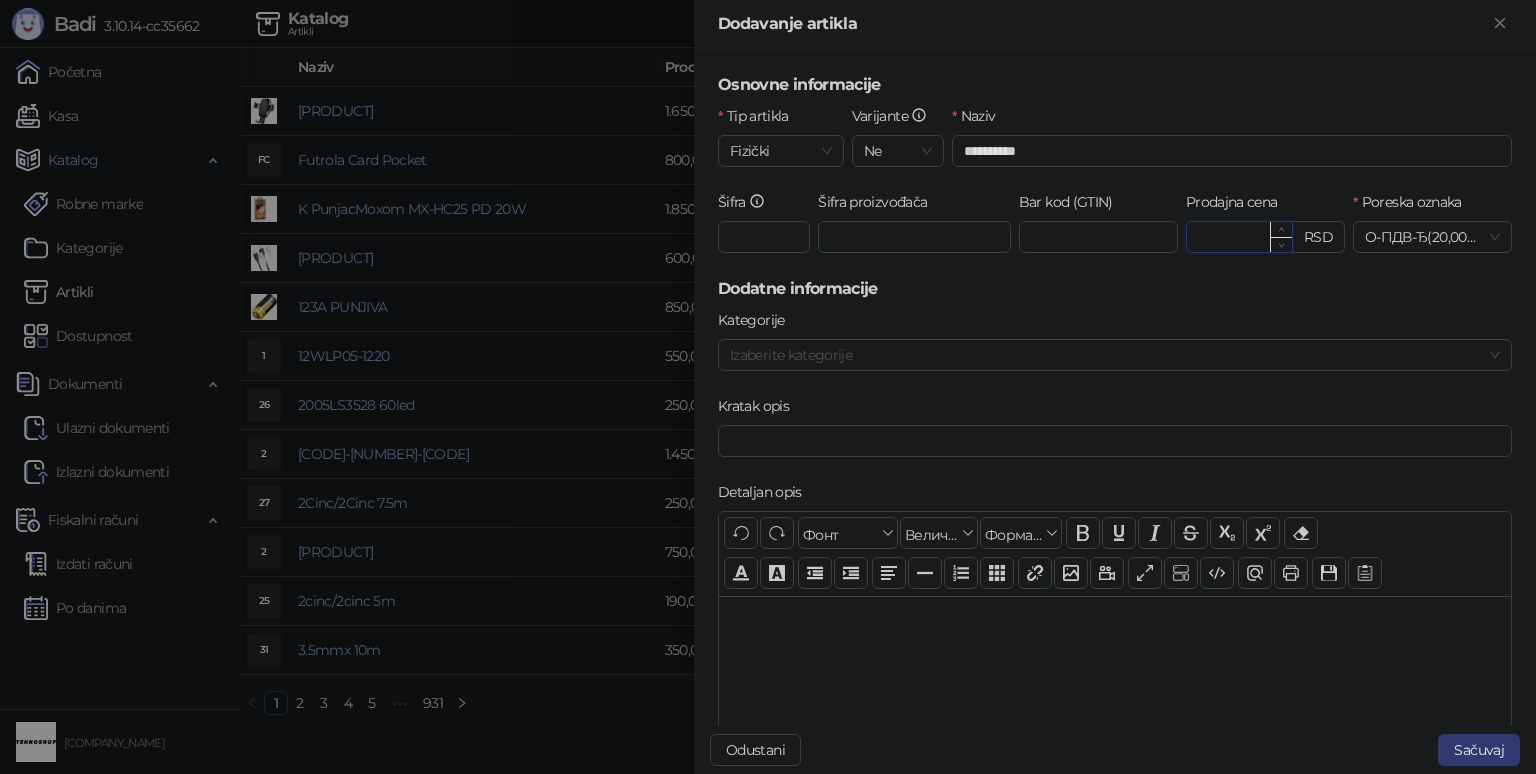 click on "Prodajna cena" at bounding box center [1239, 237] 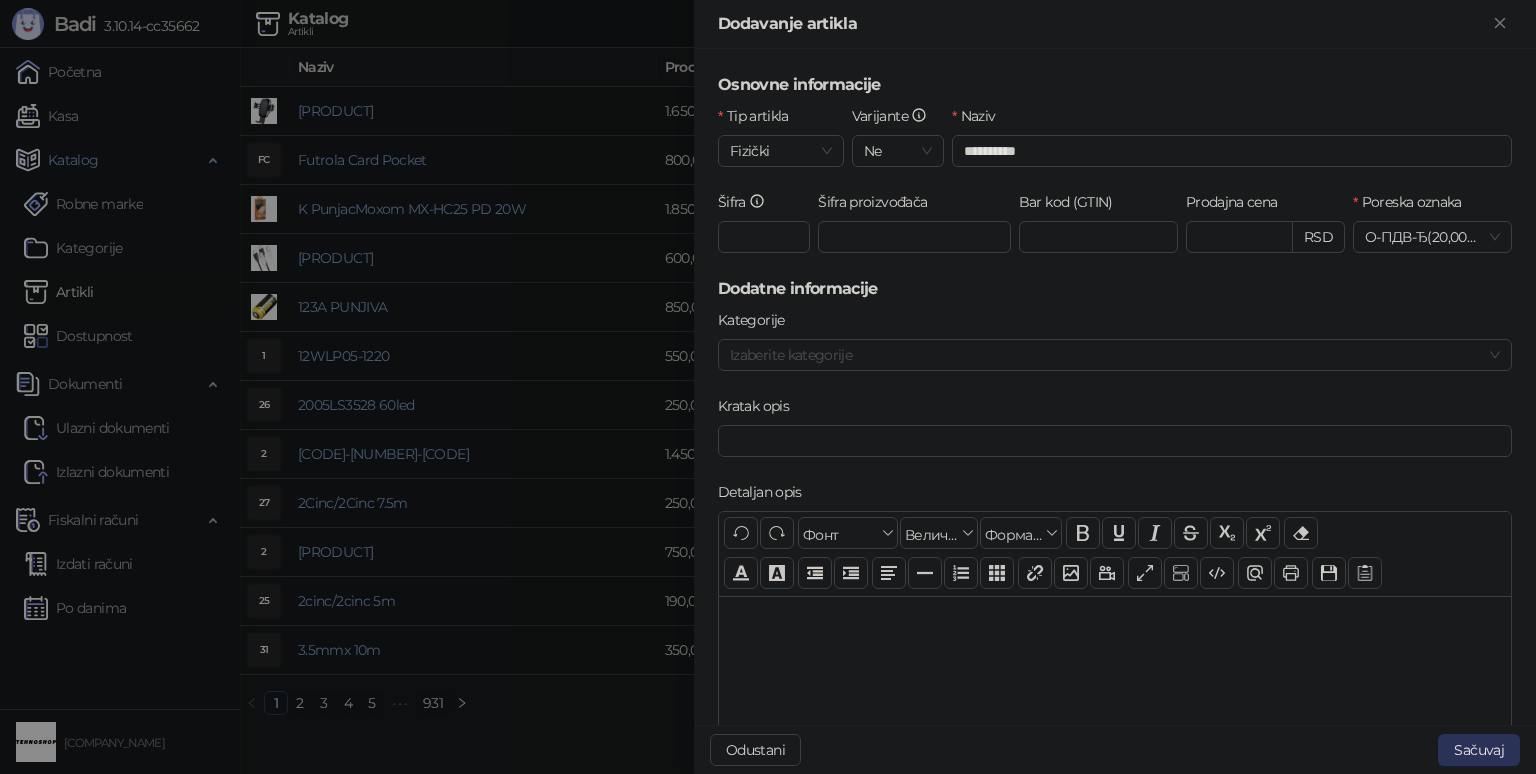 type on "********" 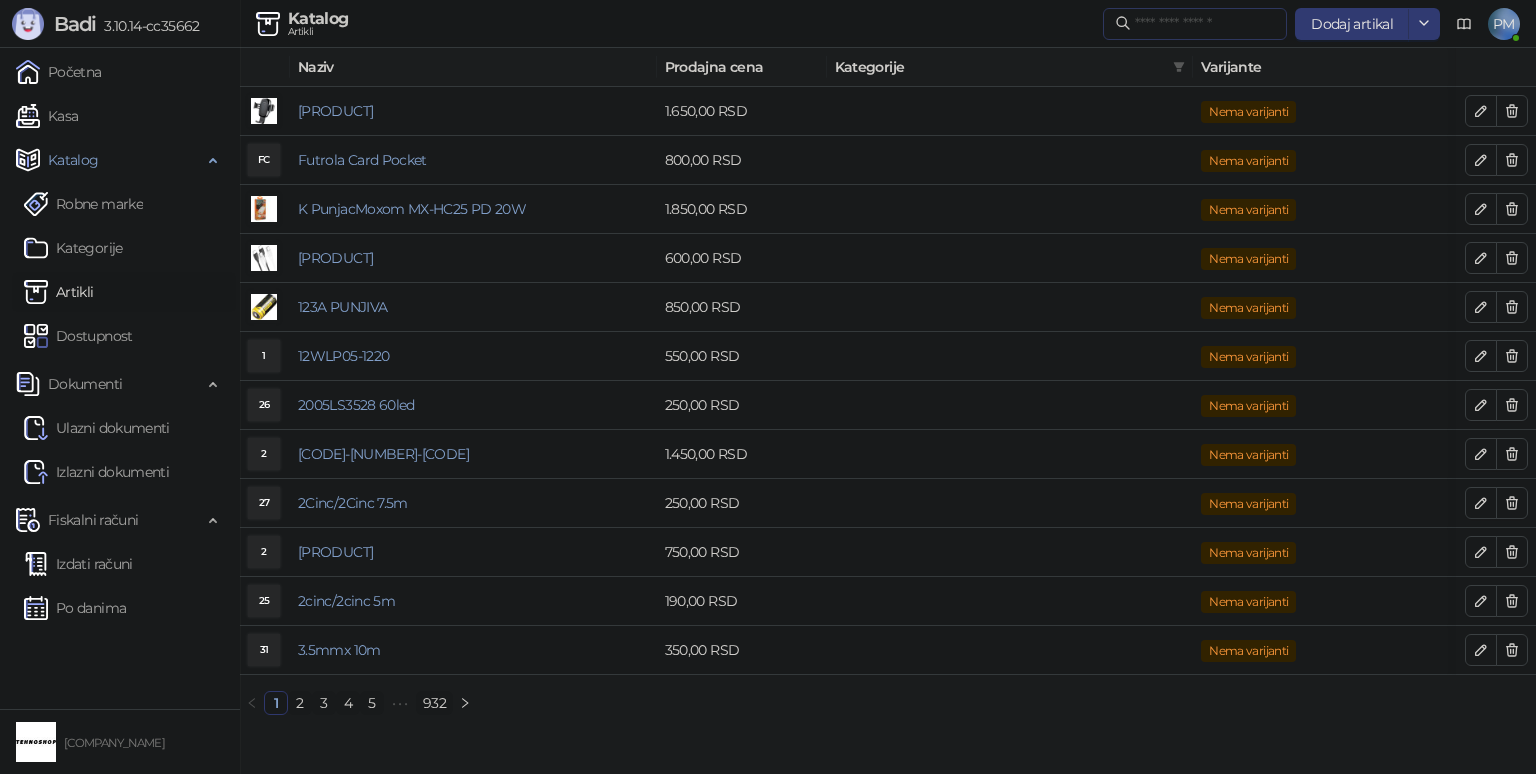 click at bounding box center (1195, 24) 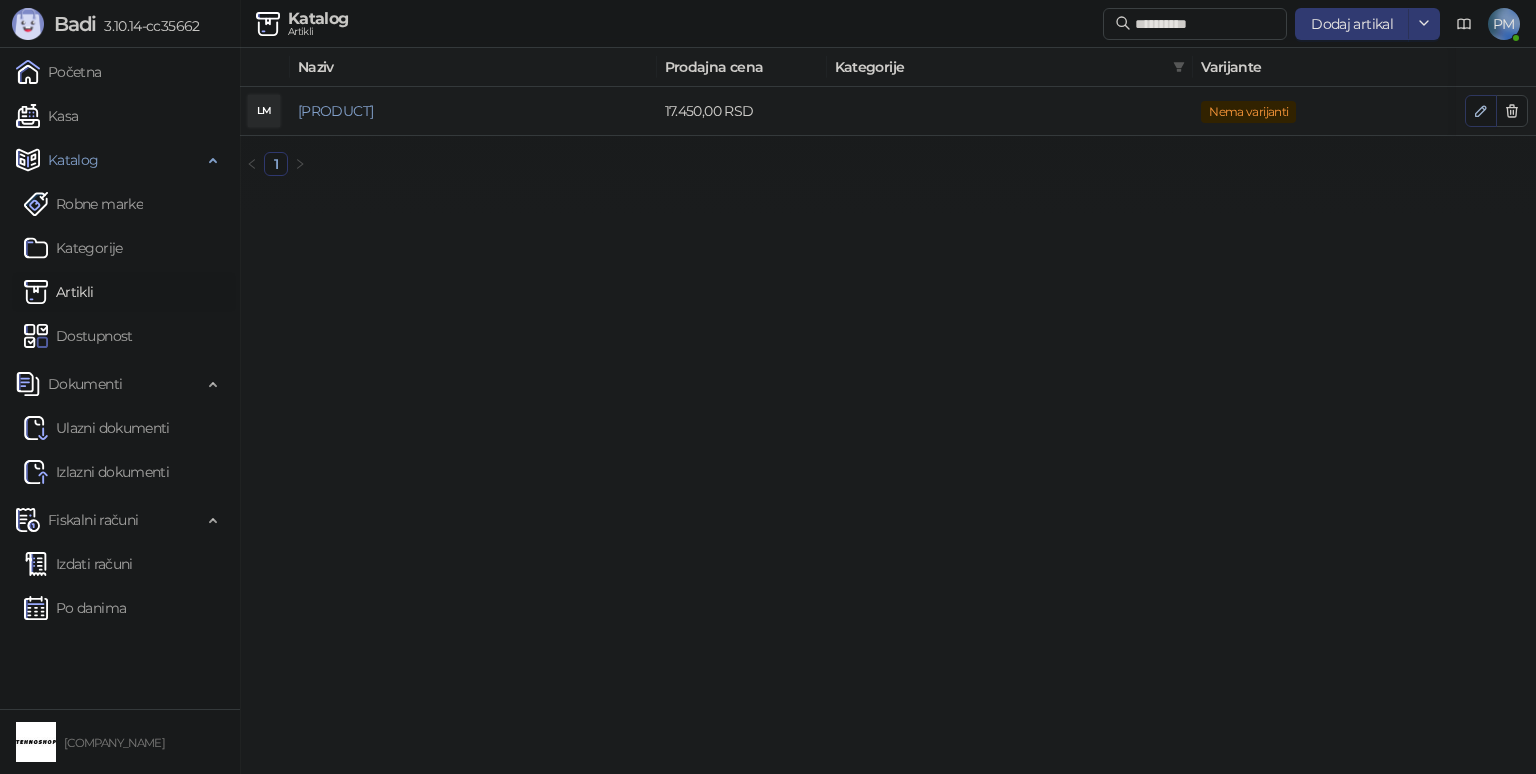 click at bounding box center (1481, 111) 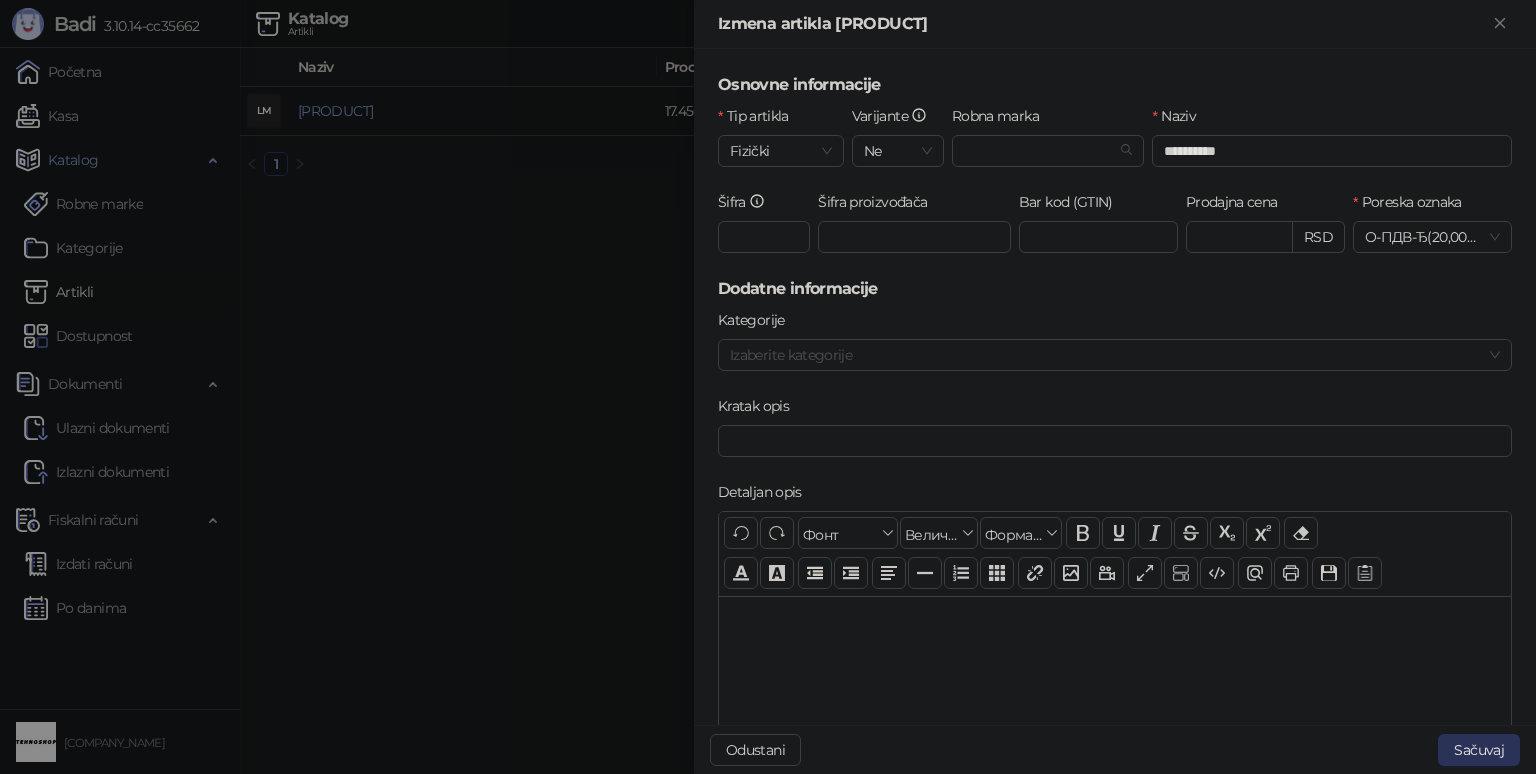 click on "Sačuvaj" at bounding box center [1479, 750] 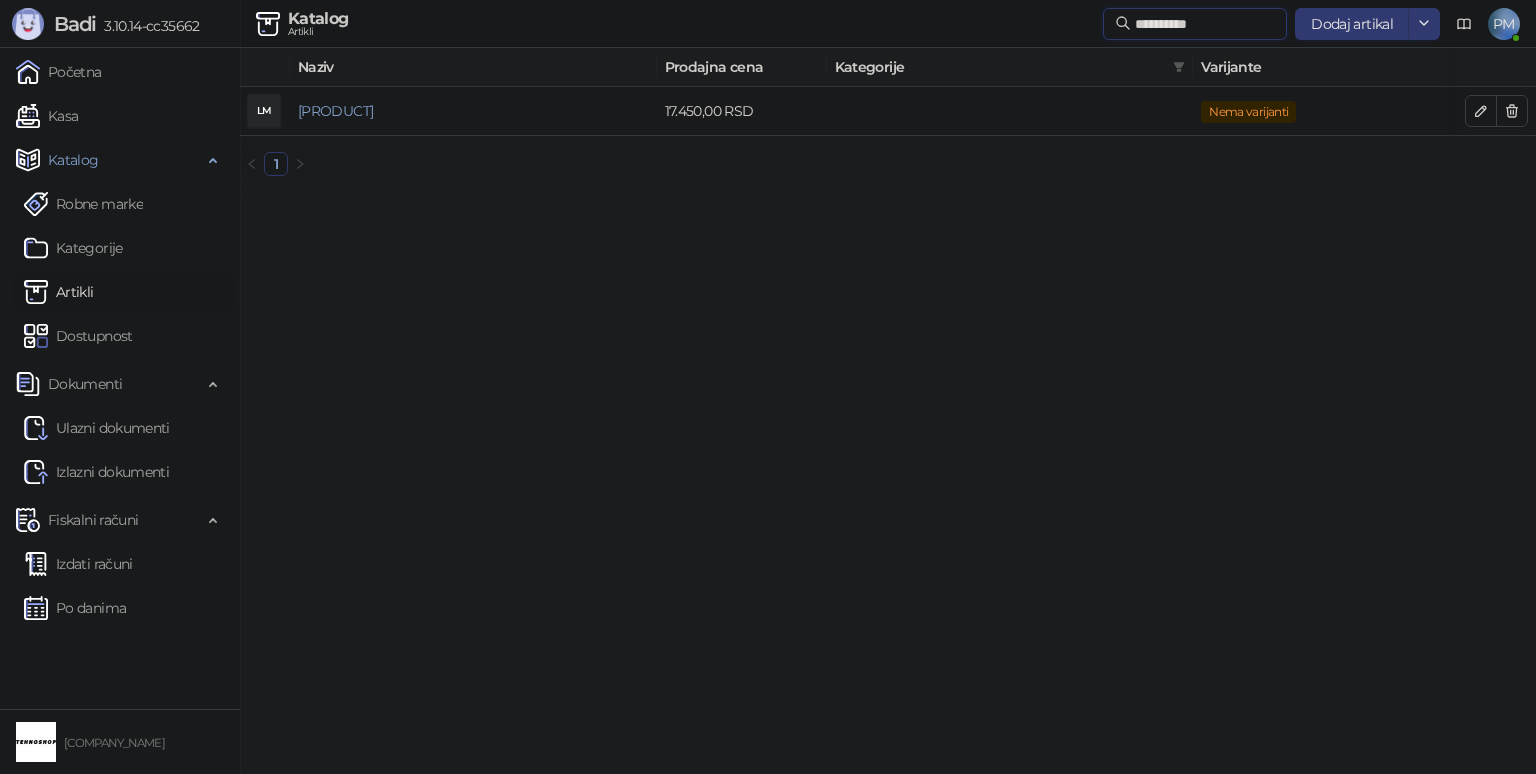 click on "**********" at bounding box center [1205, 24] 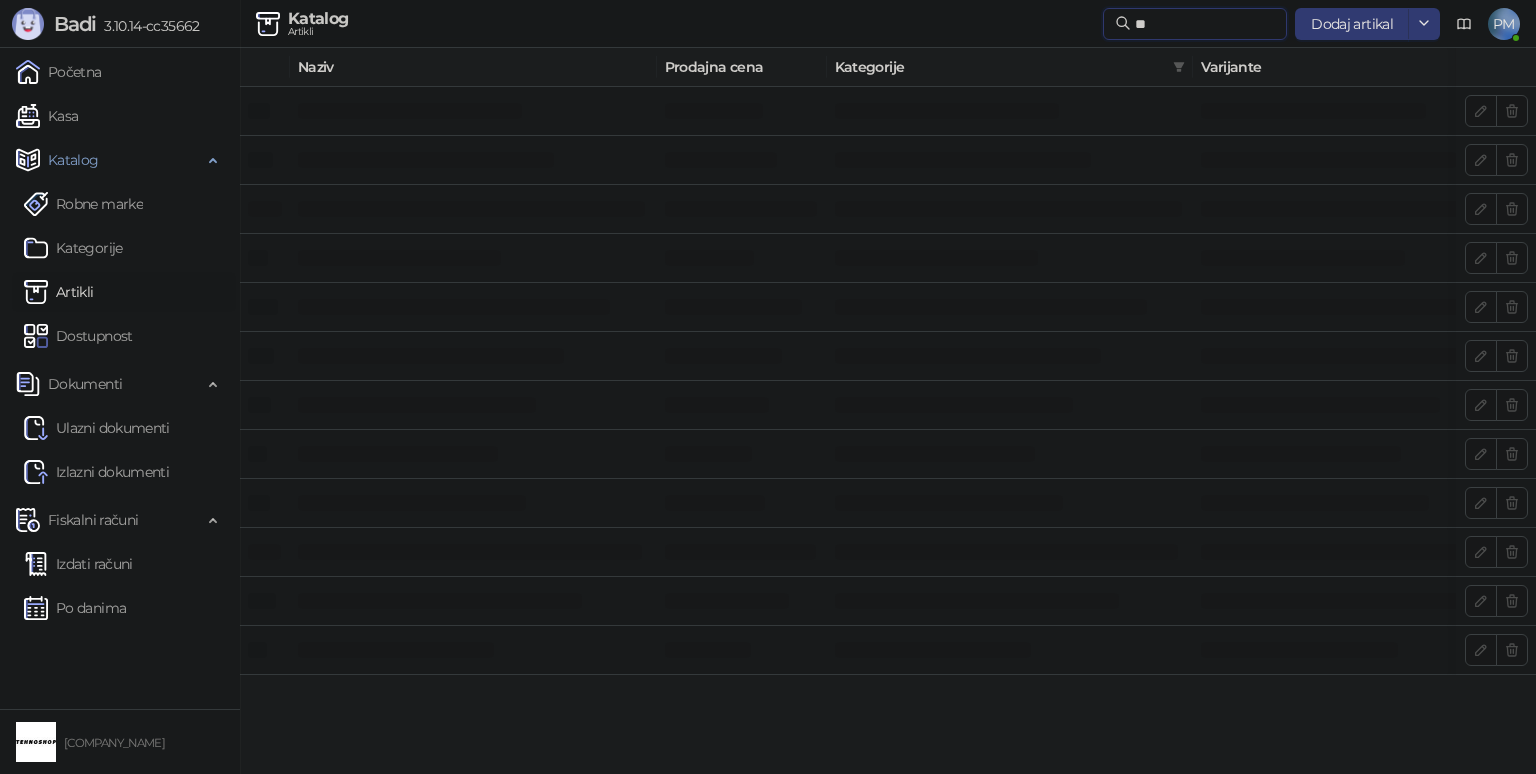 type on "*" 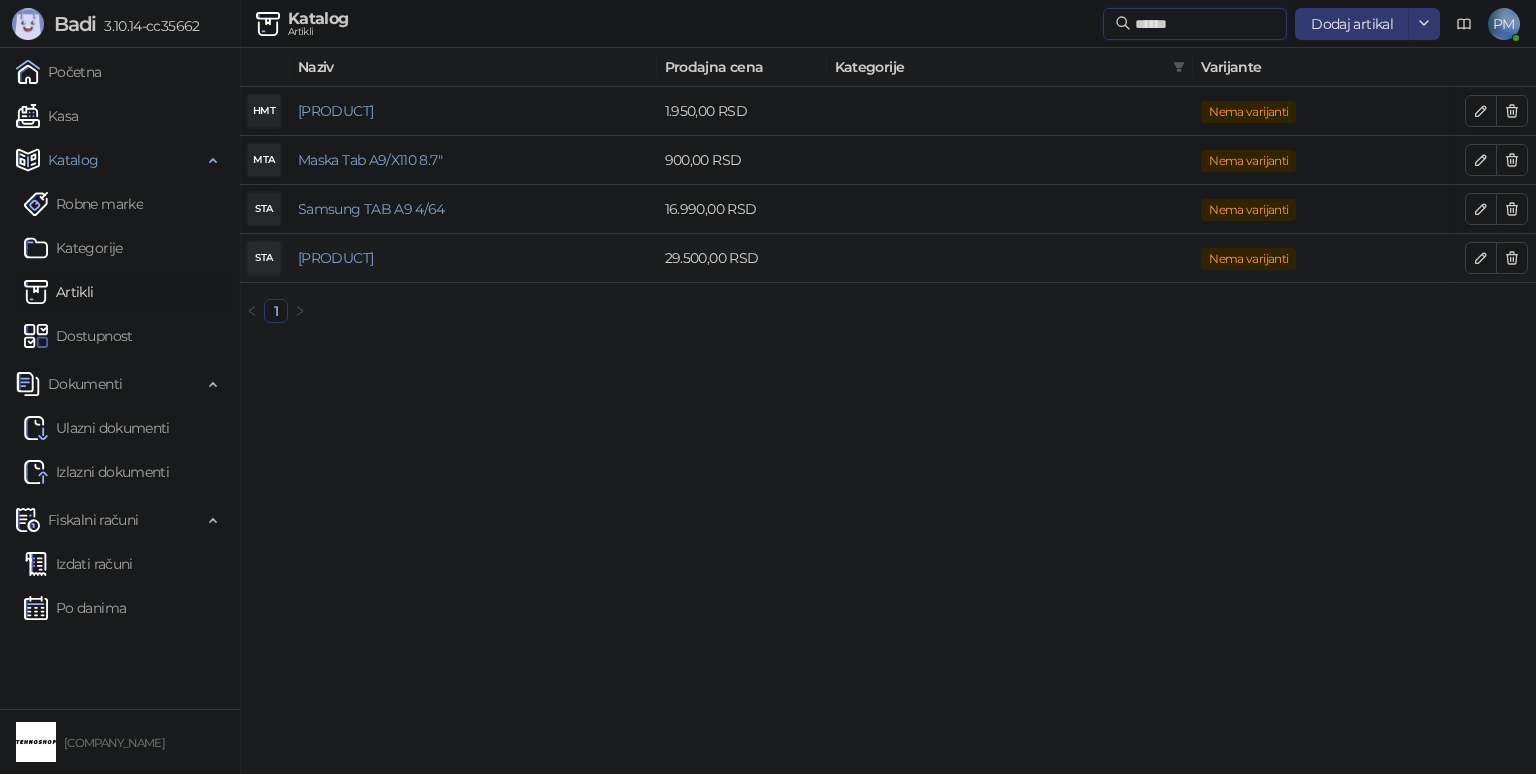 type on "******" 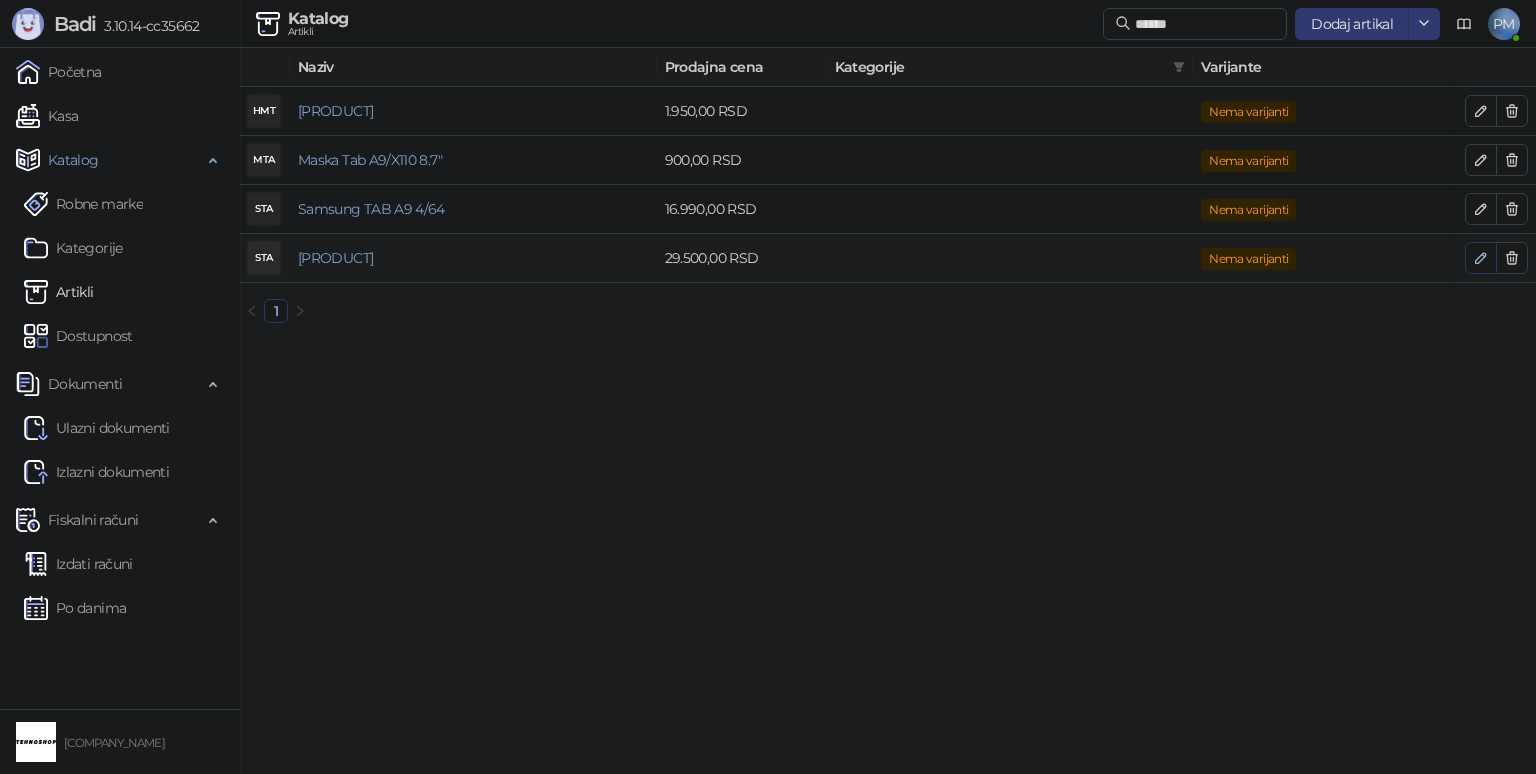 click 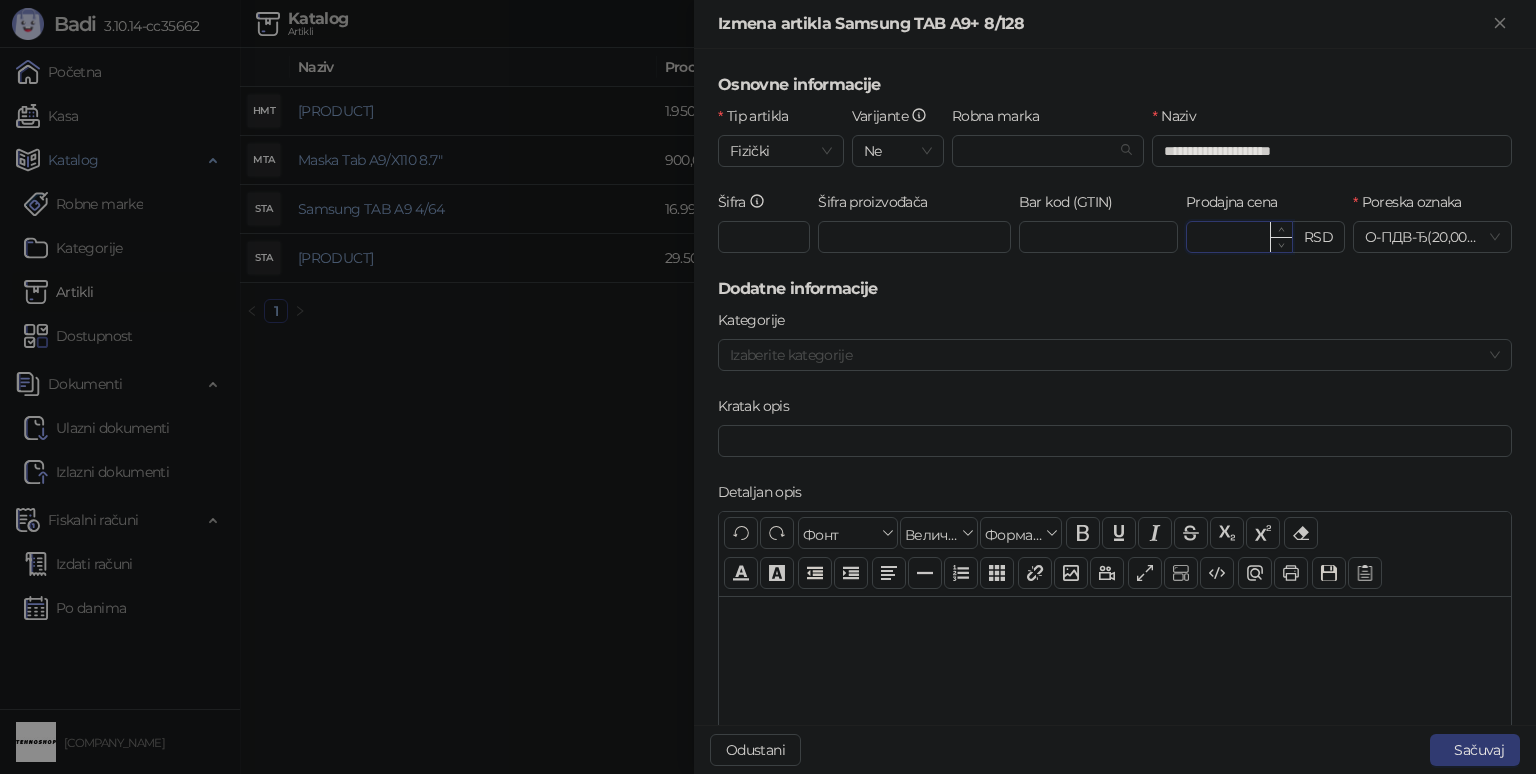 click on "********" at bounding box center [1239, 237] 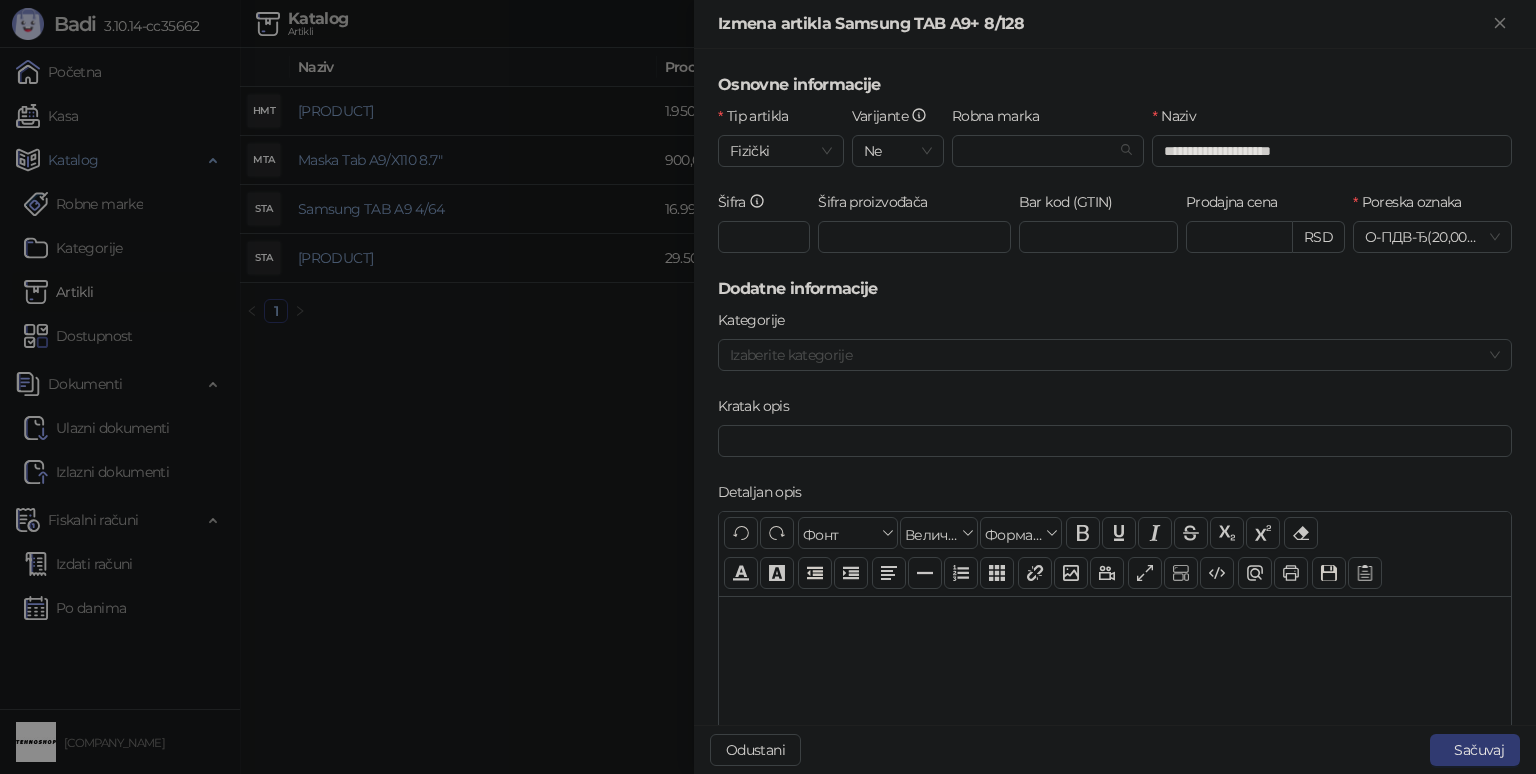 type on "********" 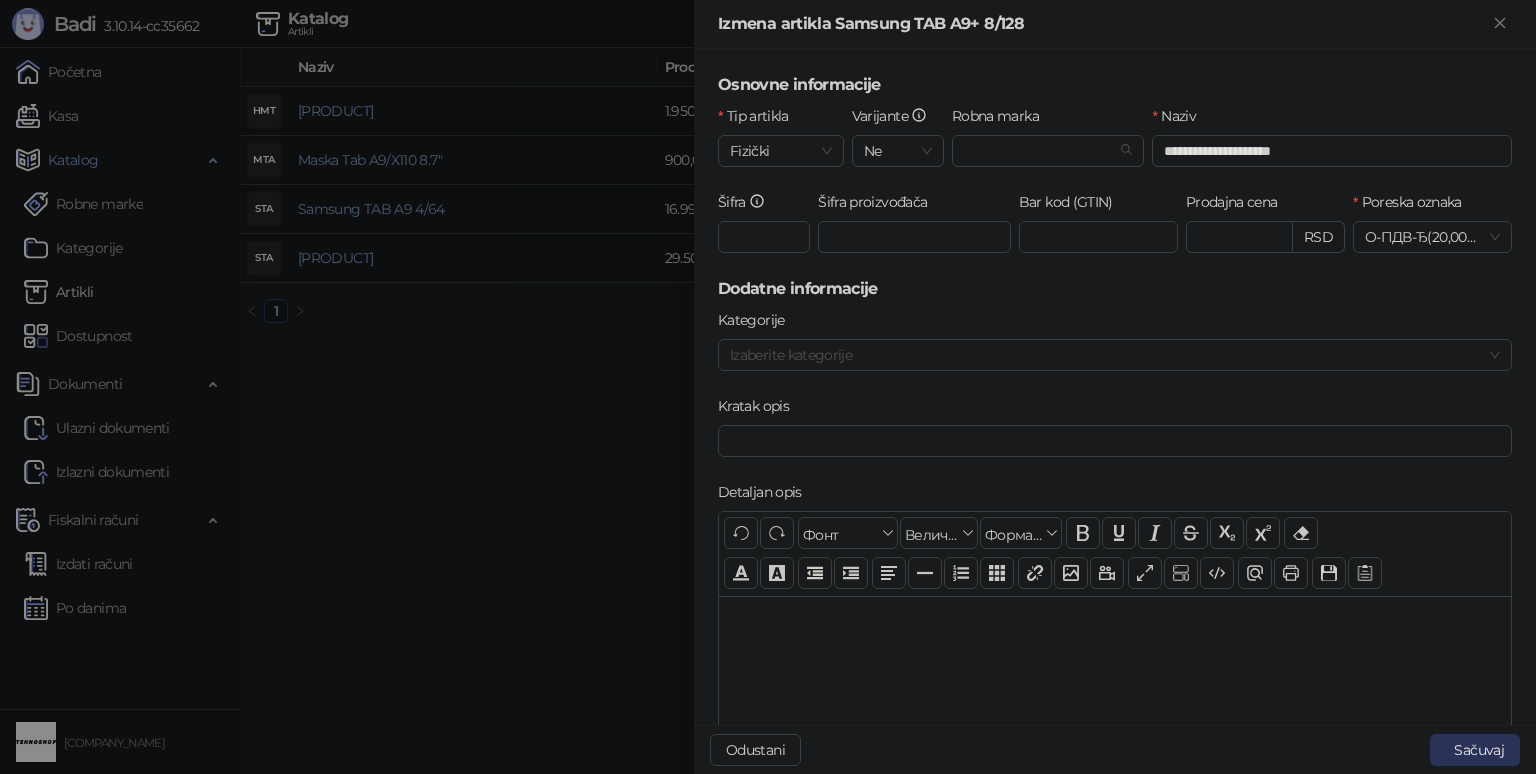 click on "Sačuvaj" at bounding box center [1475, 750] 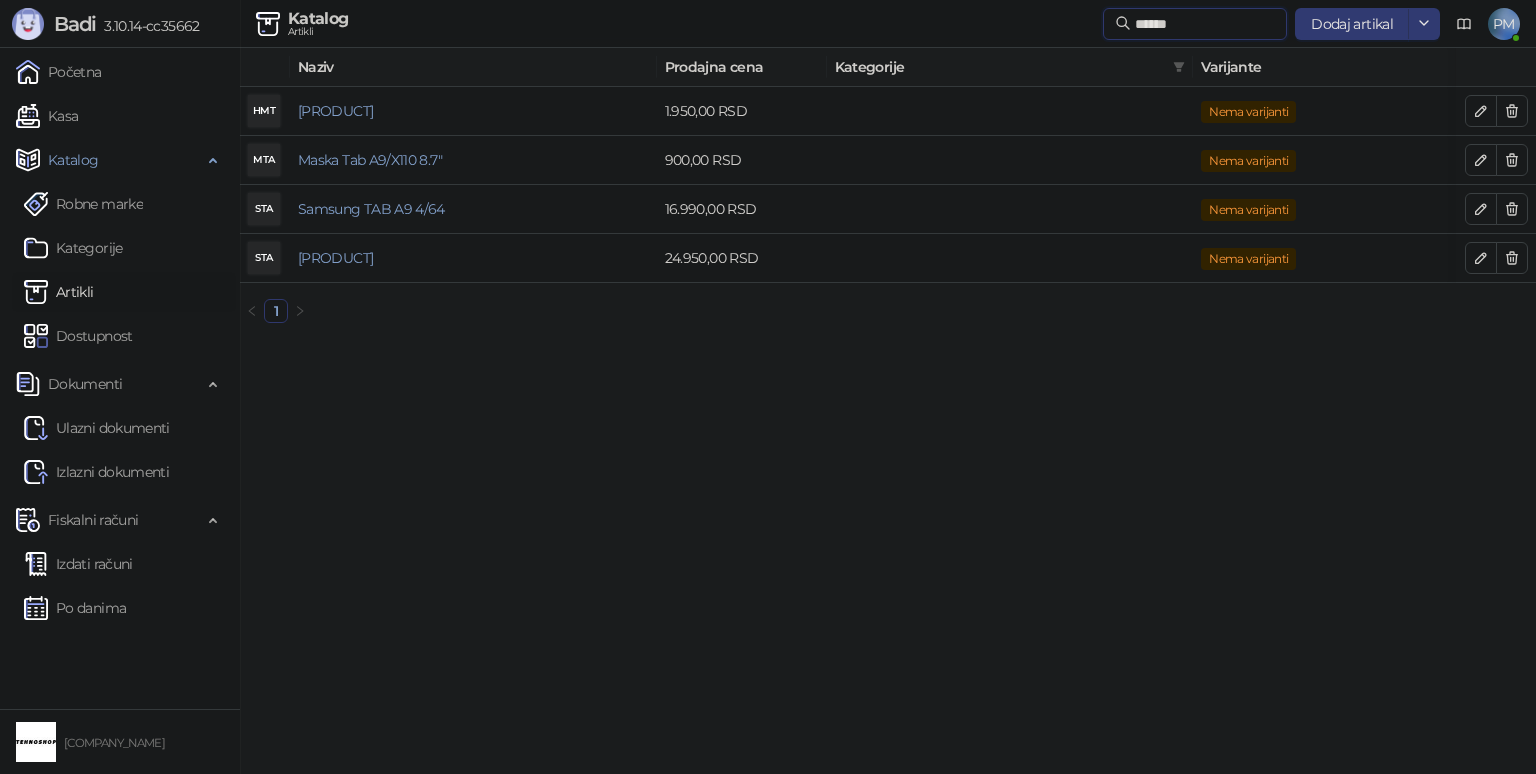 click on "******" at bounding box center (1205, 24) 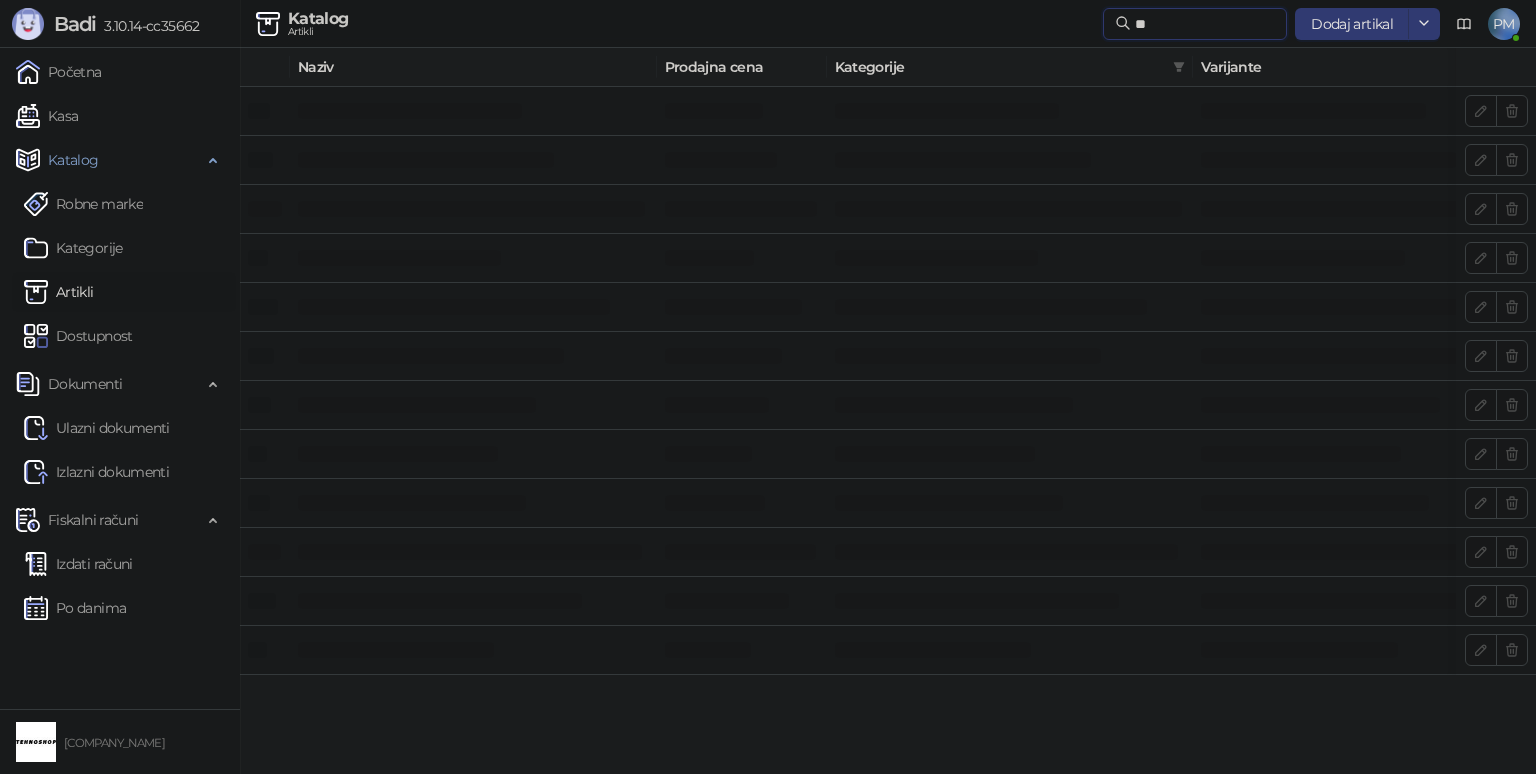 type on "*" 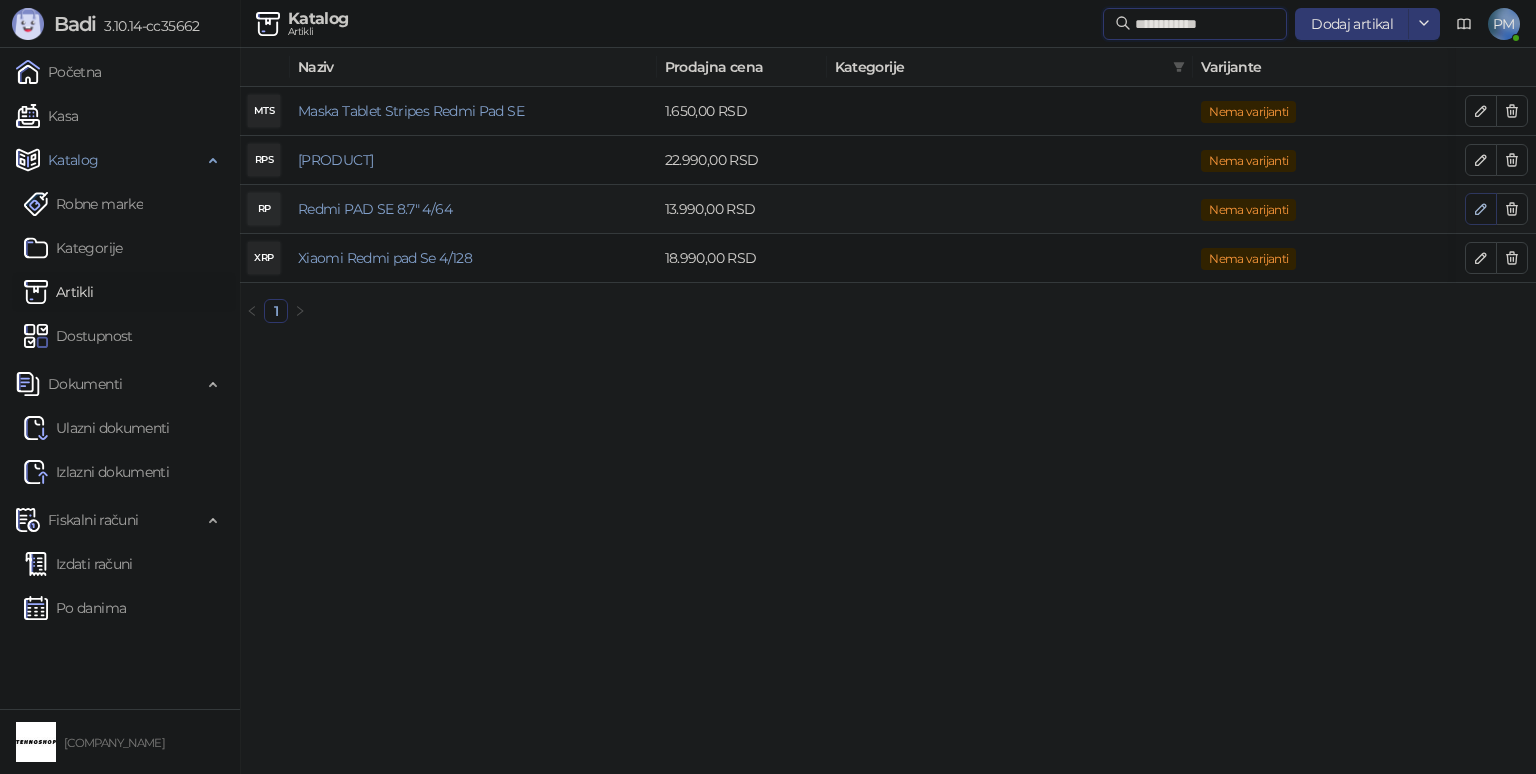 type on "**********" 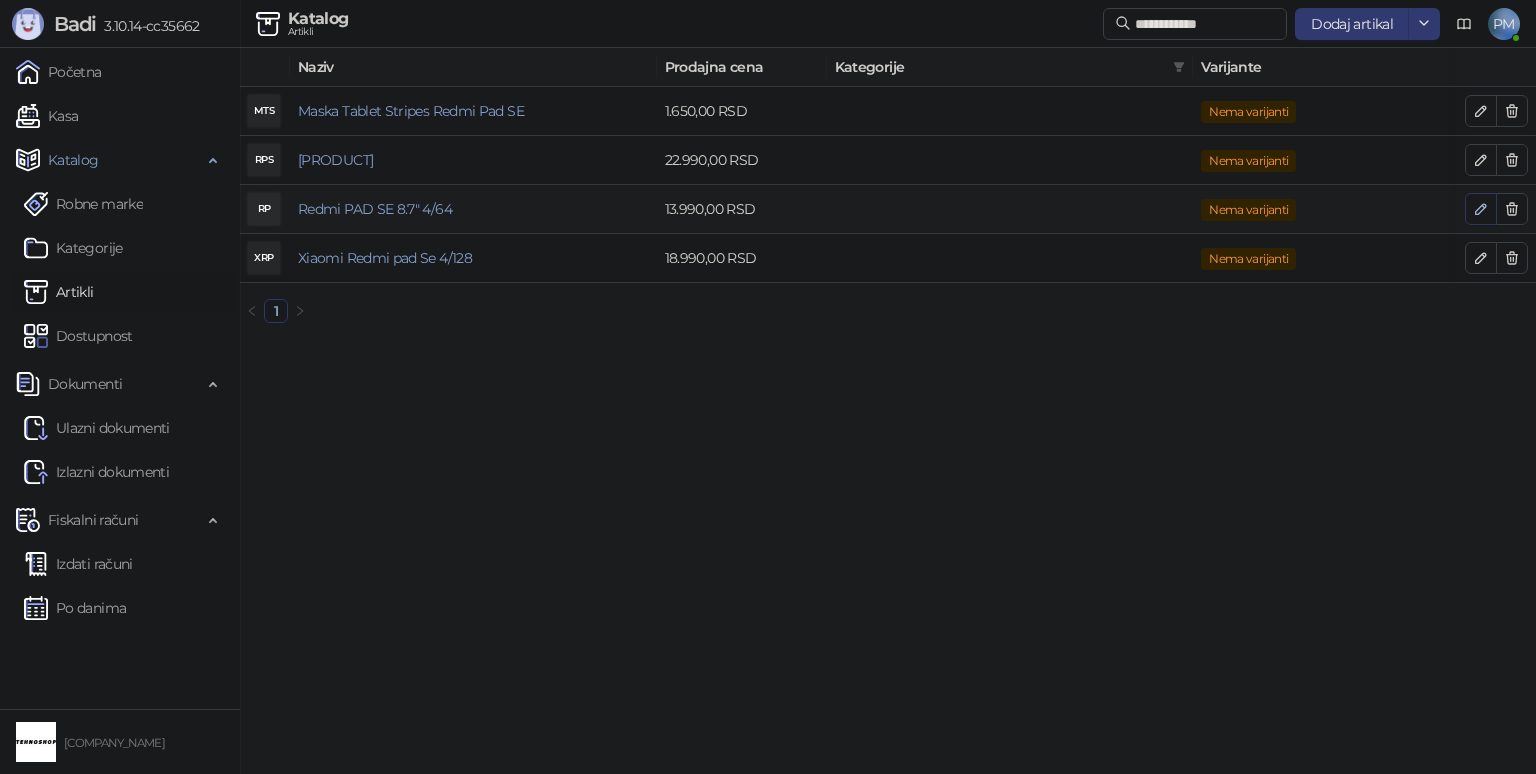 click at bounding box center (1481, 209) 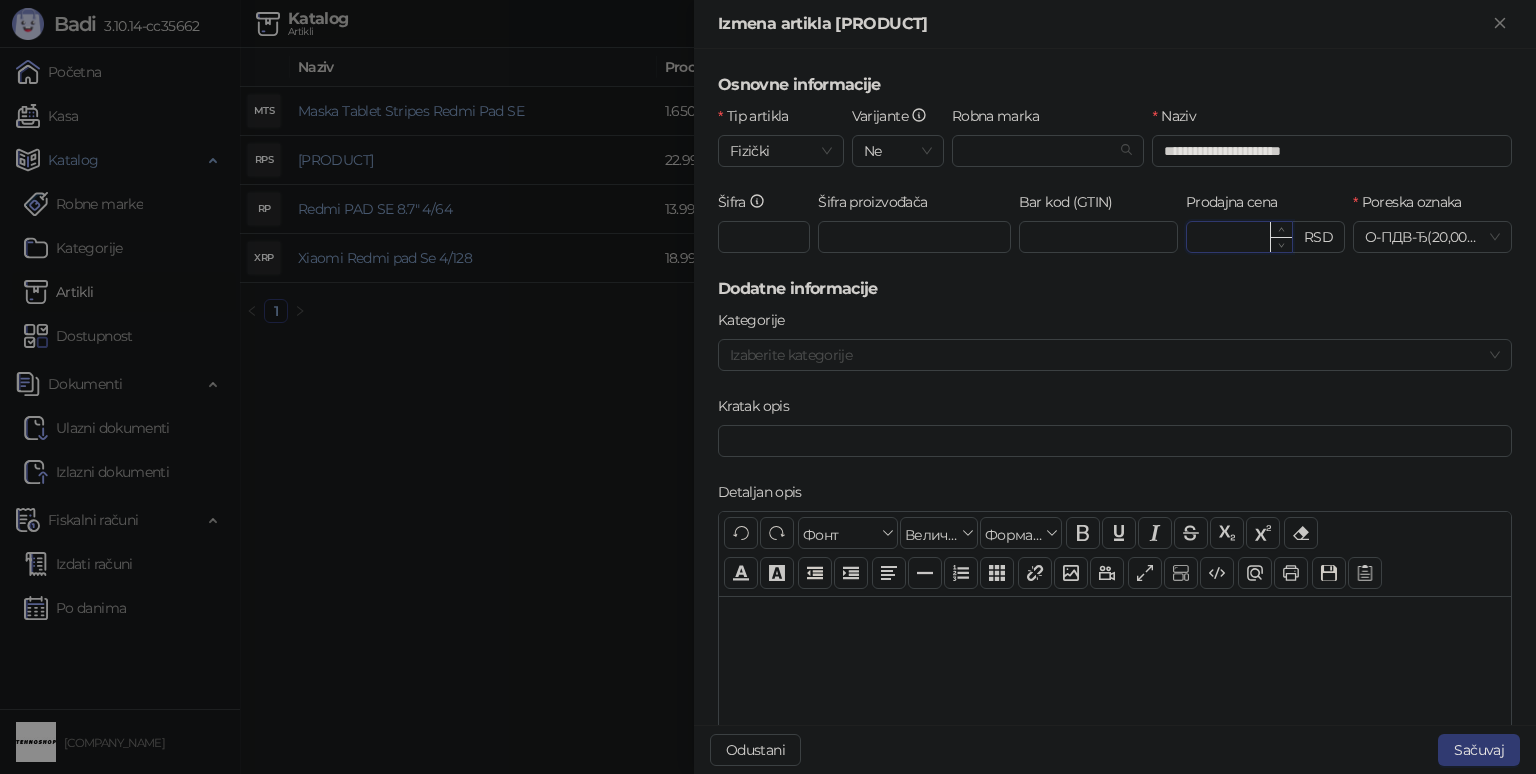click on "********" at bounding box center [1239, 237] 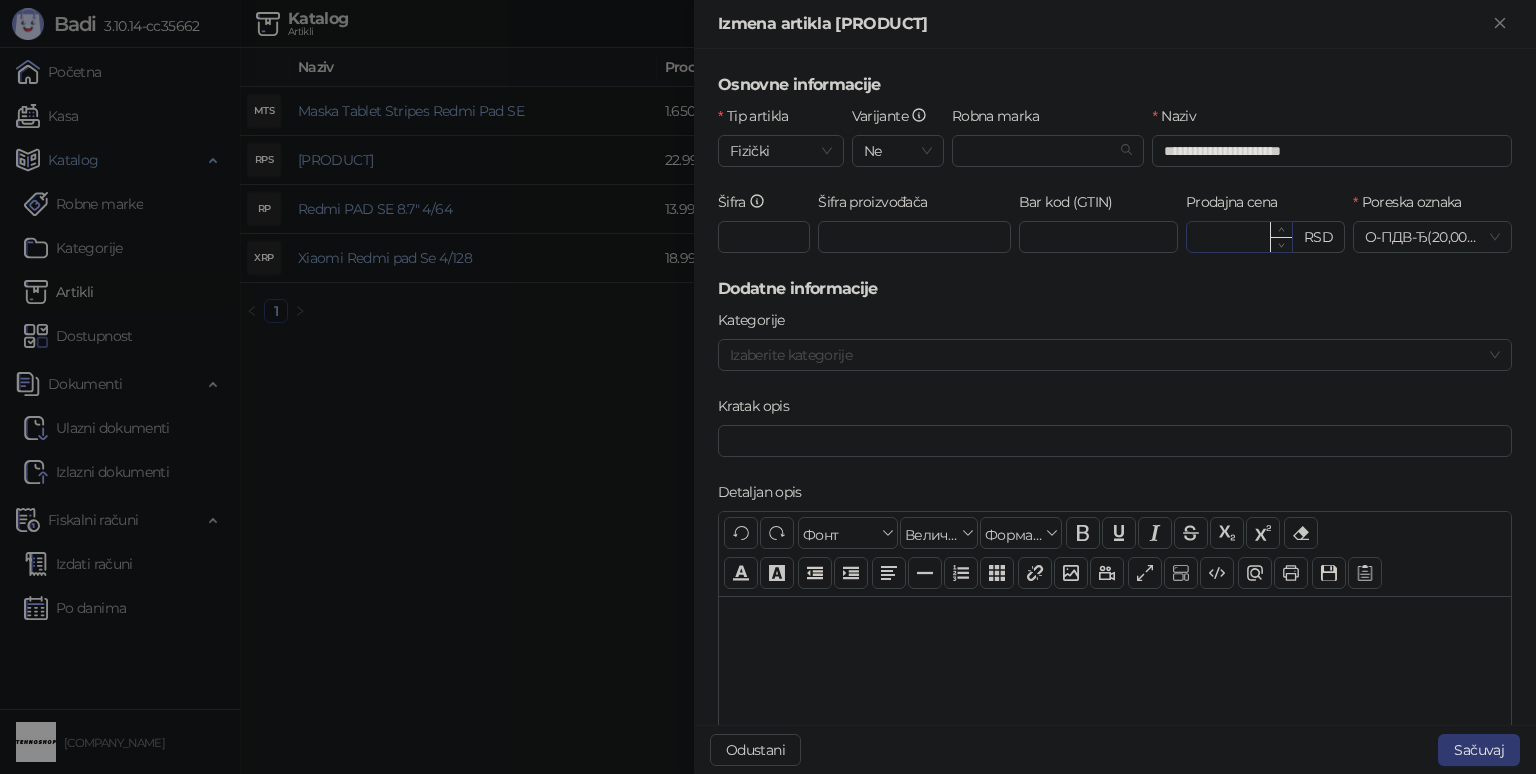 type on "********" 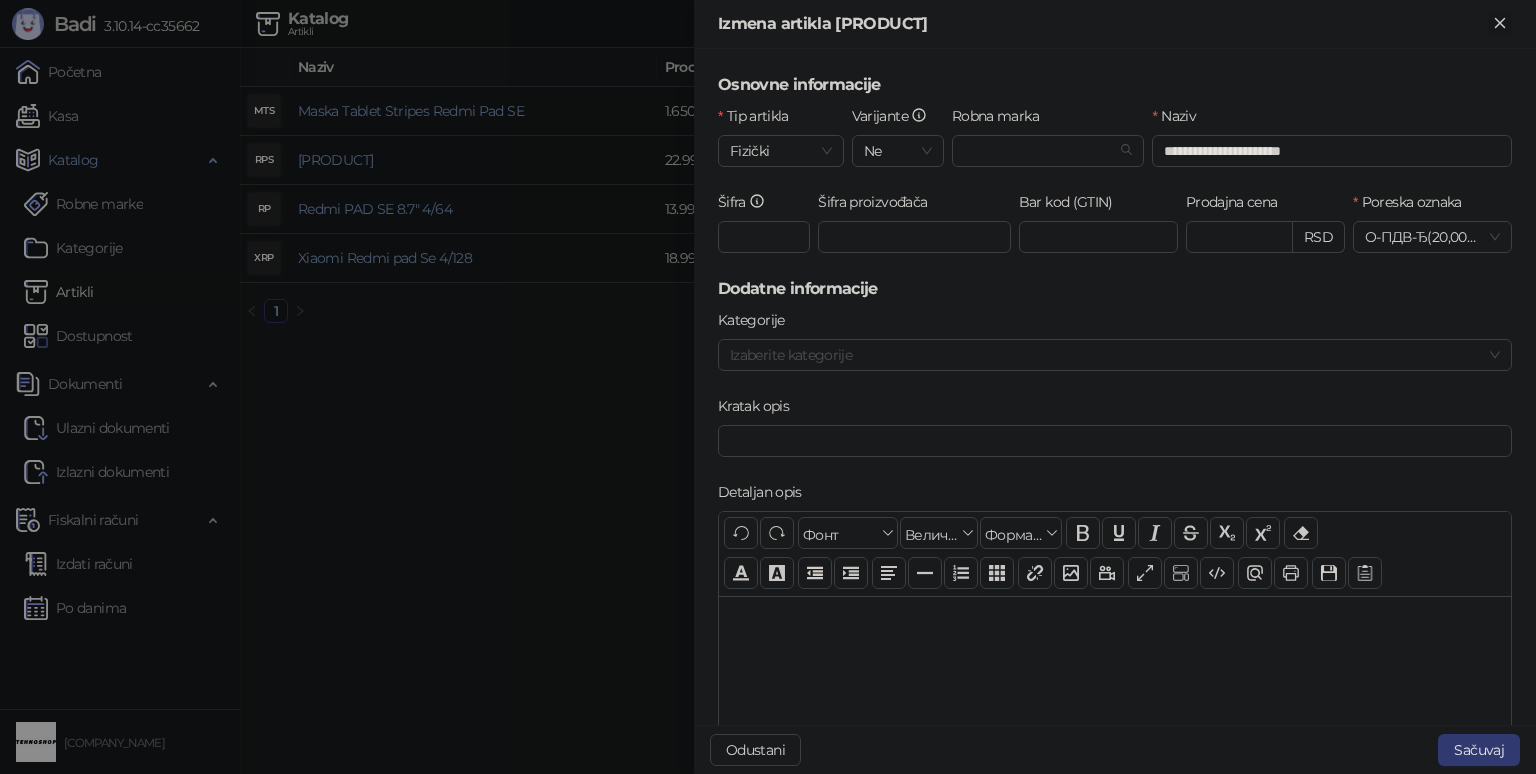 click 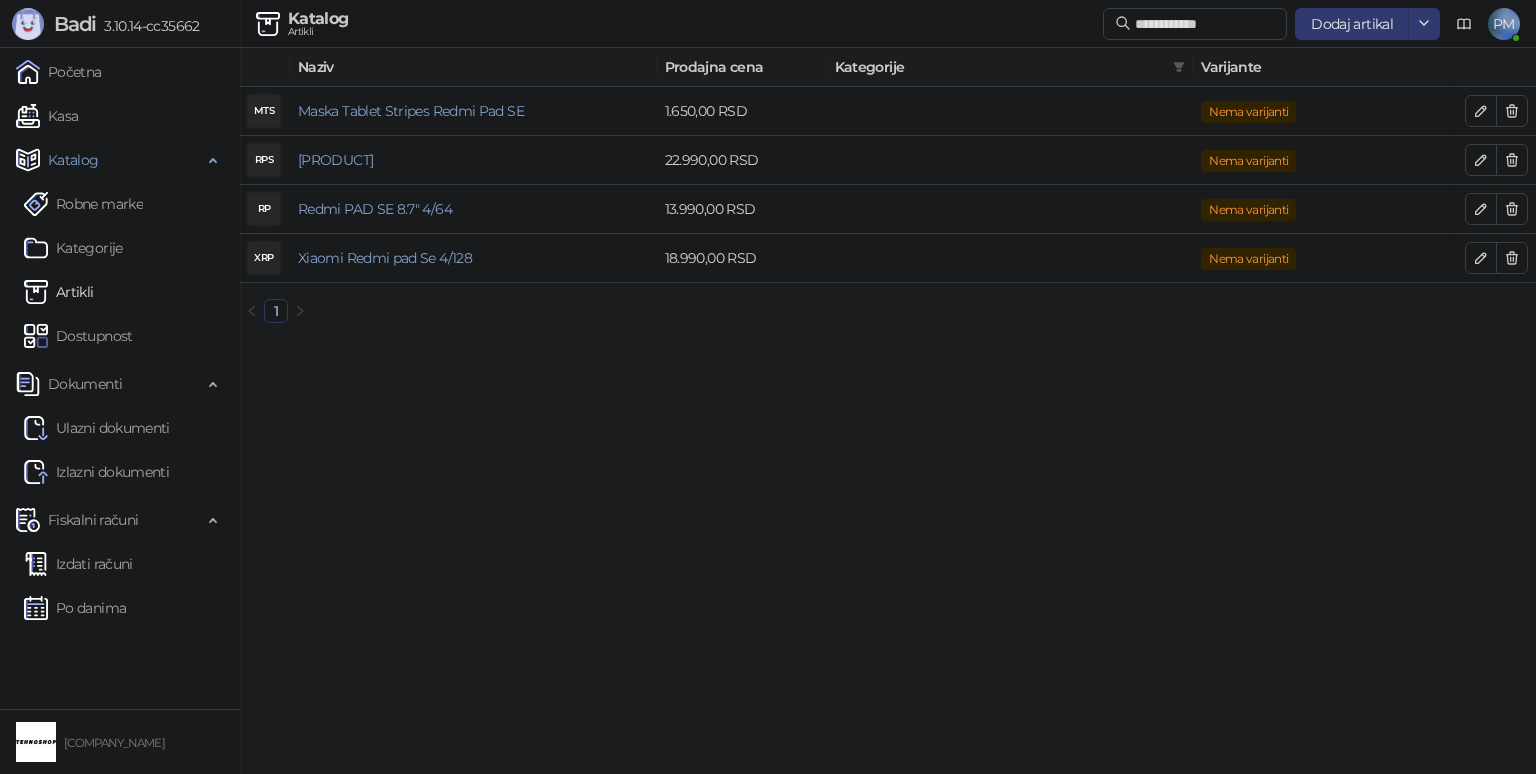 click on "Artikli" at bounding box center [59, 292] 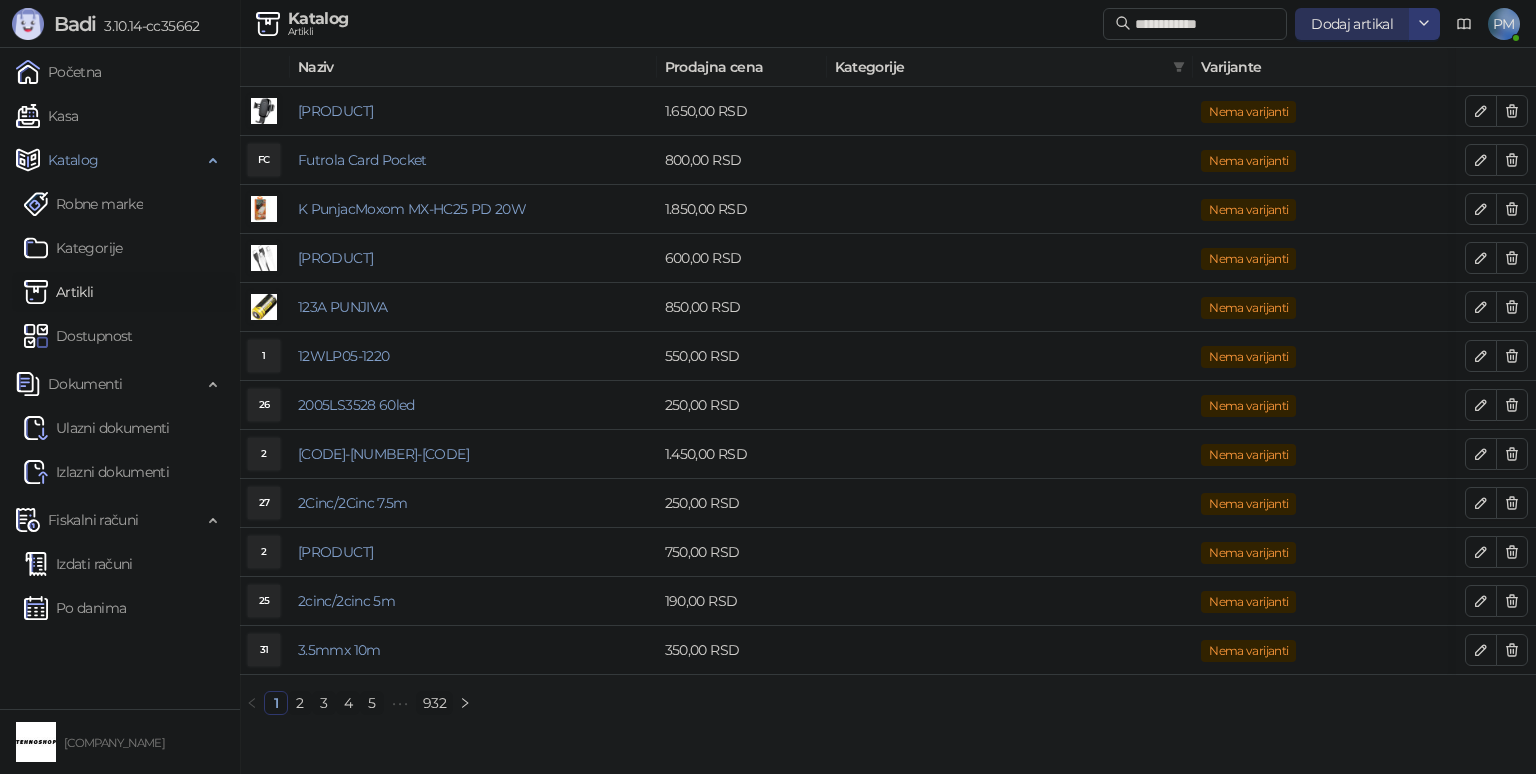 click on "Dodaj artikal" at bounding box center [1352, 24] 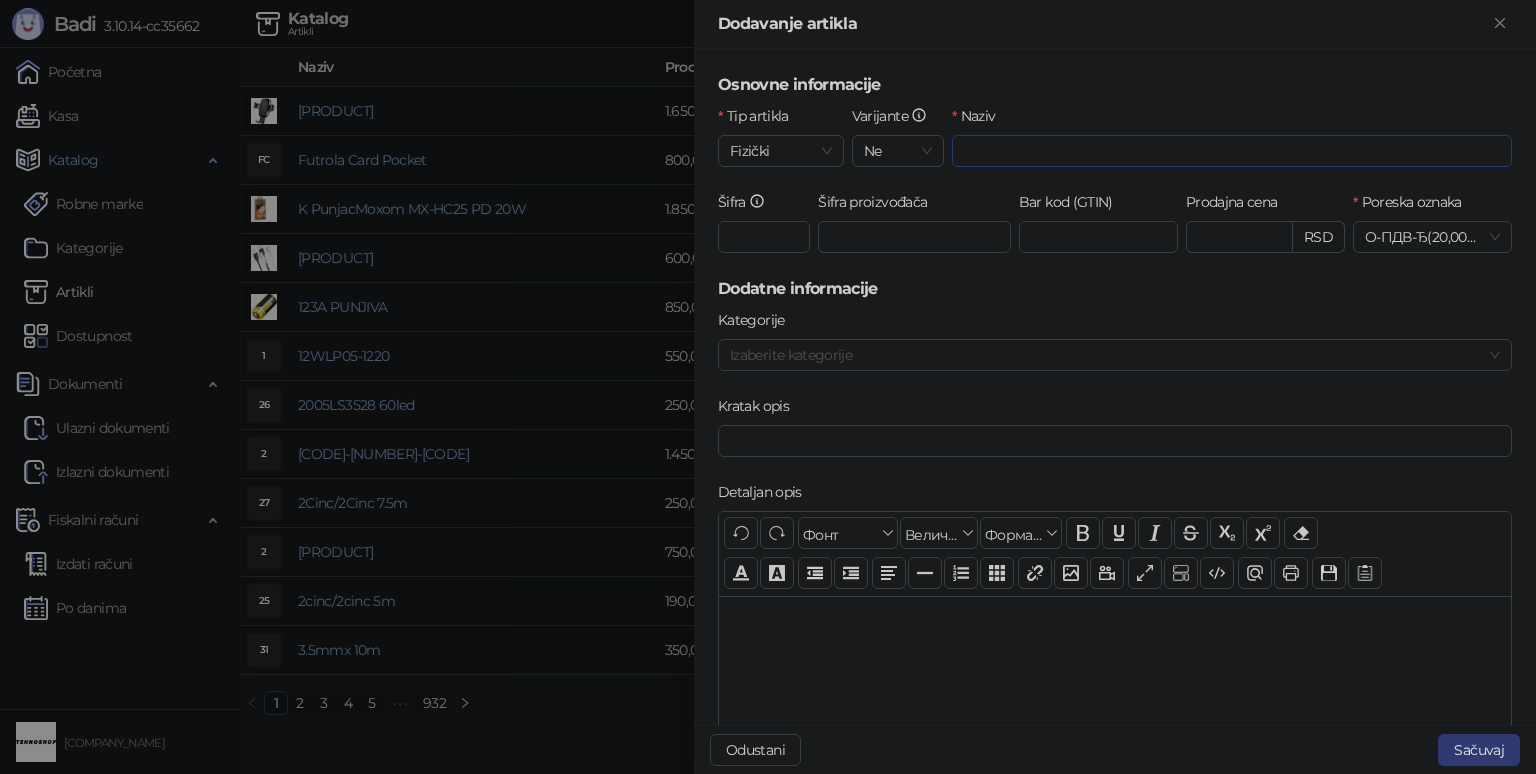 click on "Naziv" at bounding box center [1232, 151] 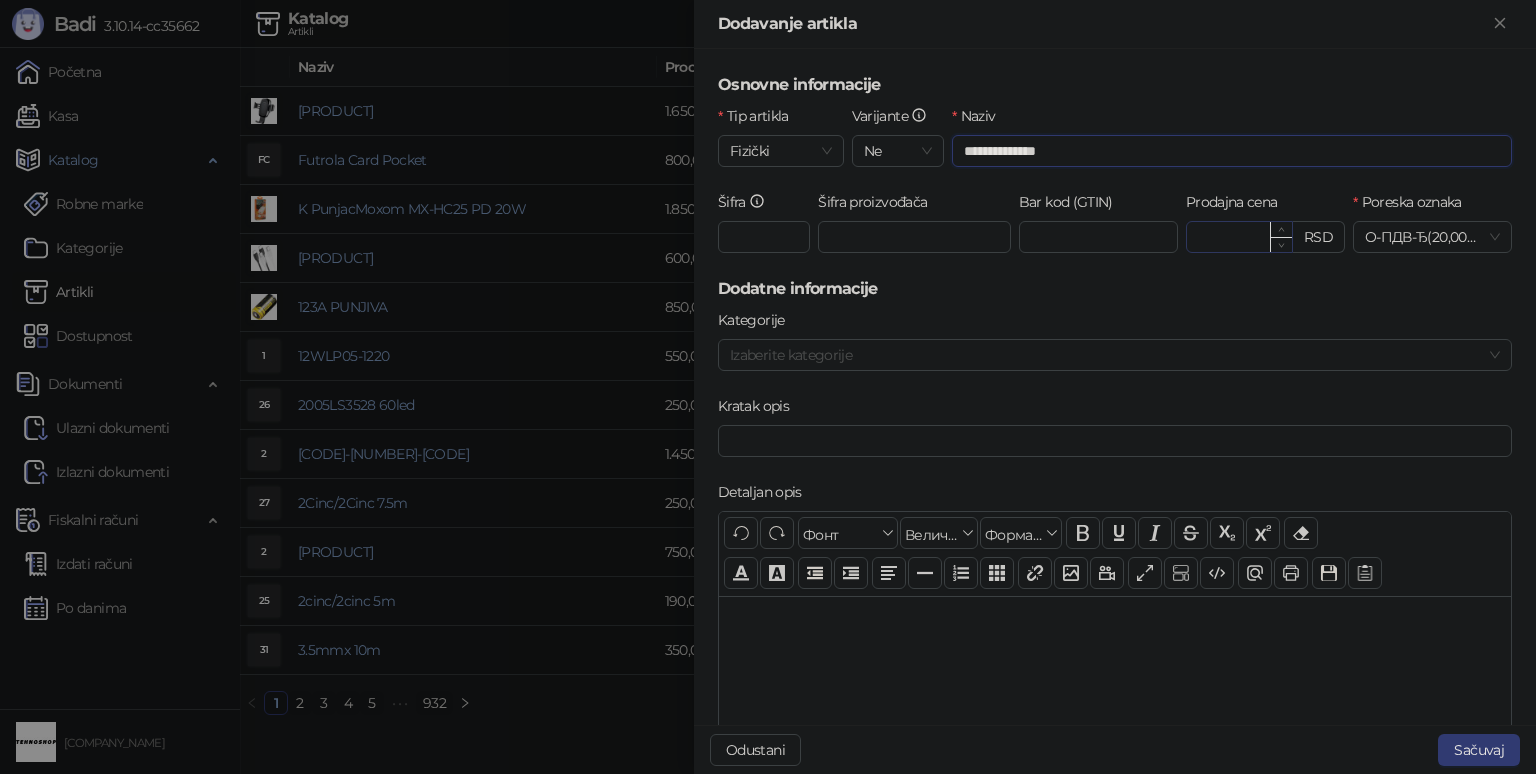 type on "**********" 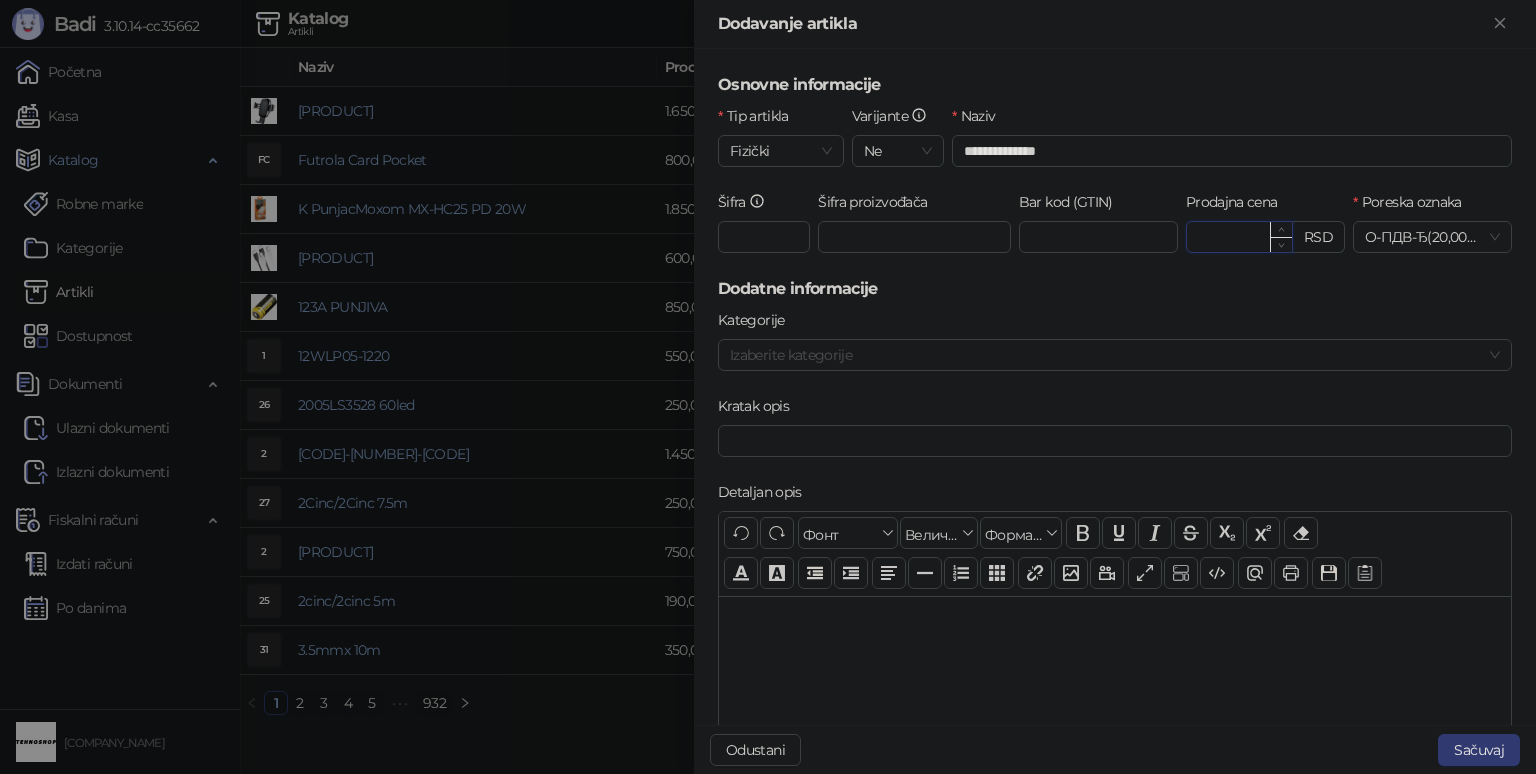 click on "Prodajna cena" at bounding box center [1239, 237] 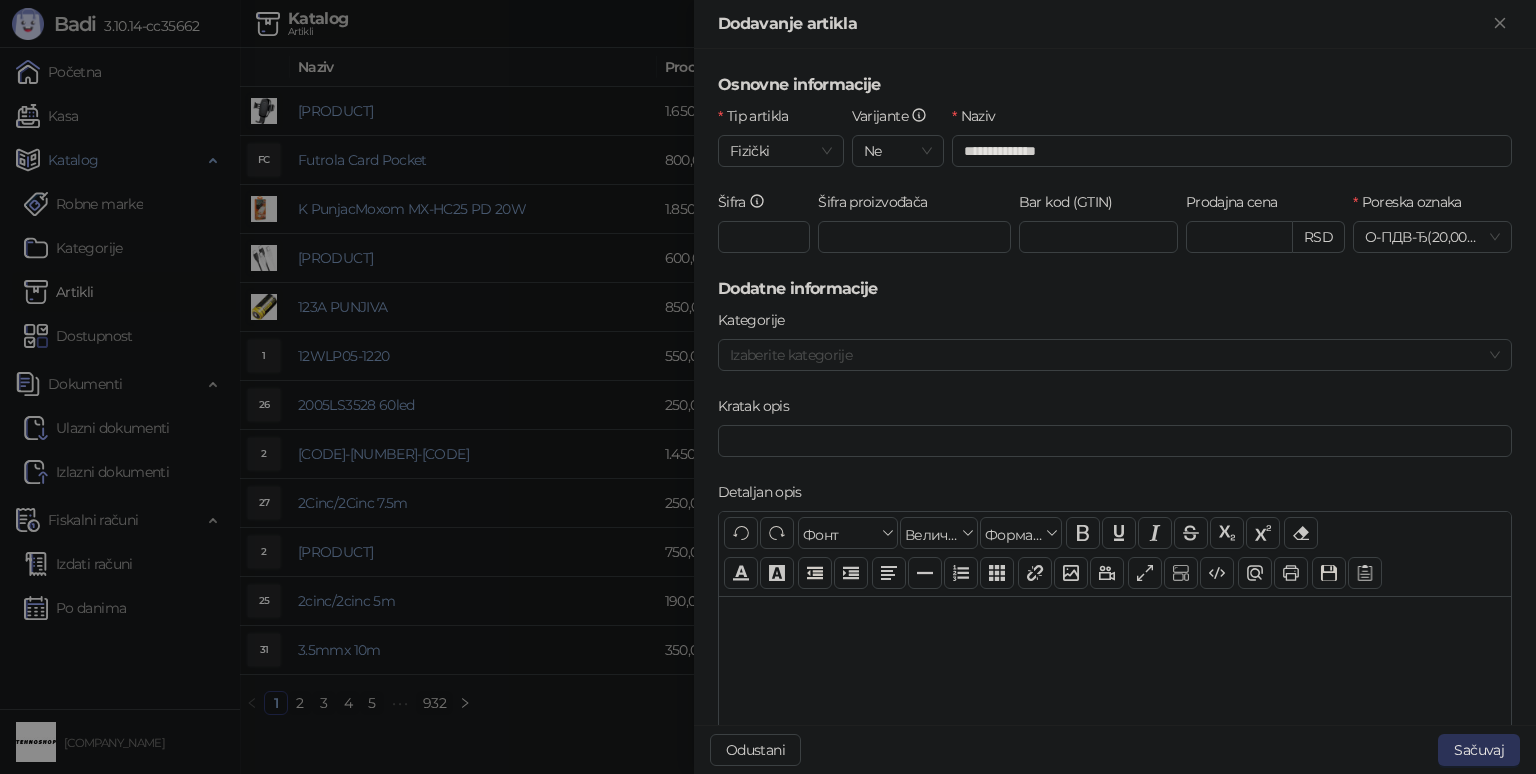 type on "******" 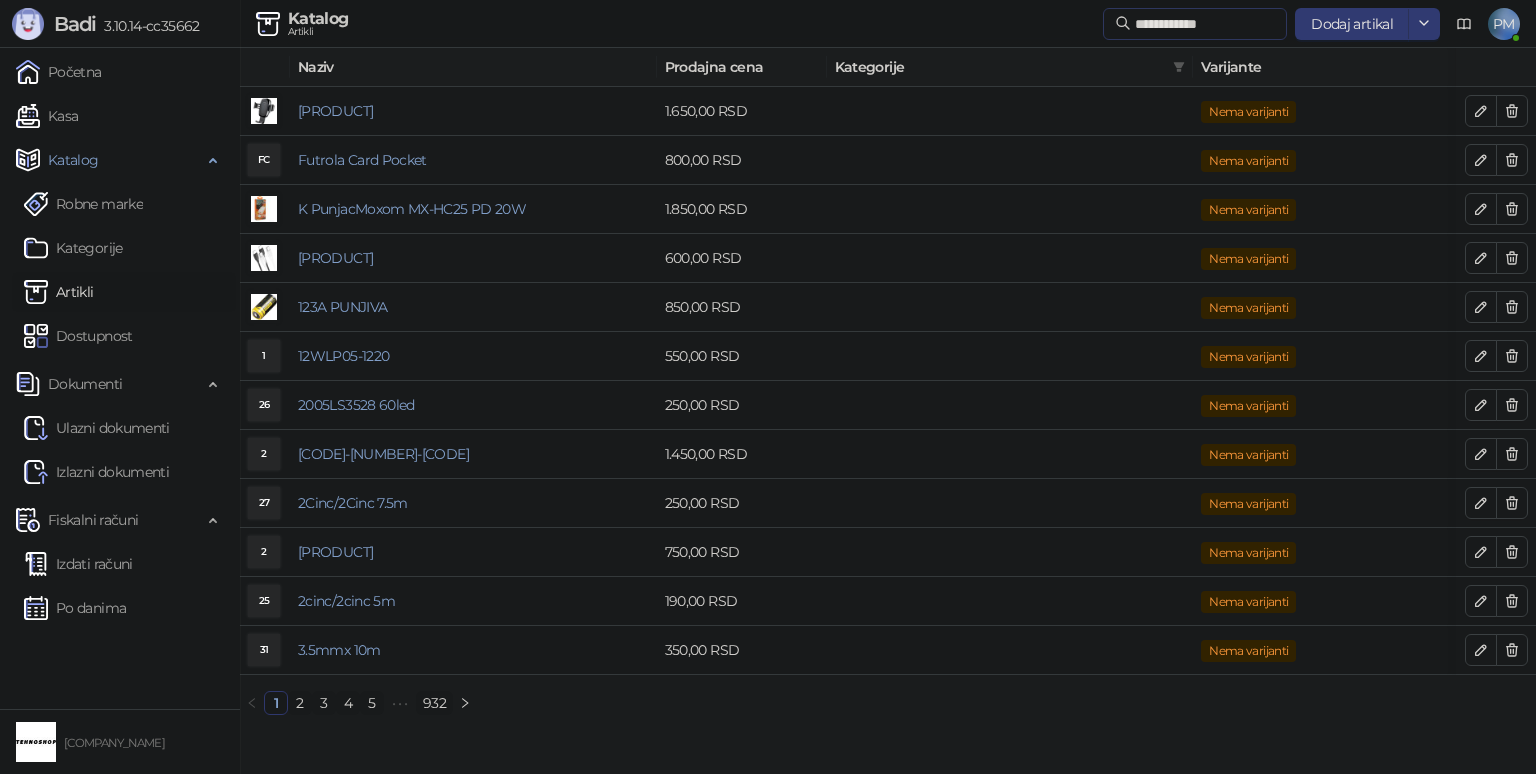 click at bounding box center (1481, 258) 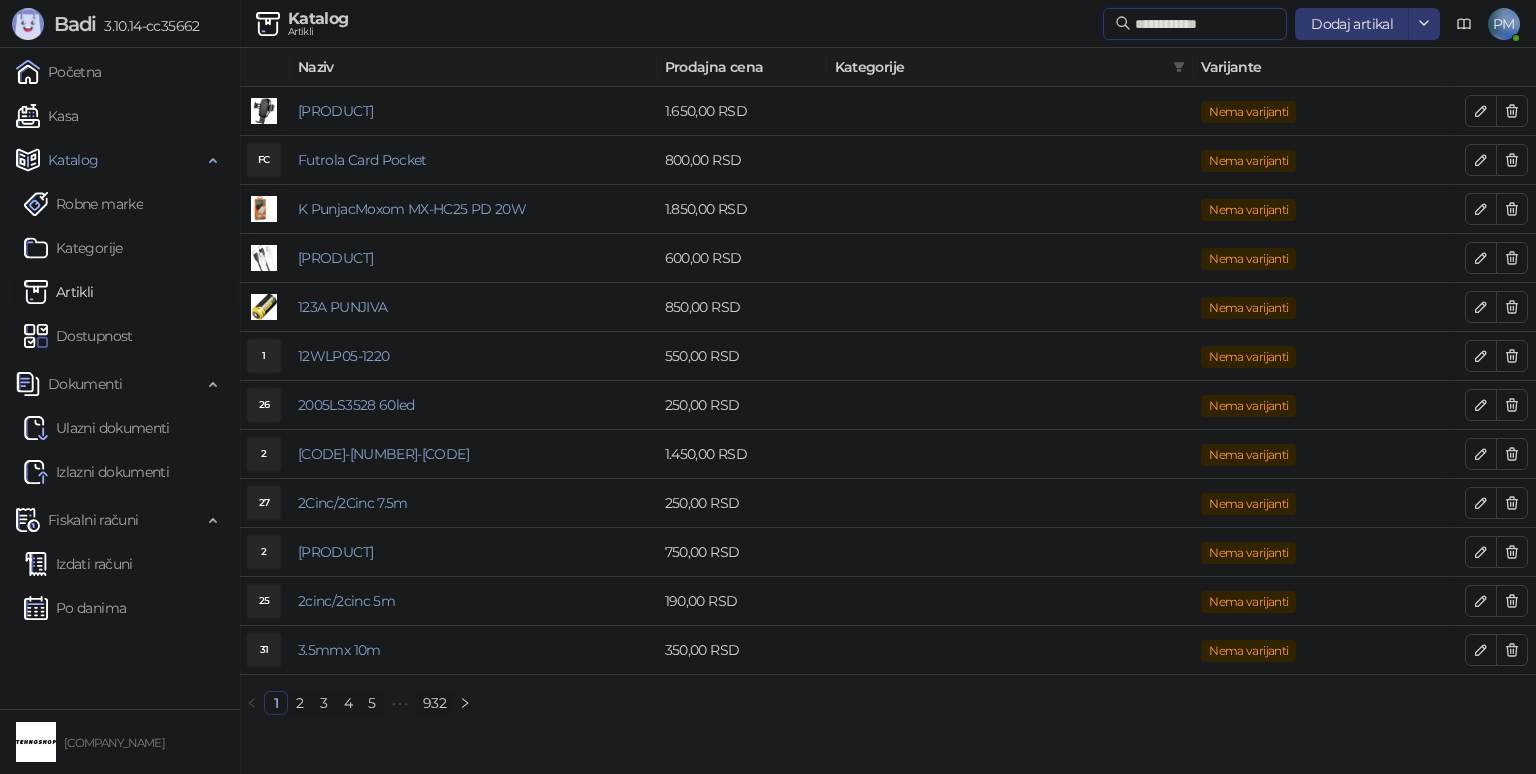 click on "**********" at bounding box center (1205, 24) 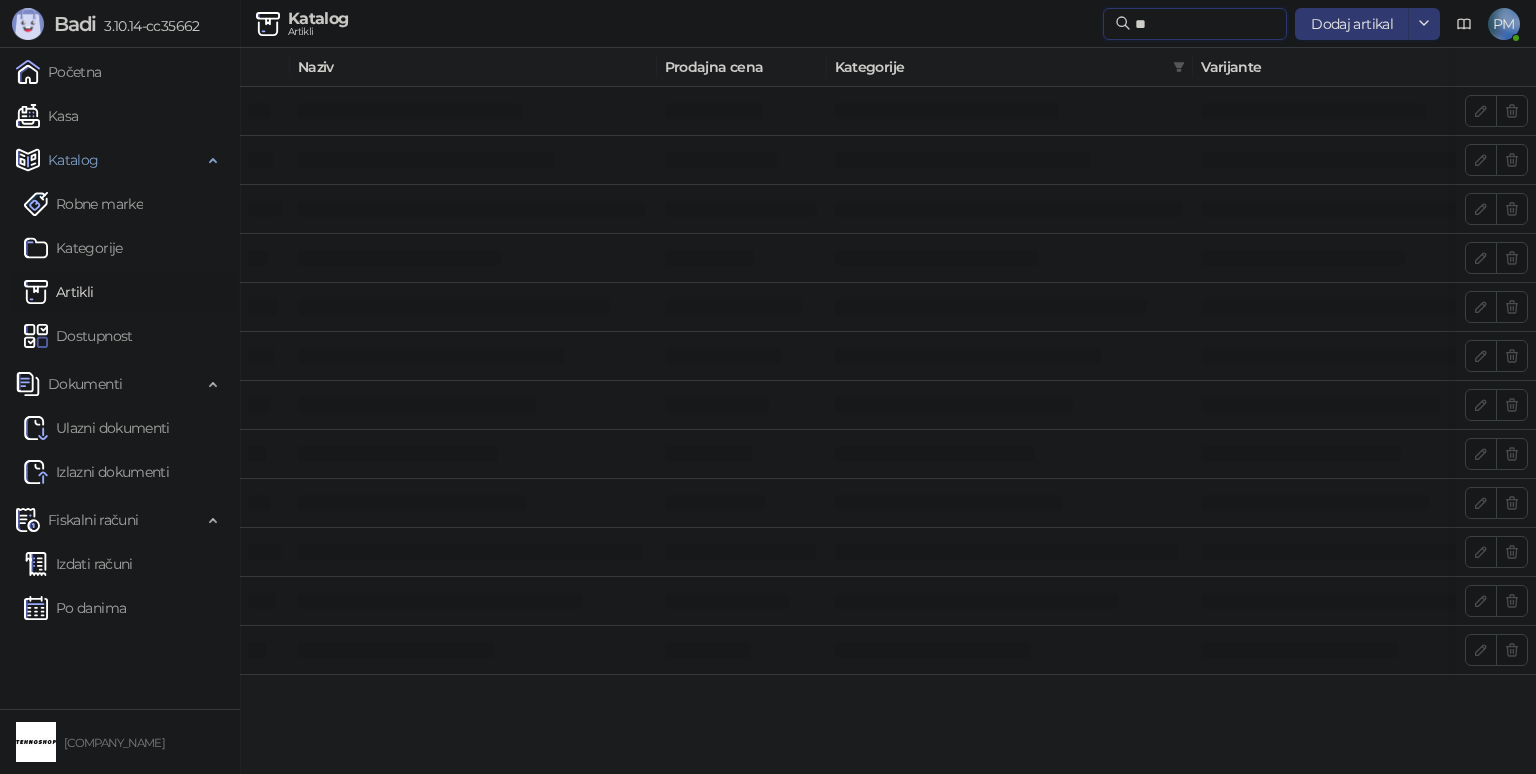 type on "*" 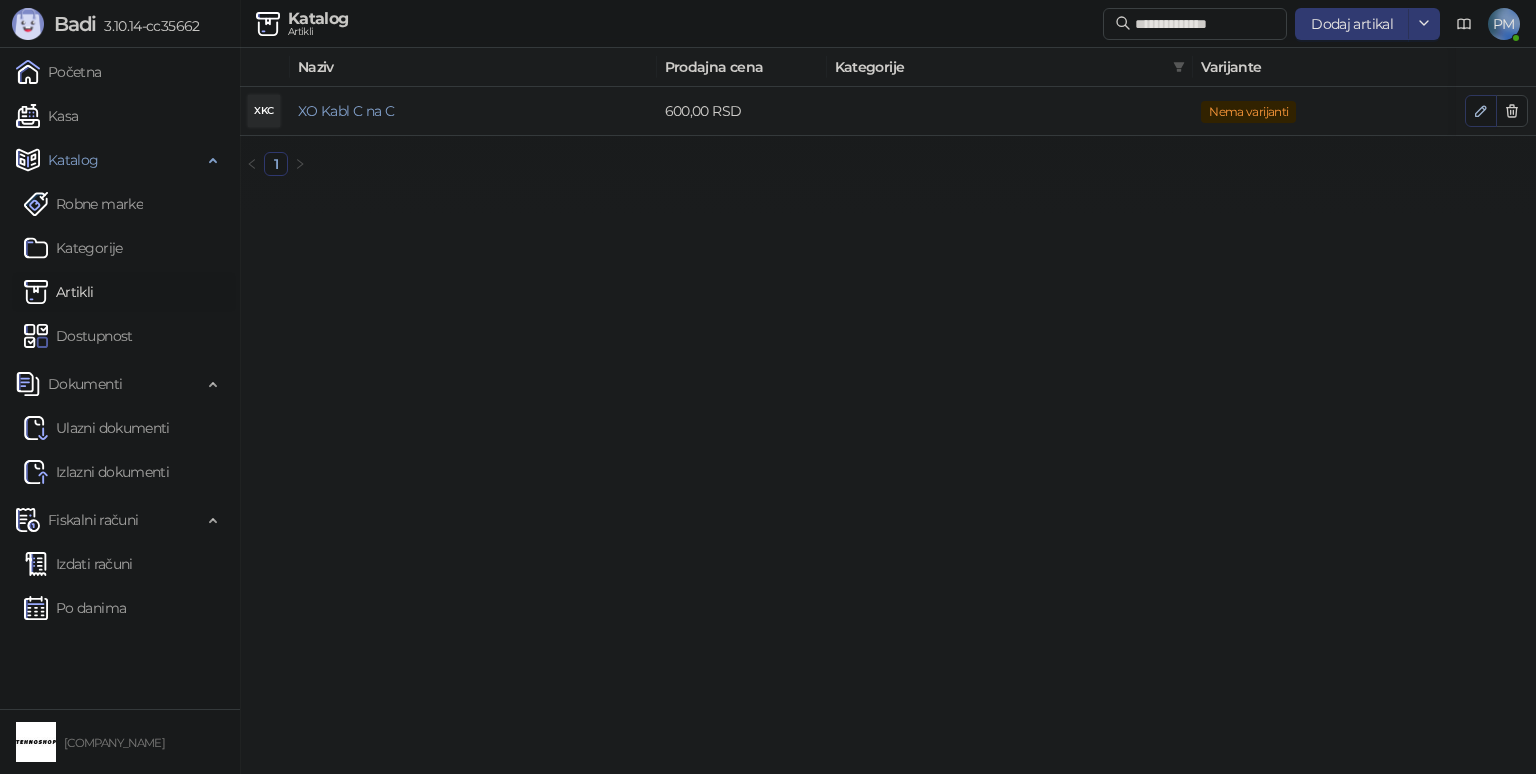 click at bounding box center (1481, 111) 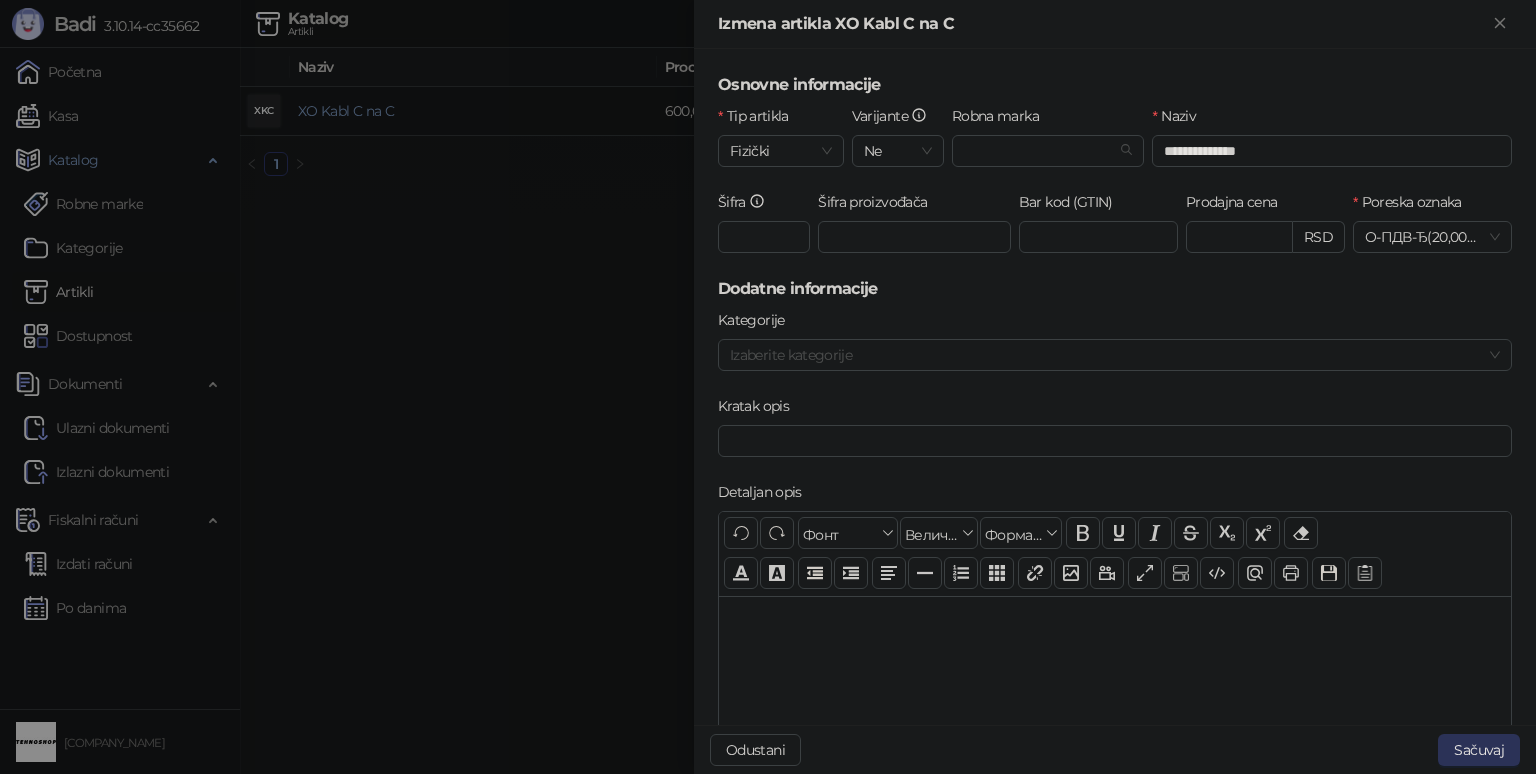 click on "Sačuvaj" at bounding box center [1479, 750] 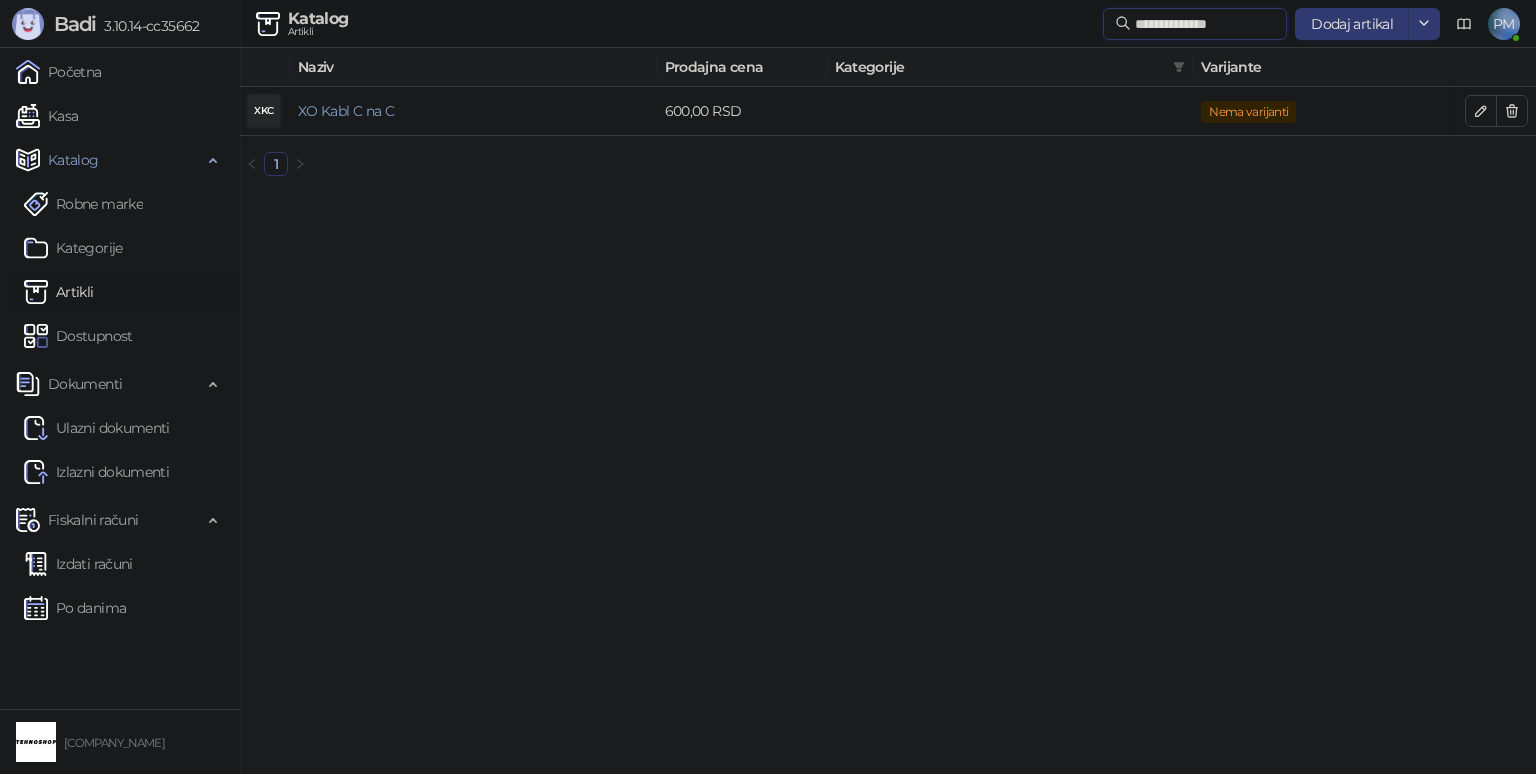 click on "**********" at bounding box center (1205, 24) 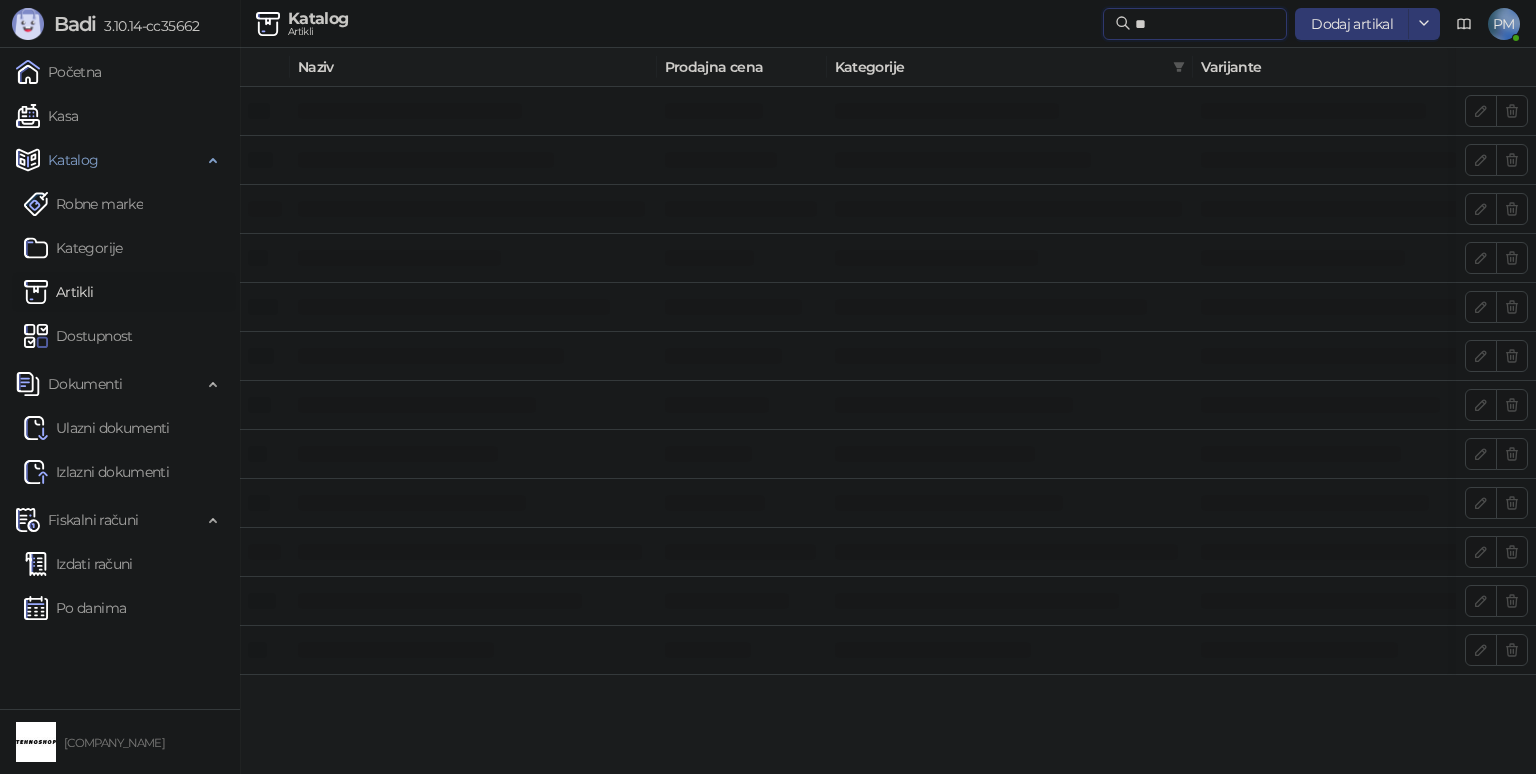 type on "*" 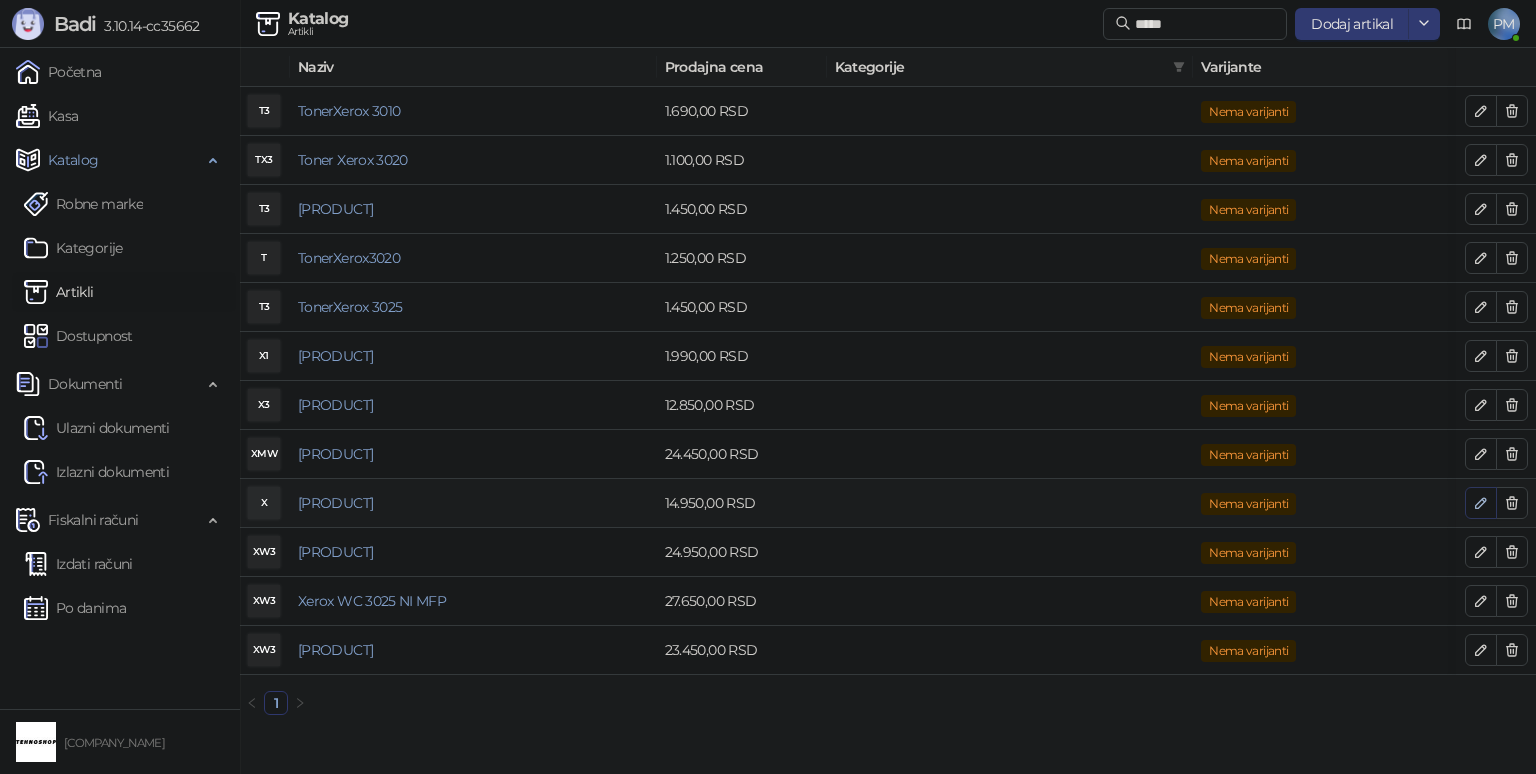 click 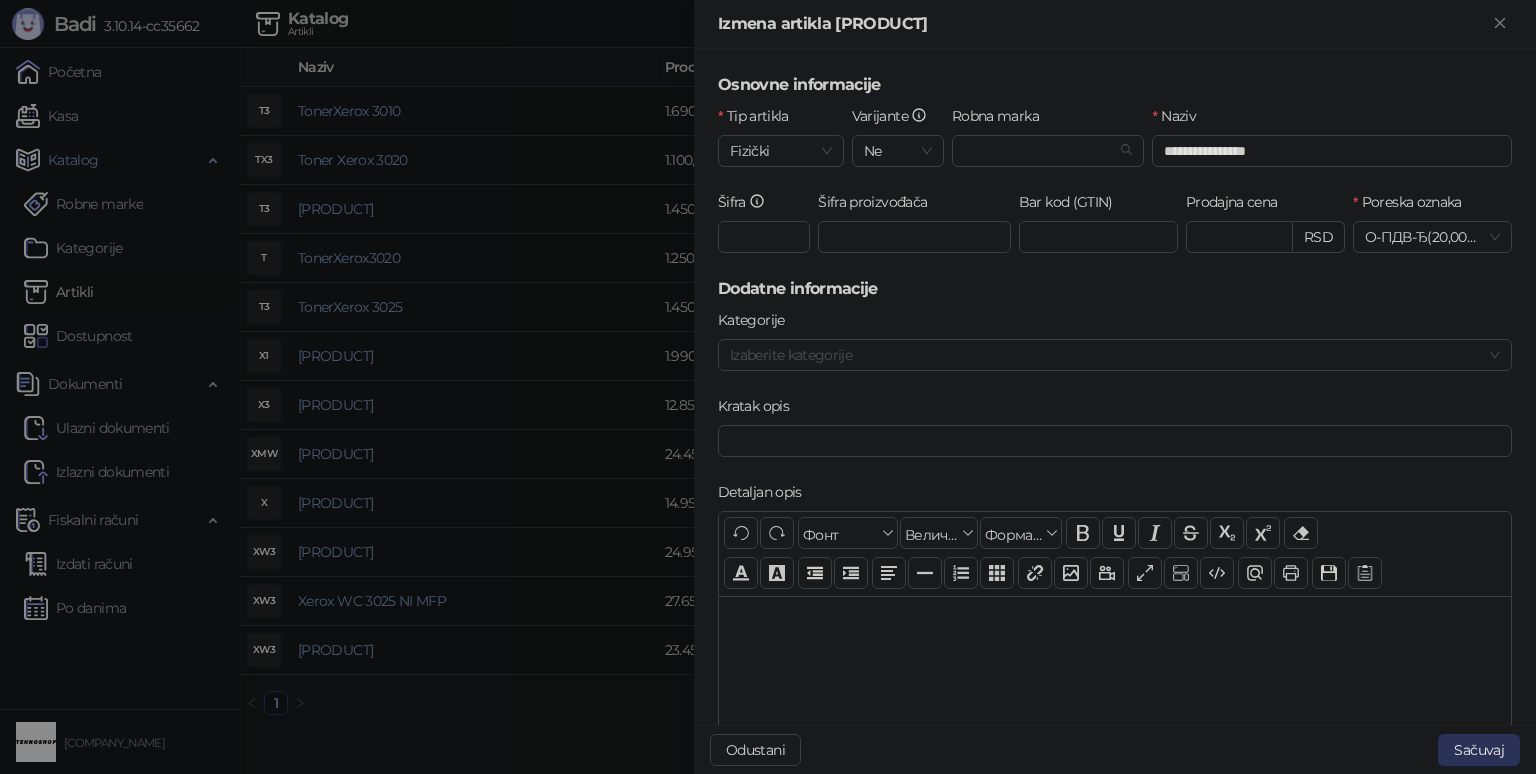 click on "Sačuvaj" at bounding box center [1479, 750] 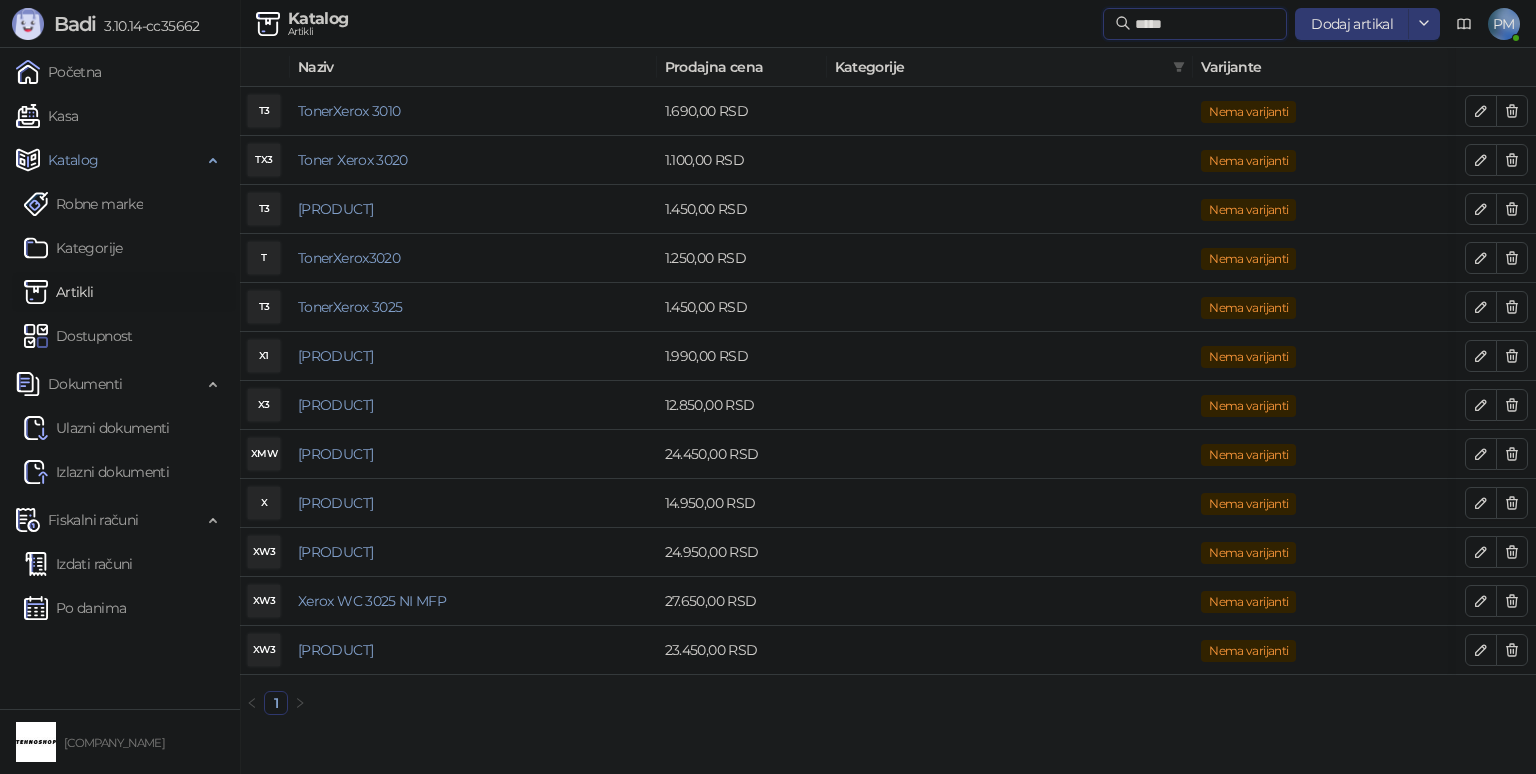 click on "*****" at bounding box center [1205, 24] 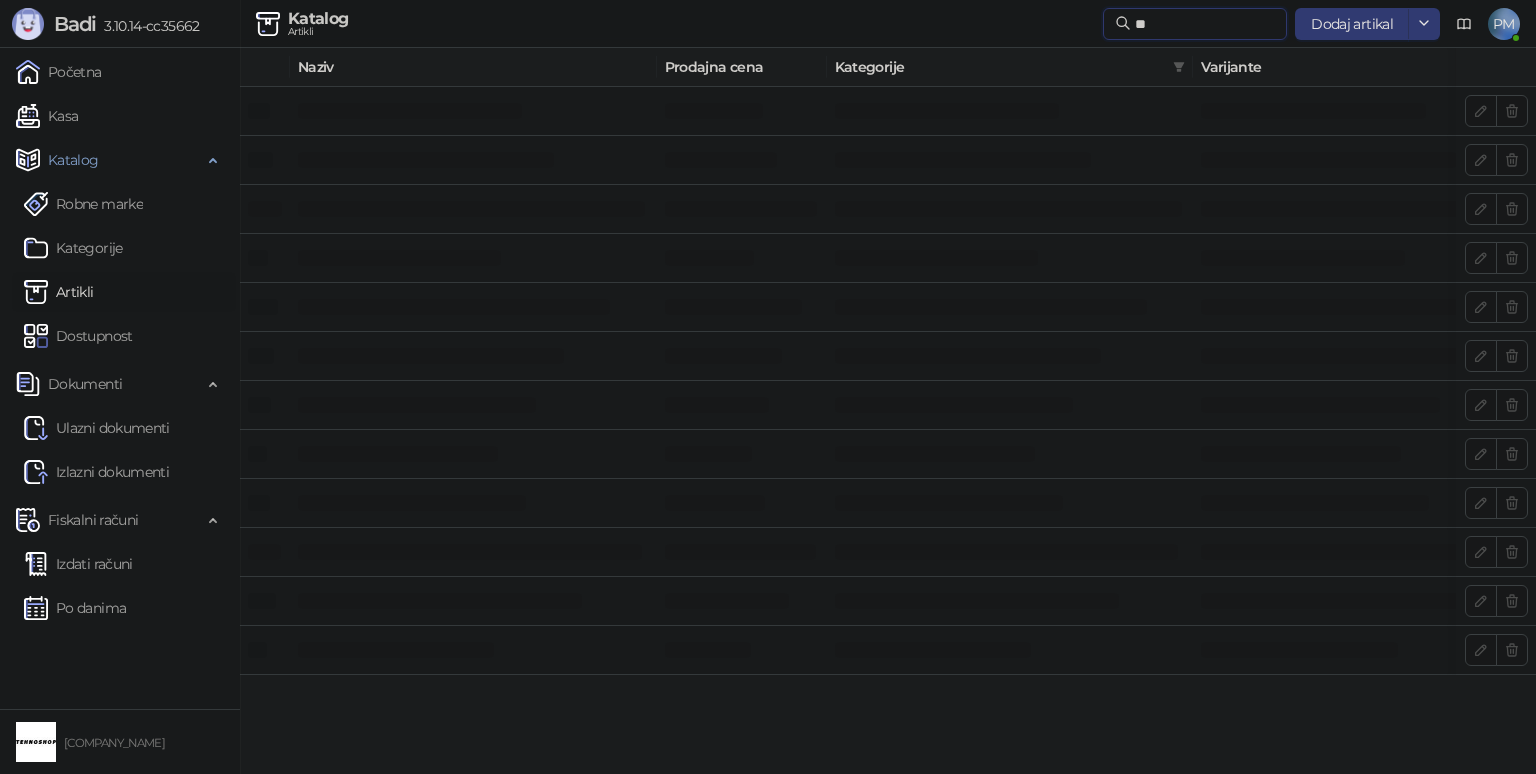 type on "*" 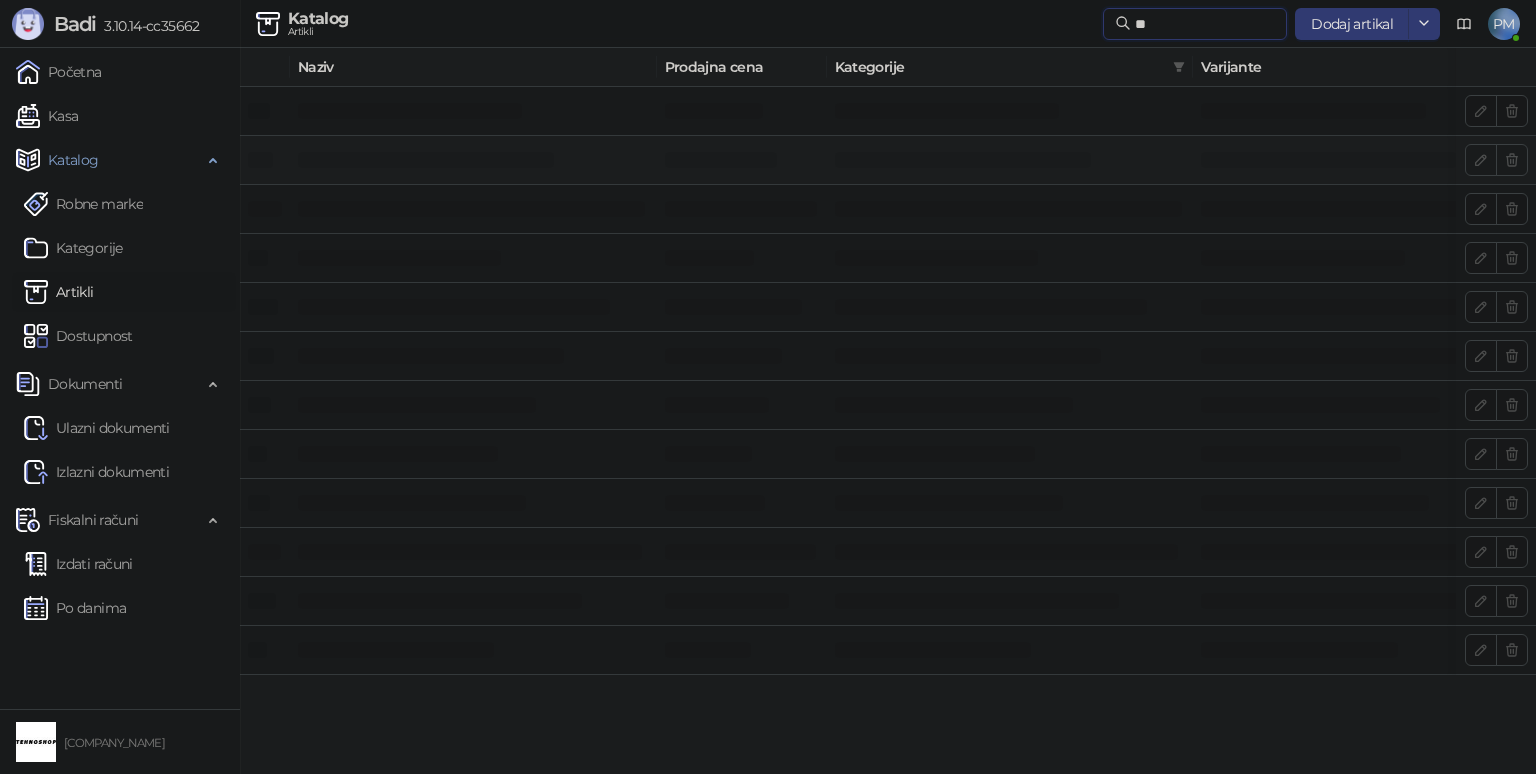 type on "*" 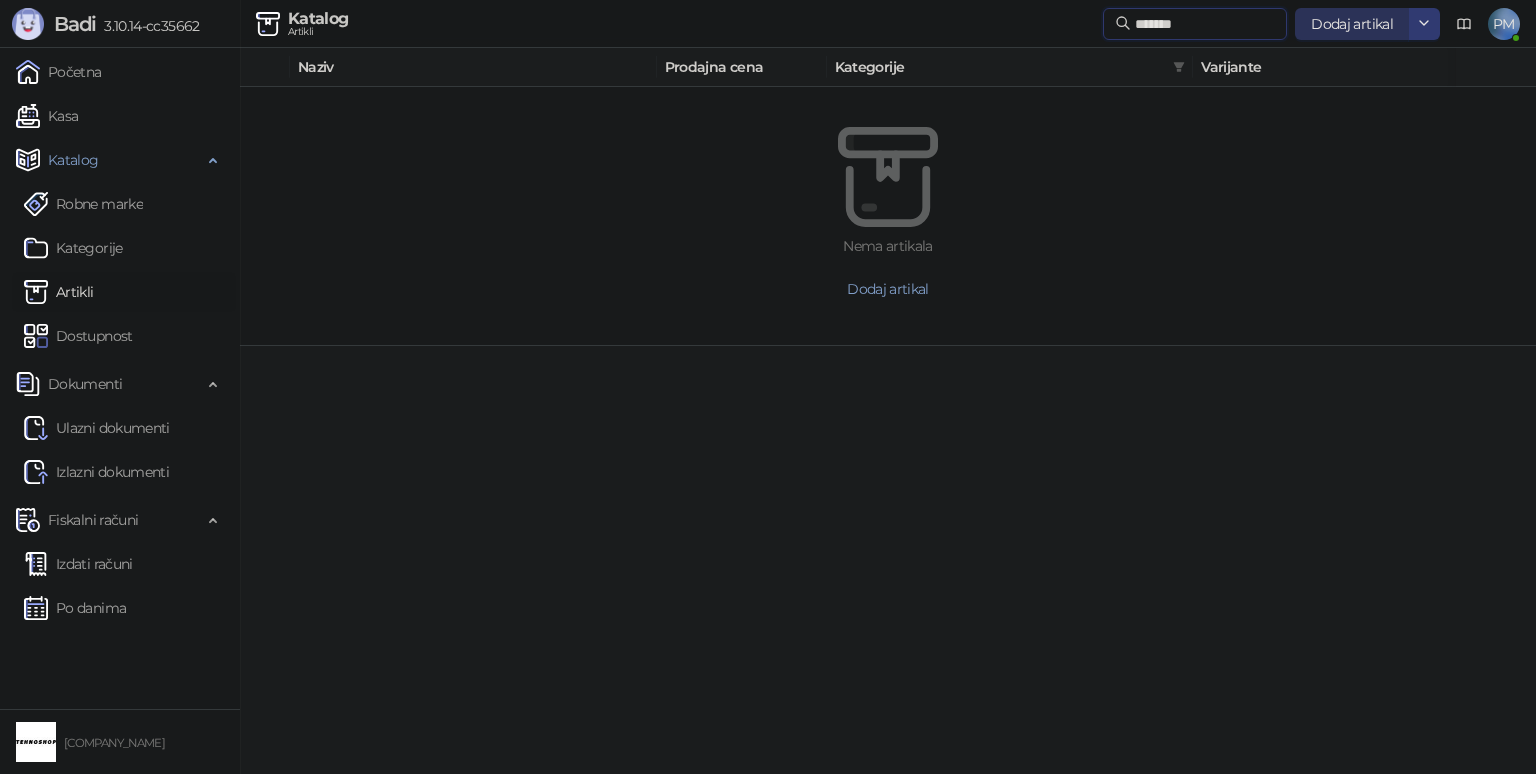 type on "*******" 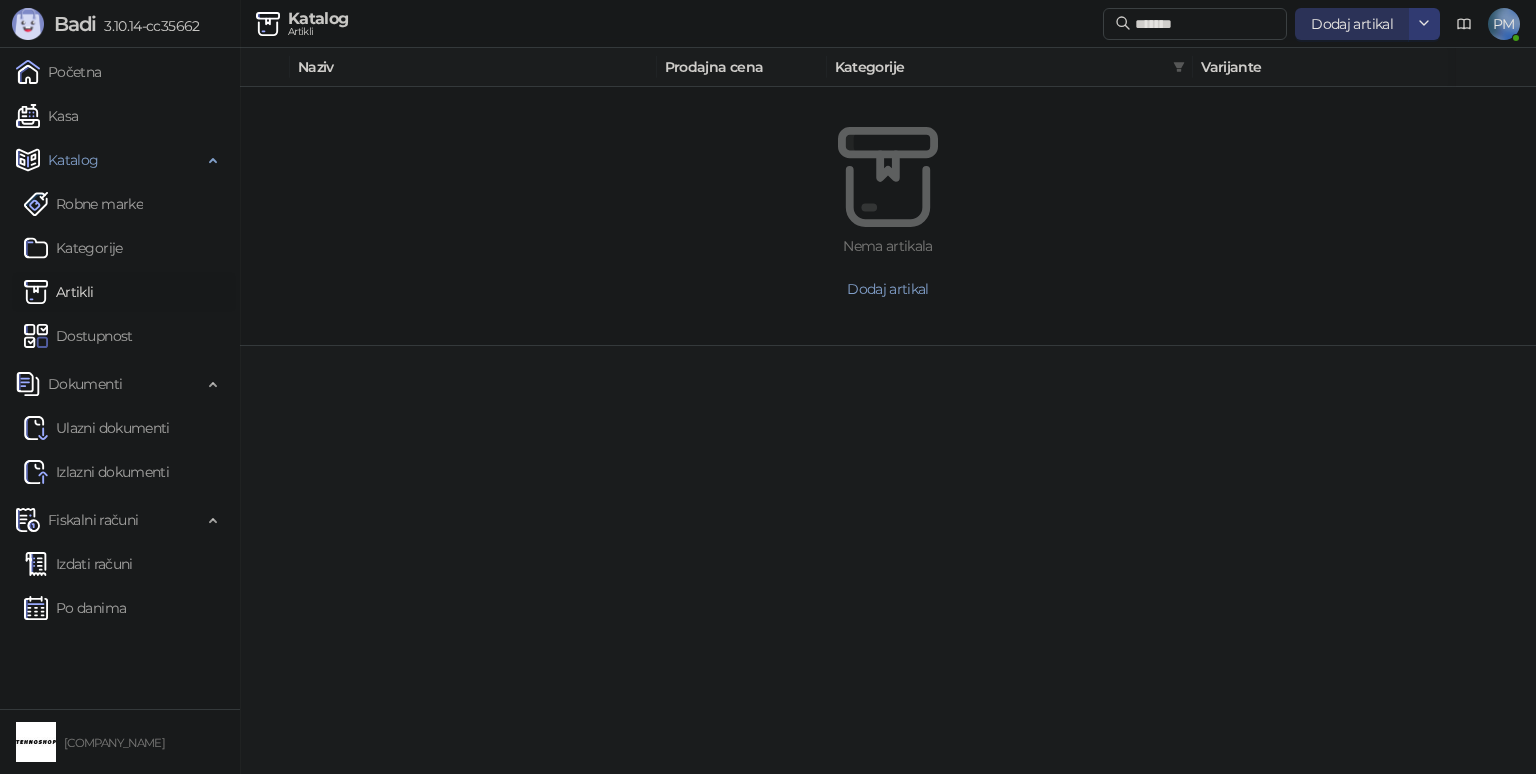 click on "Dodaj artikal" at bounding box center (1352, 24) 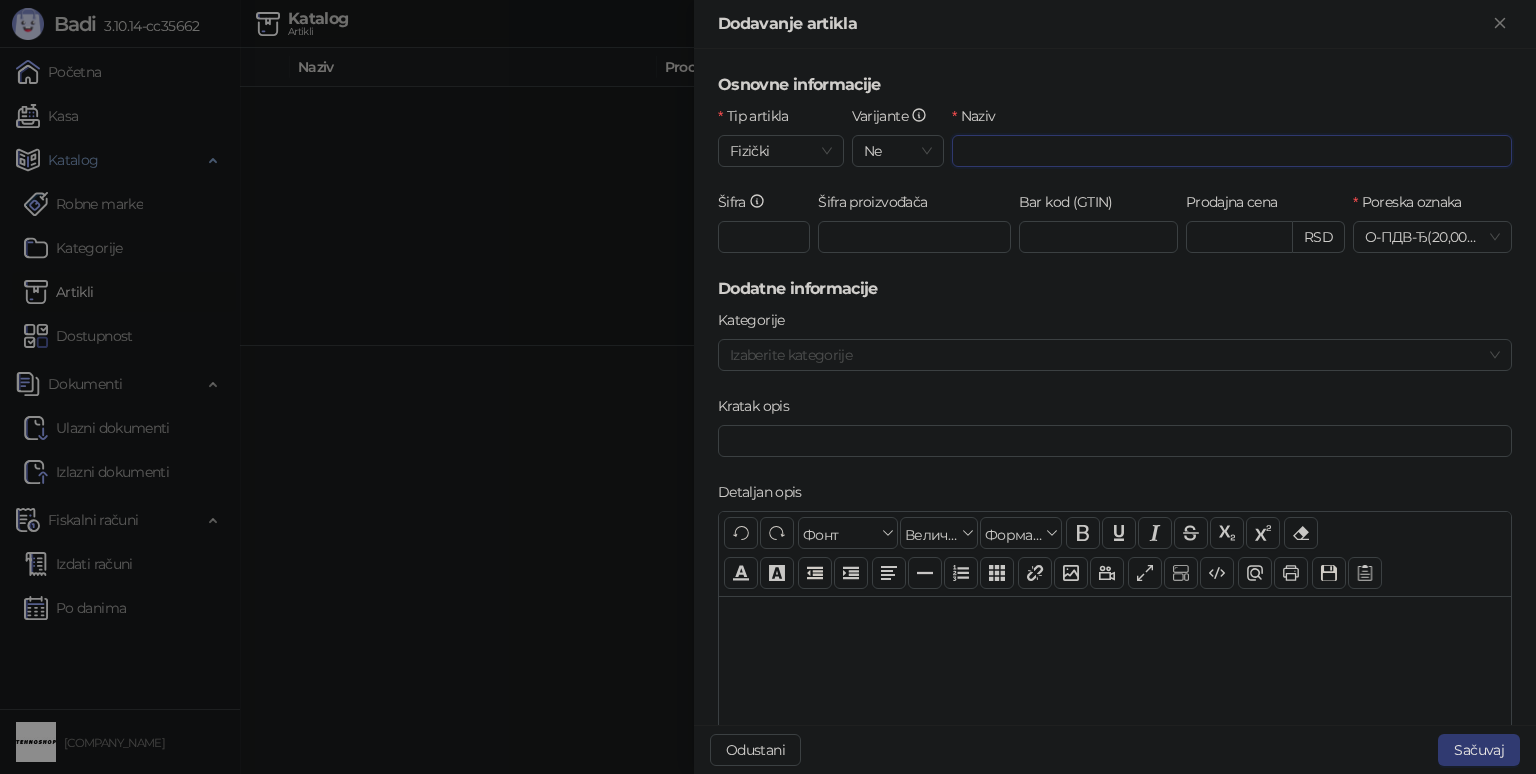 click on "Naziv" at bounding box center (1232, 151) 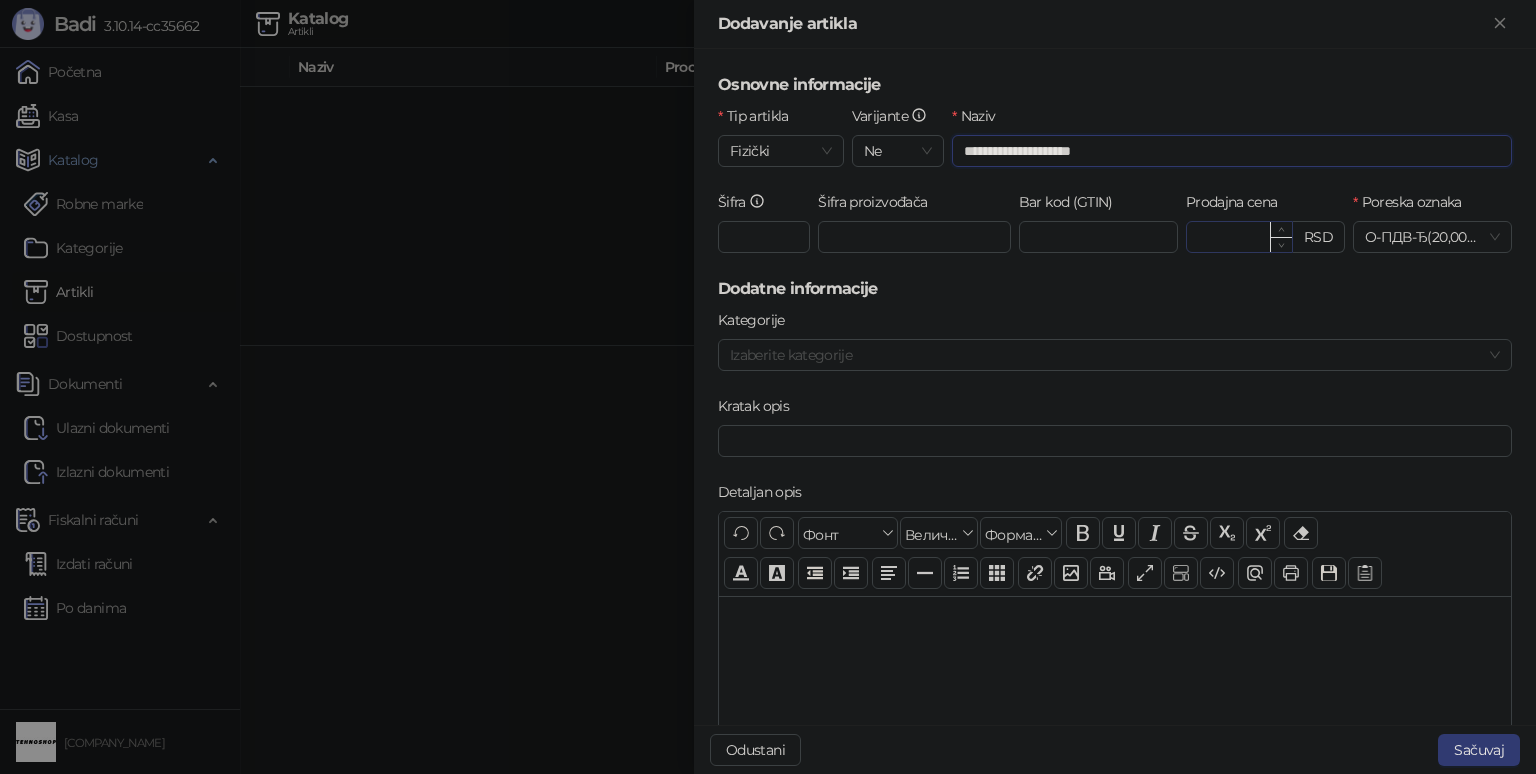 type on "**********" 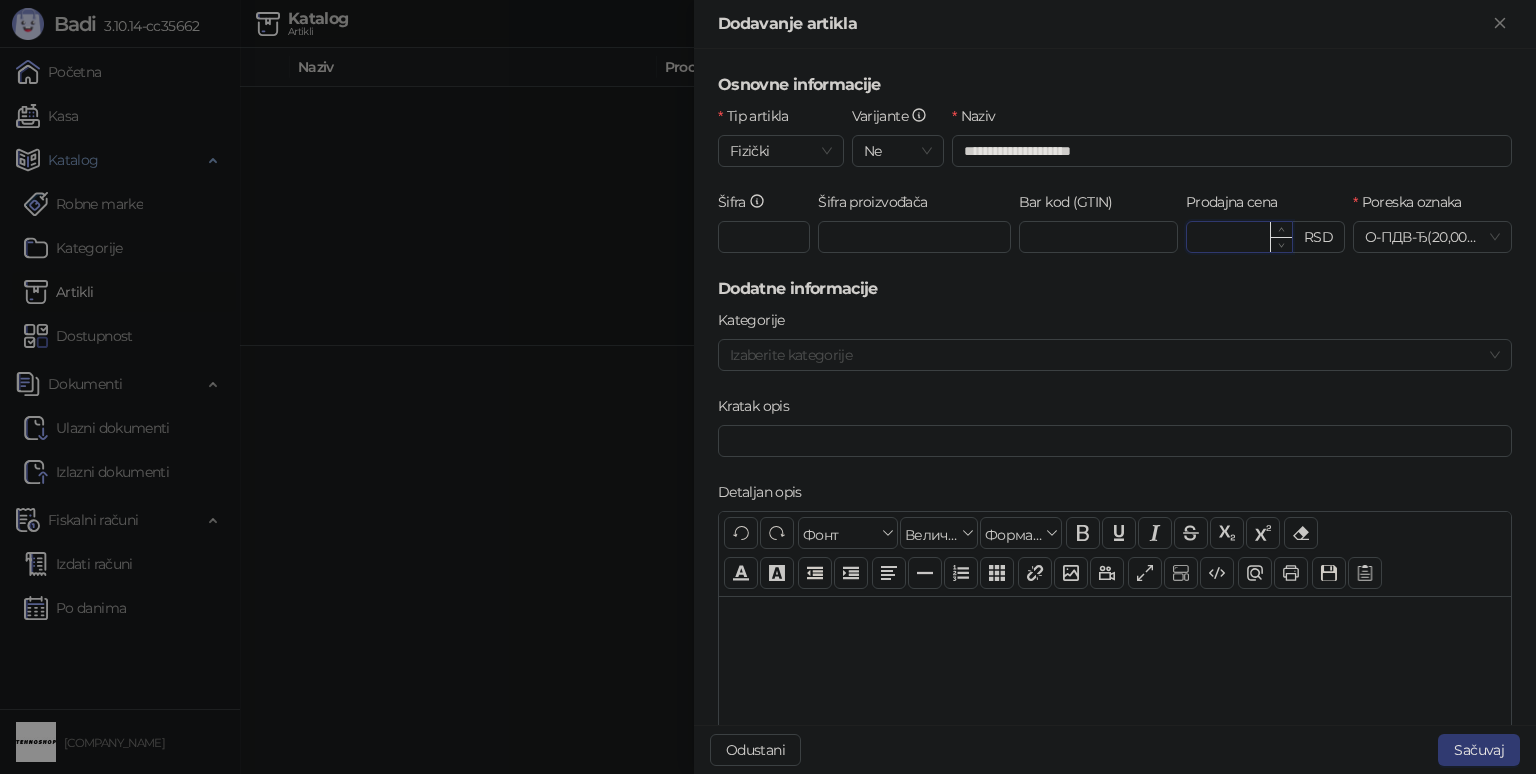 click on "Prodajna cena" at bounding box center [1239, 237] 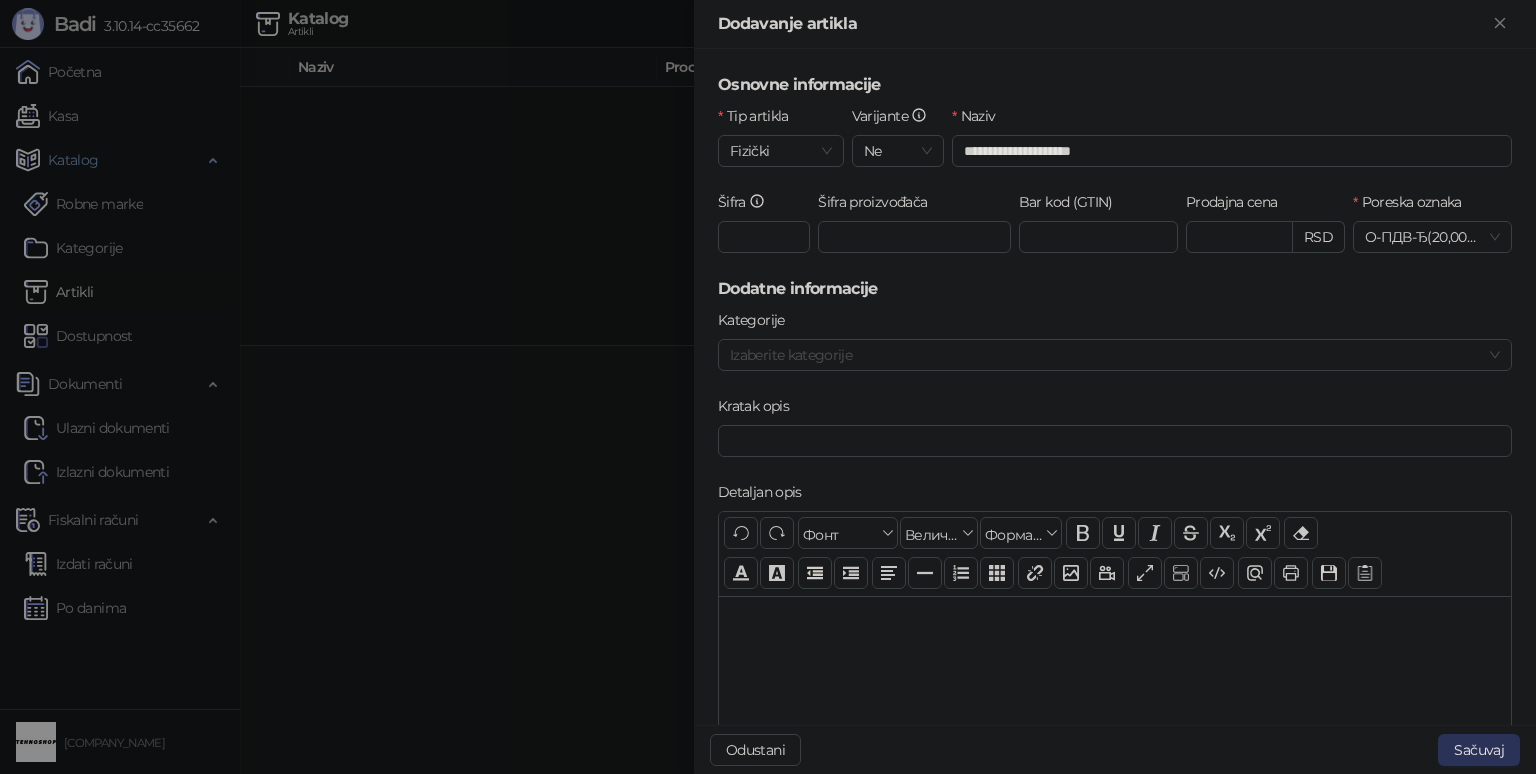 type on "*******" 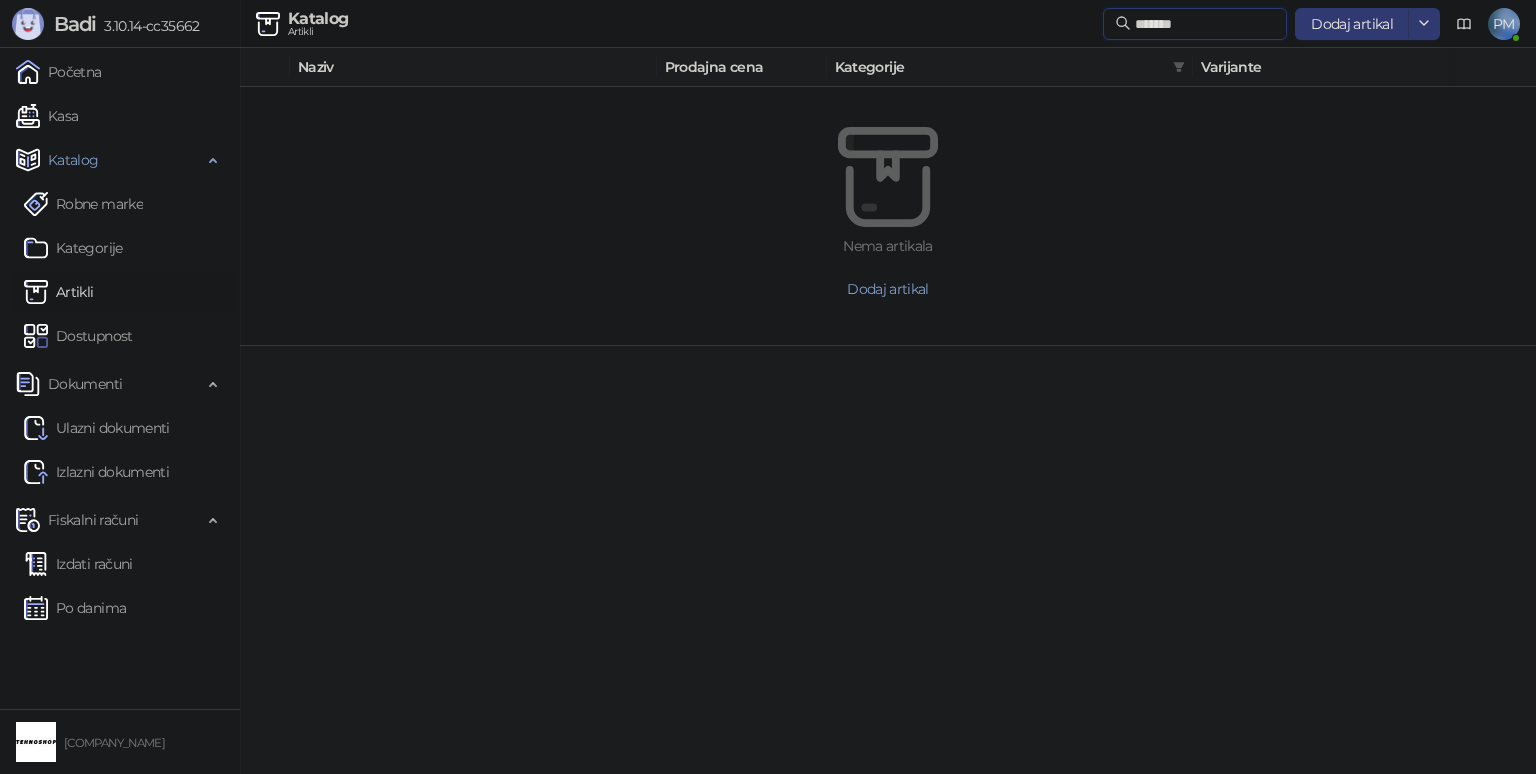 click on "*******" at bounding box center [1205, 24] 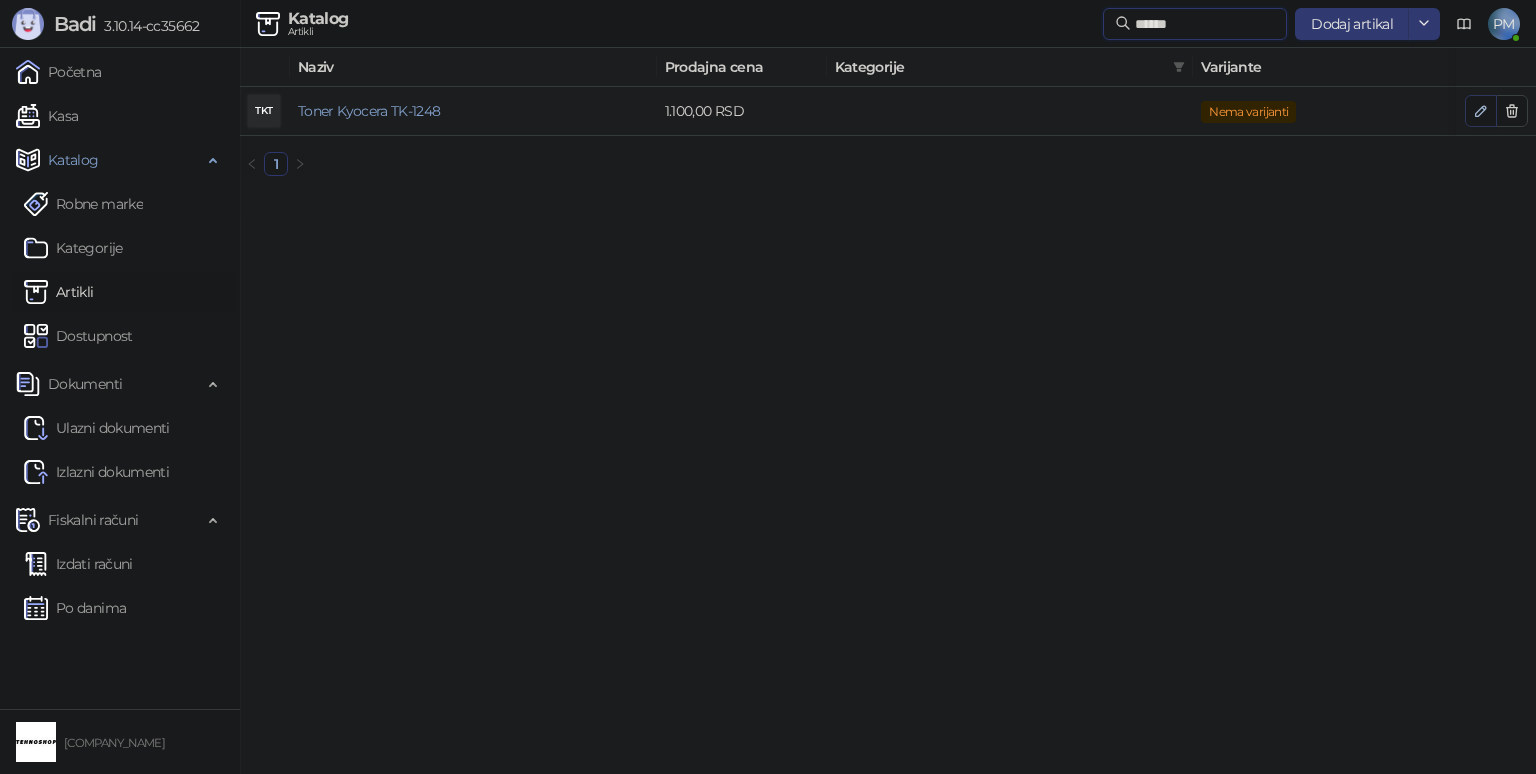 type on "******" 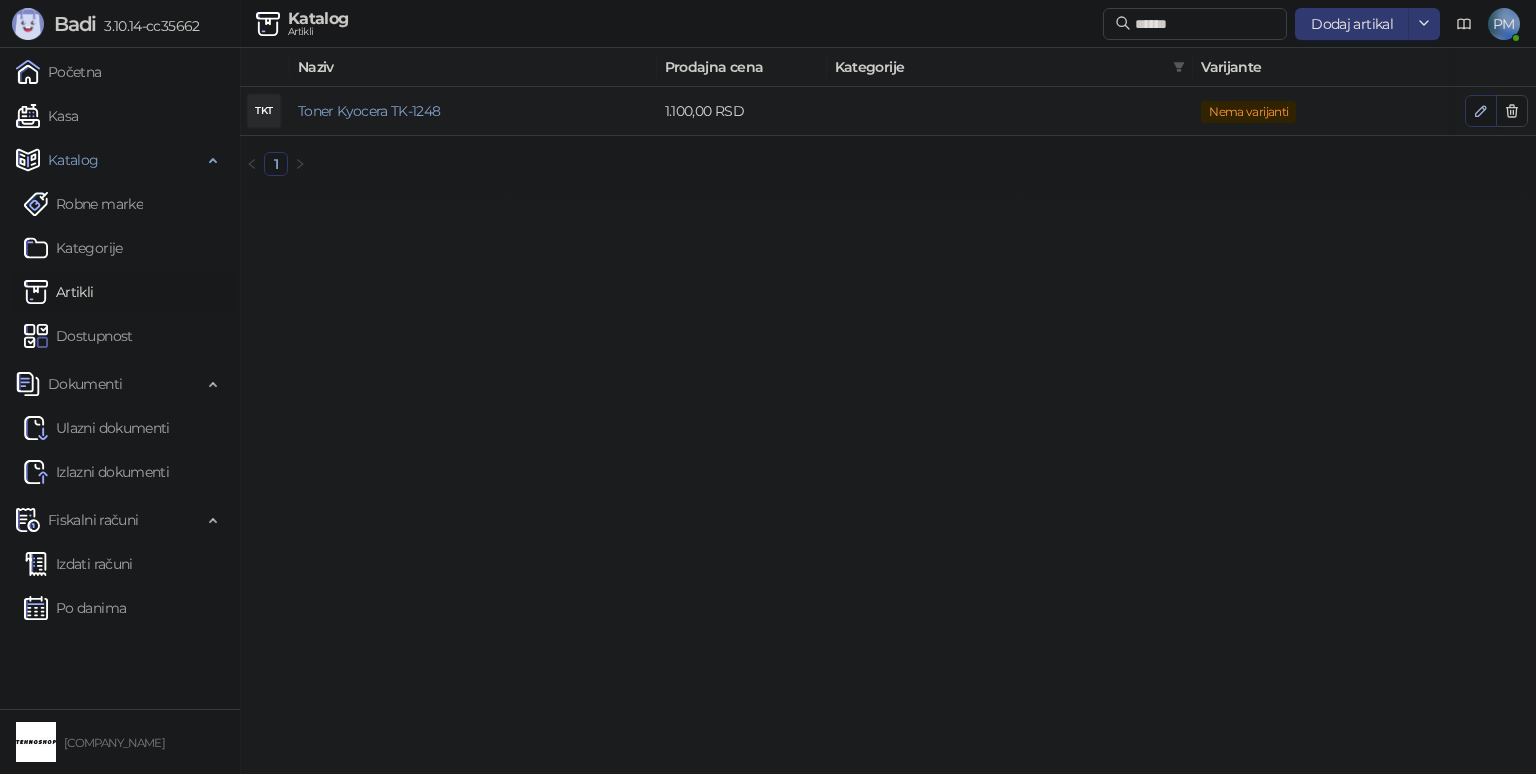 click at bounding box center (1481, 110) 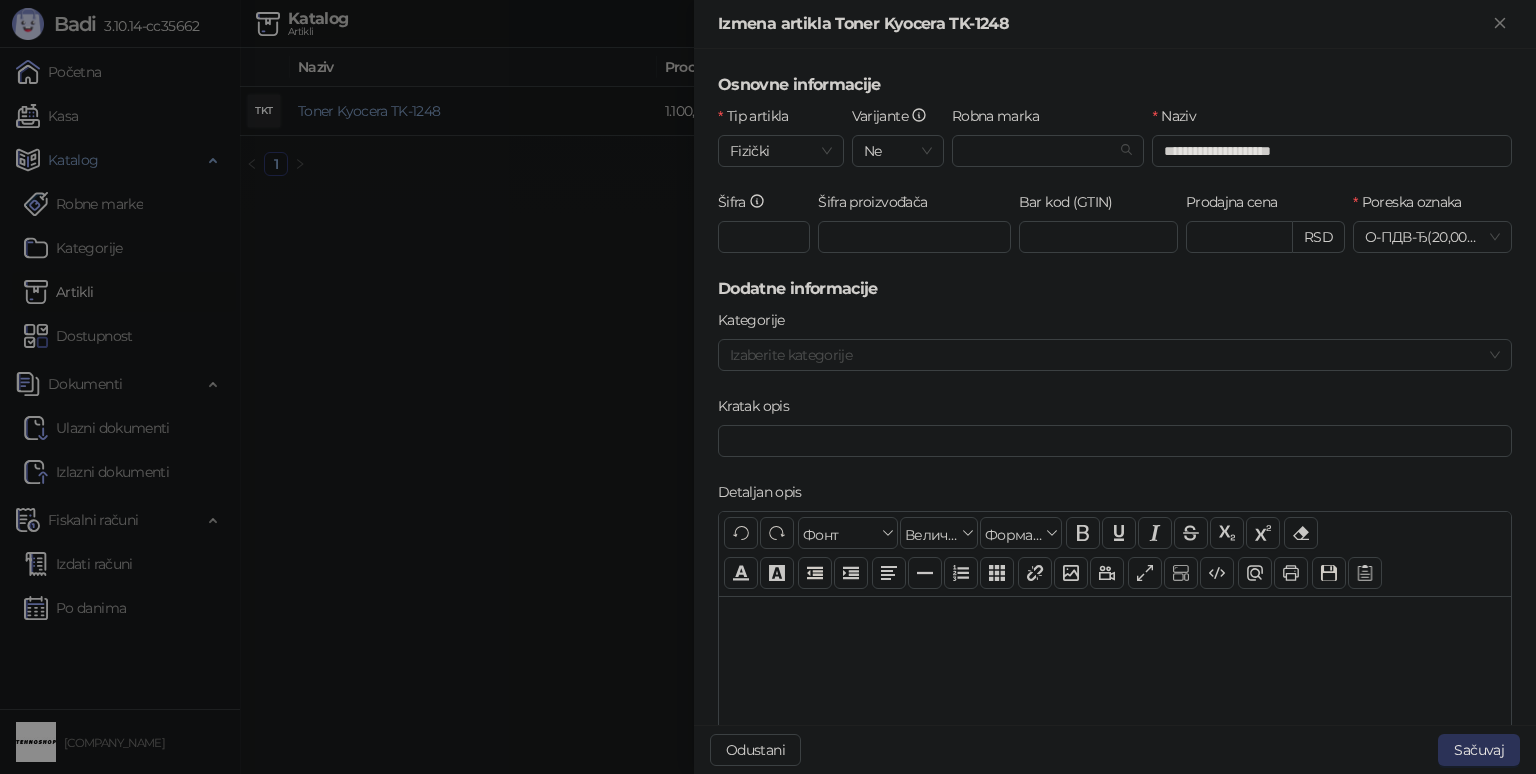 click on "Sačuvaj" at bounding box center (1479, 750) 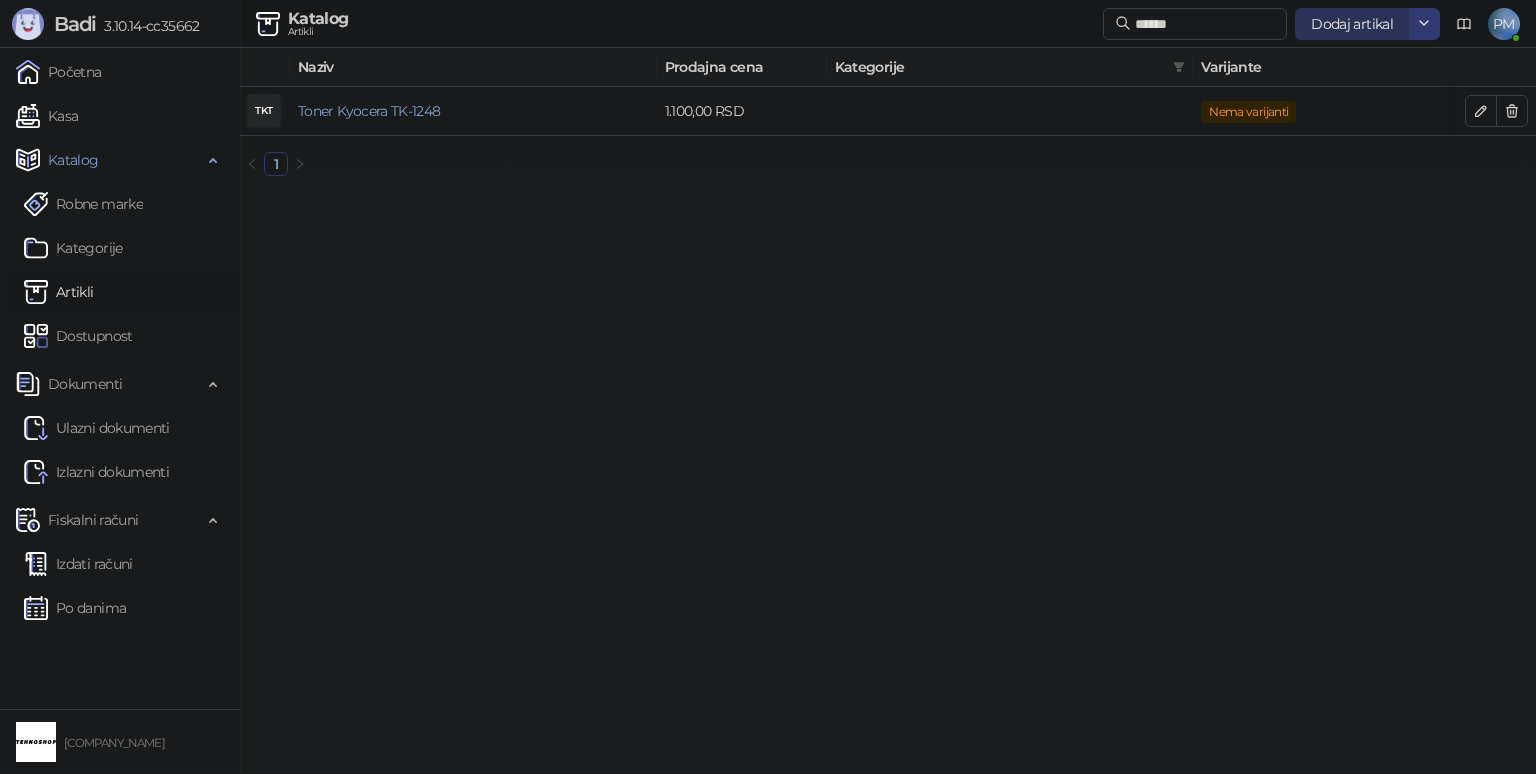 click on "Dodaj artikal" at bounding box center (1352, 24) 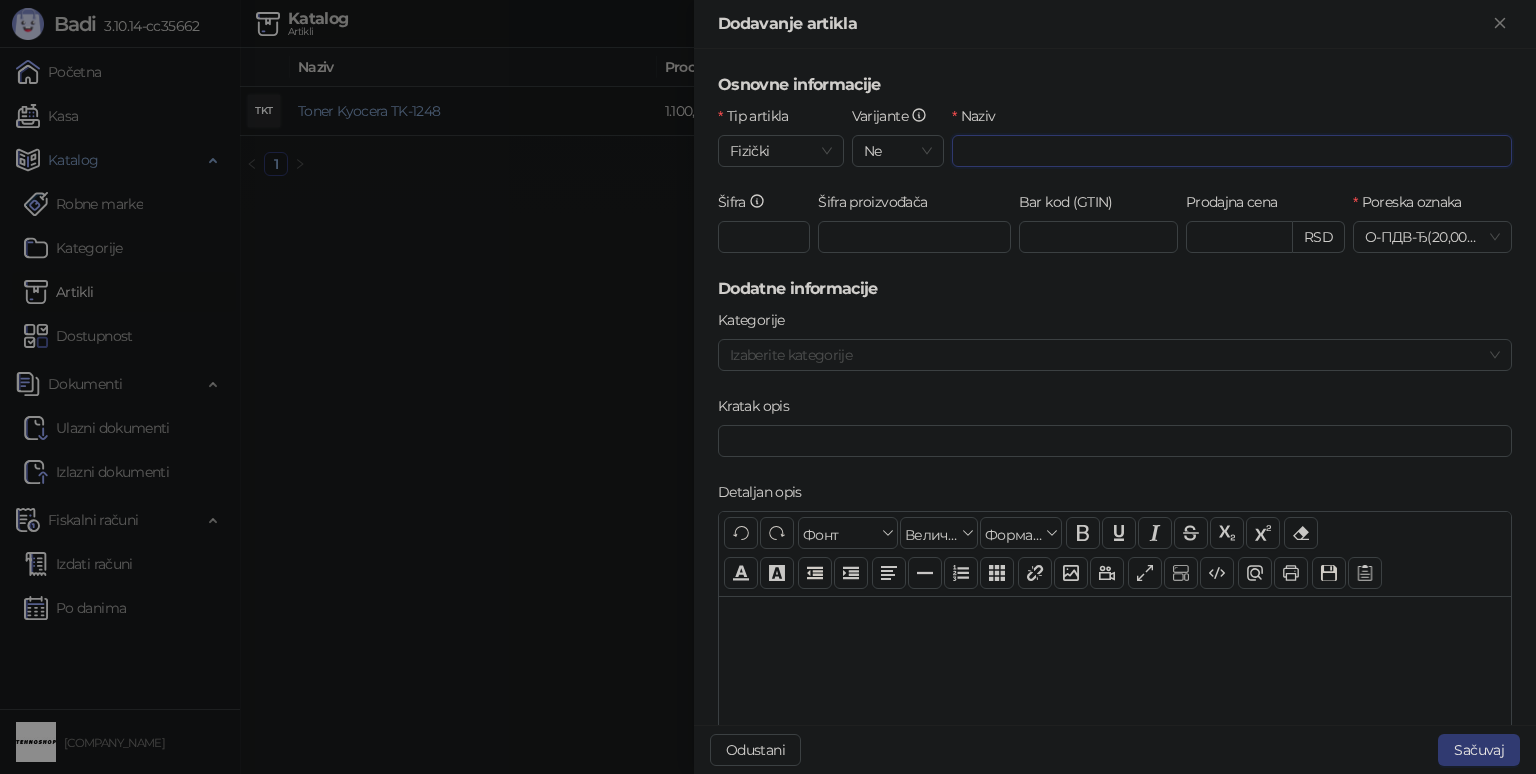 click on "Naziv" at bounding box center [1232, 151] 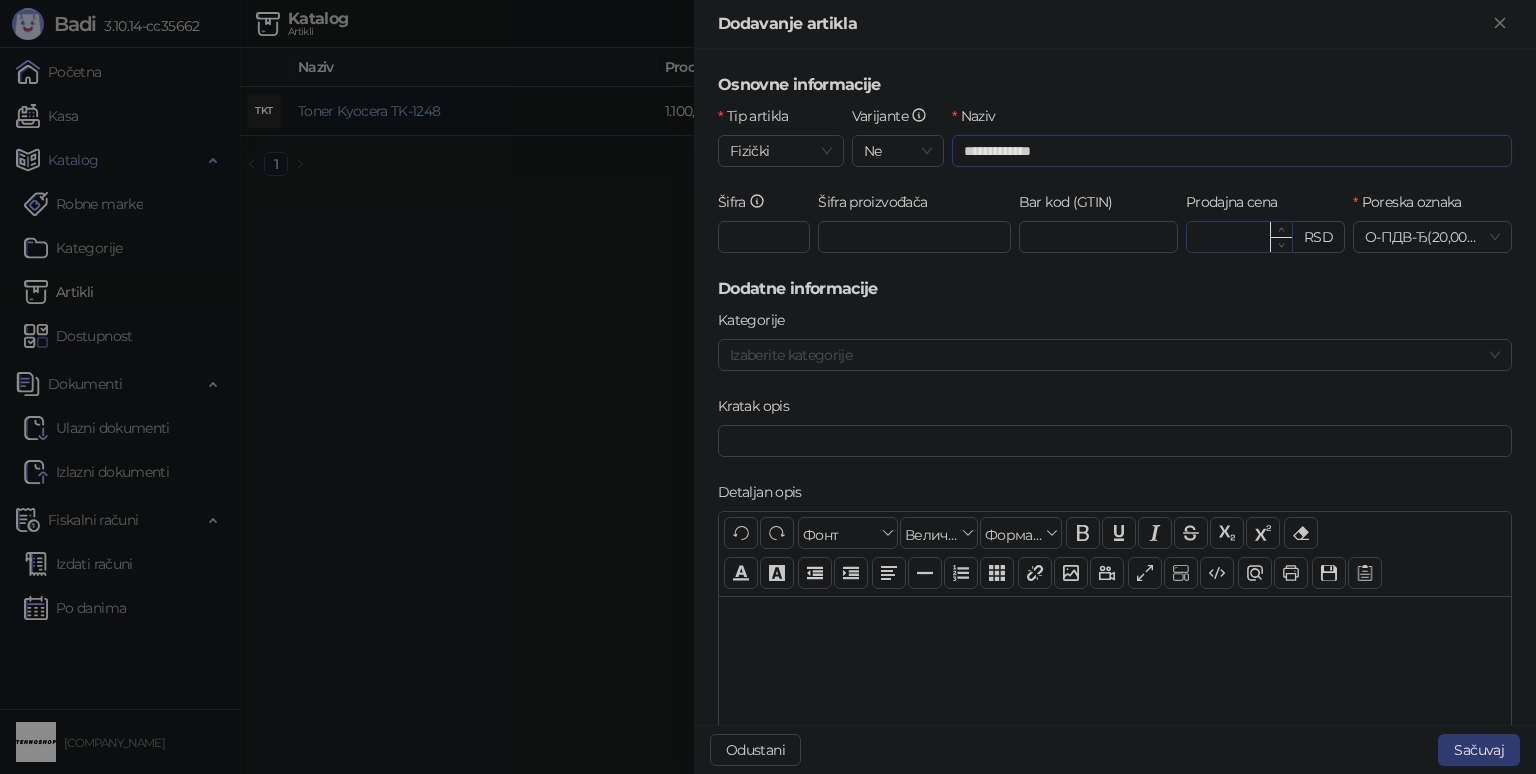 type on "**********" 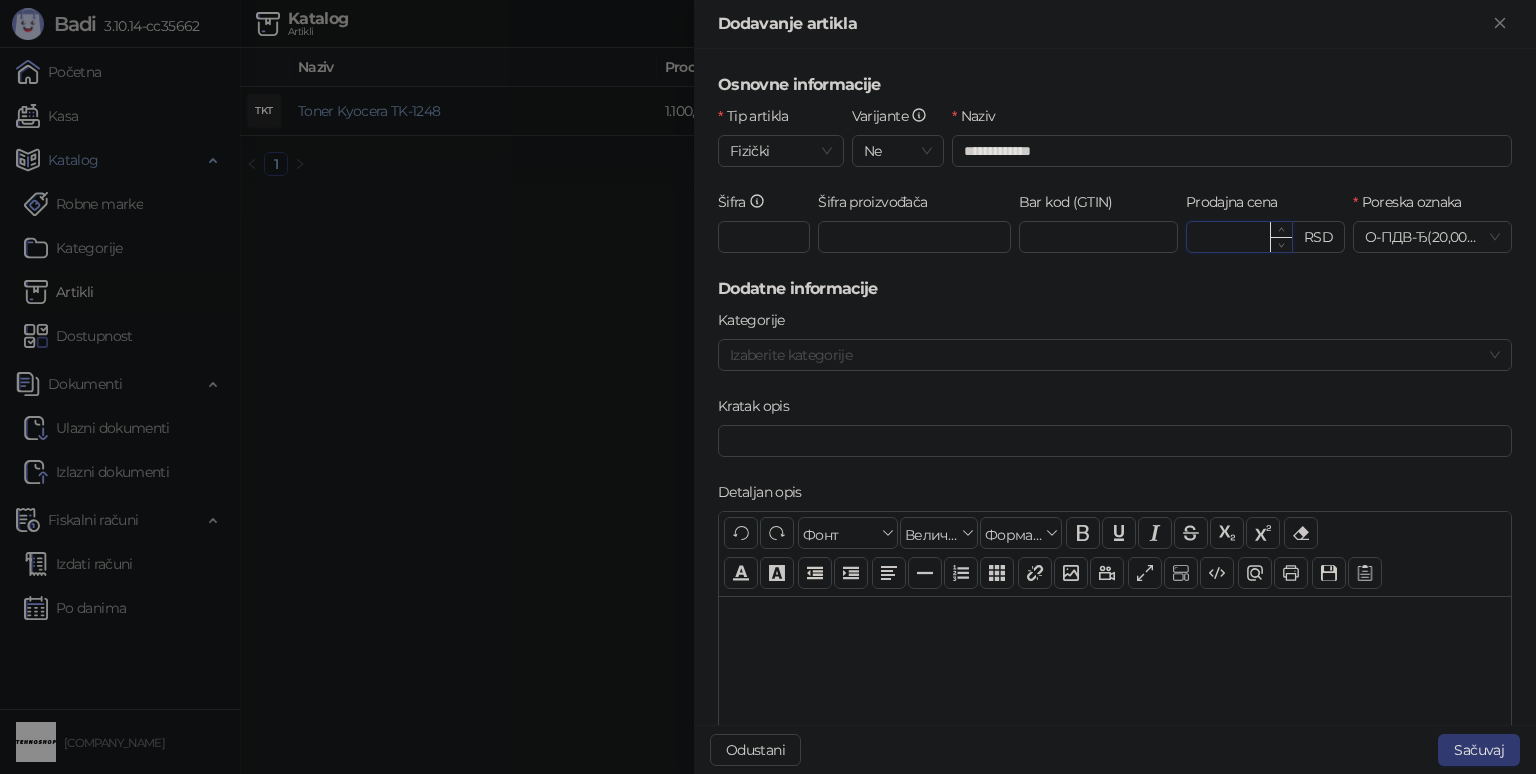 click on "Prodajna cena" at bounding box center [1239, 237] 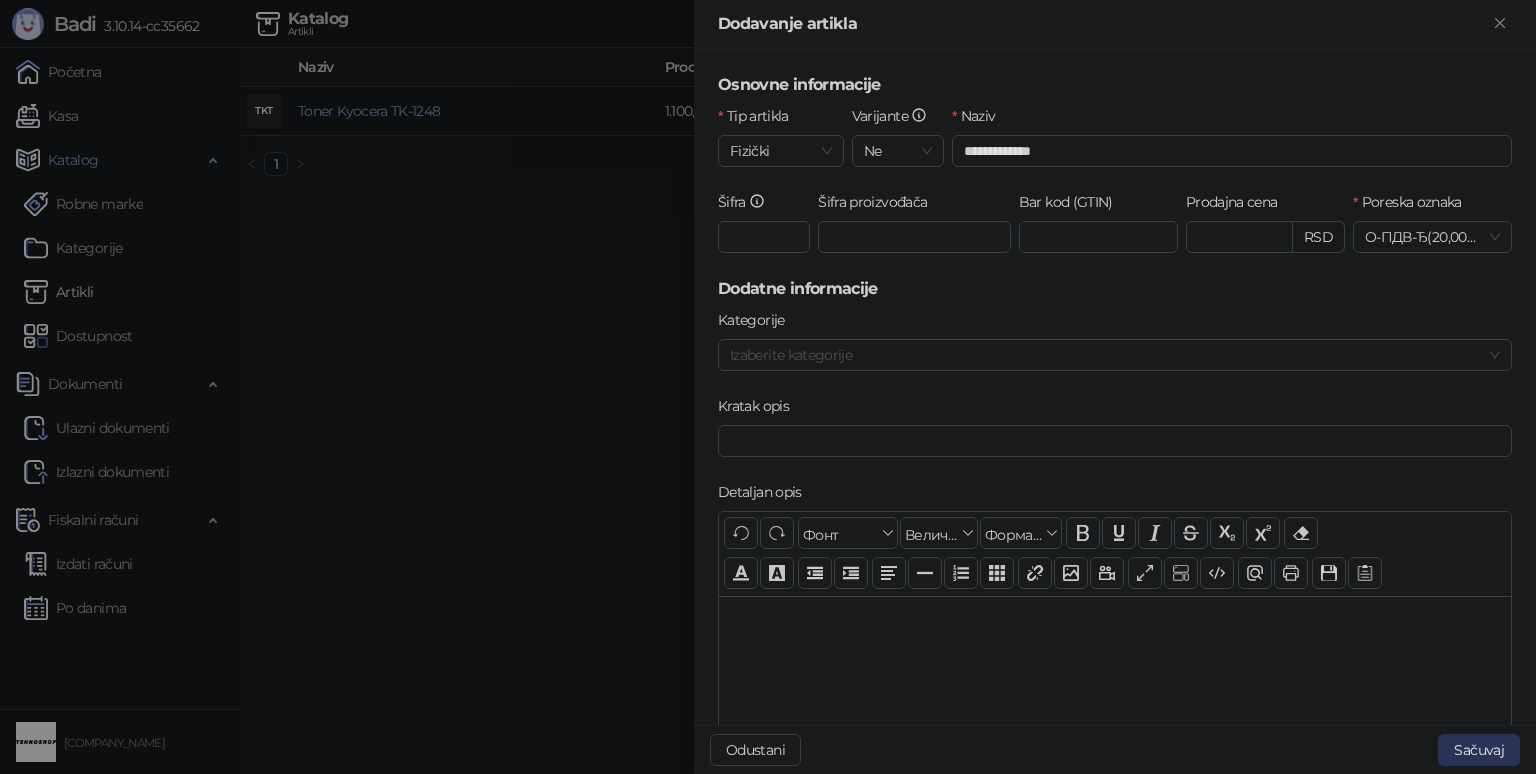 type on "********" 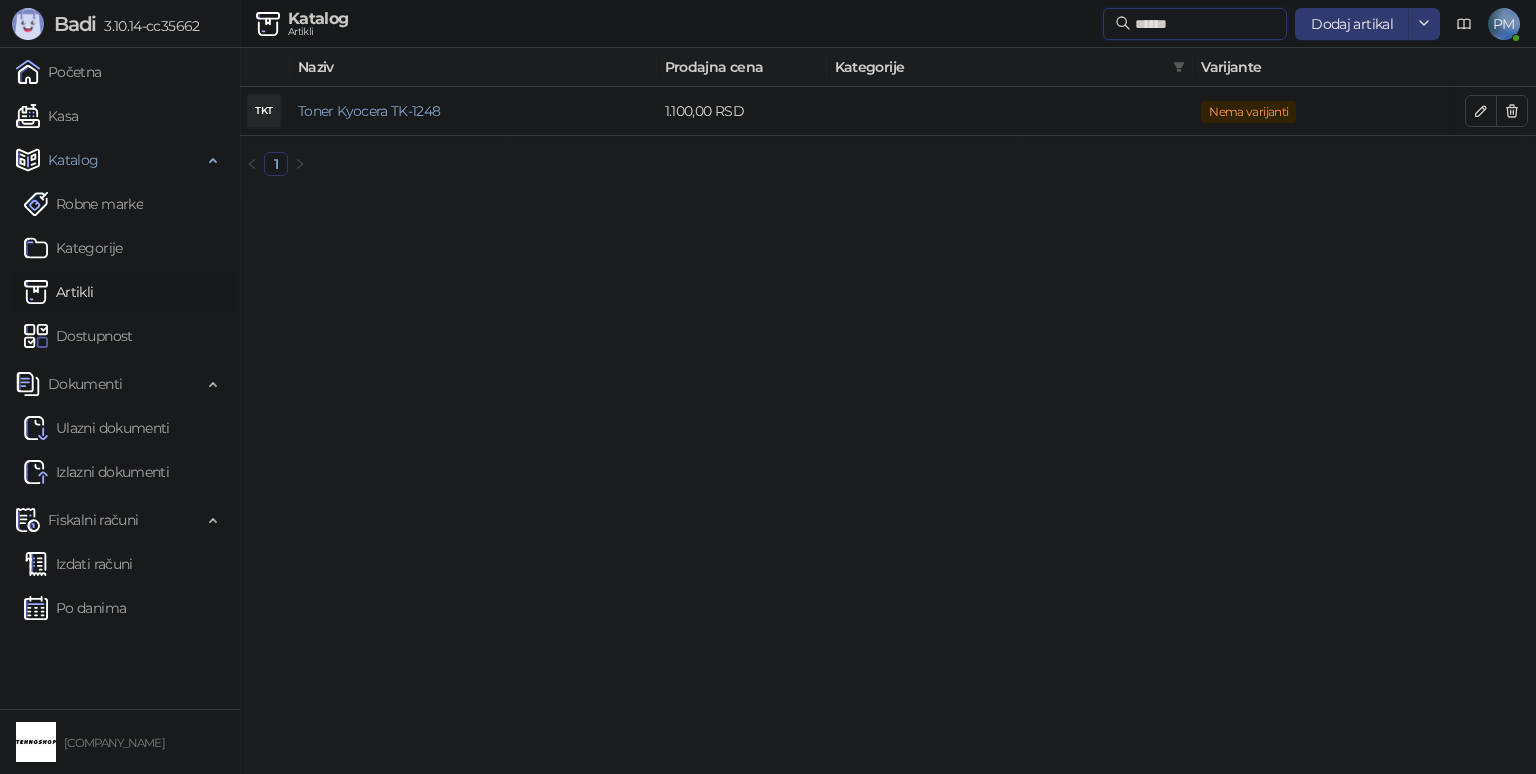 click on "******" at bounding box center [1205, 24] 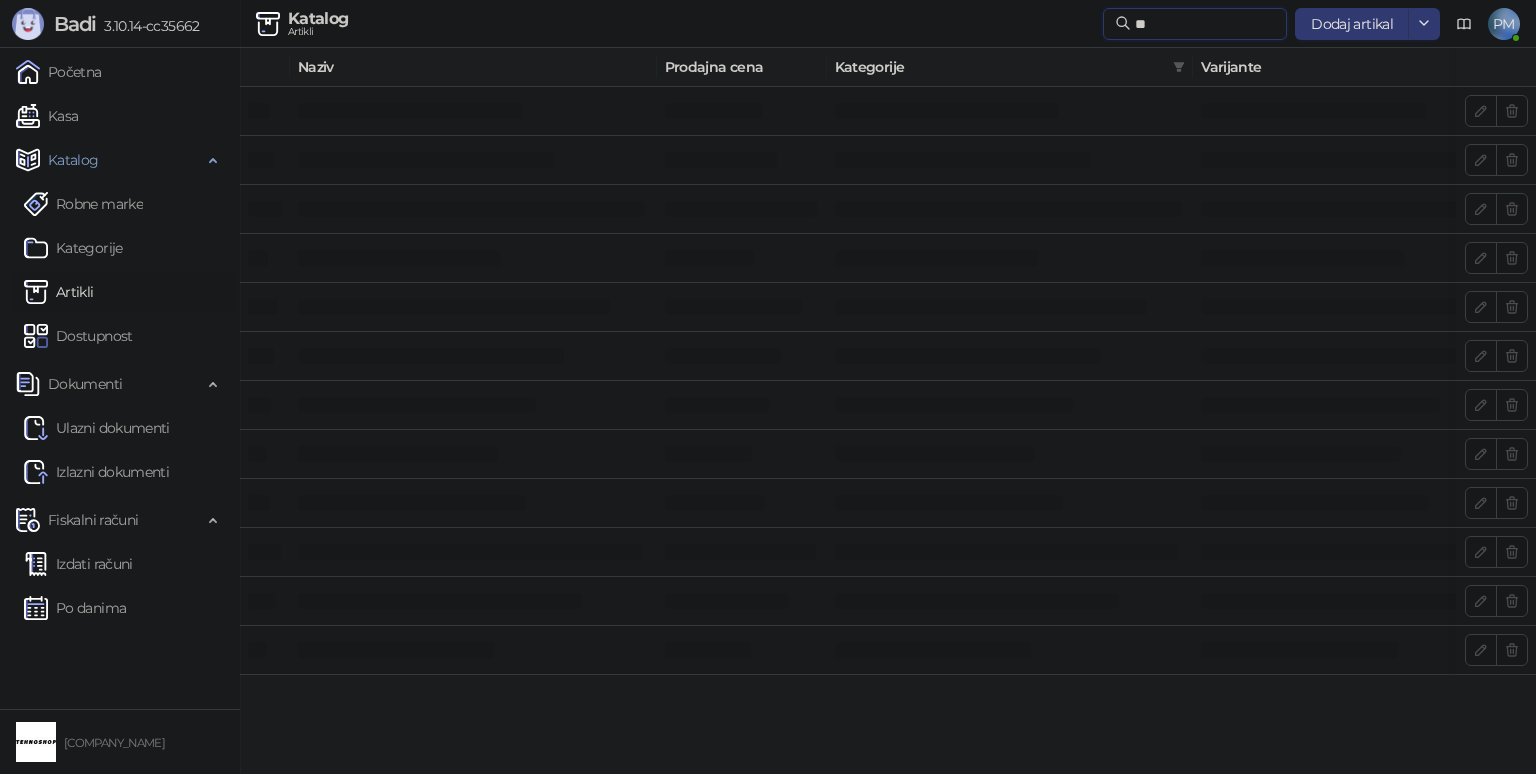 type on "*" 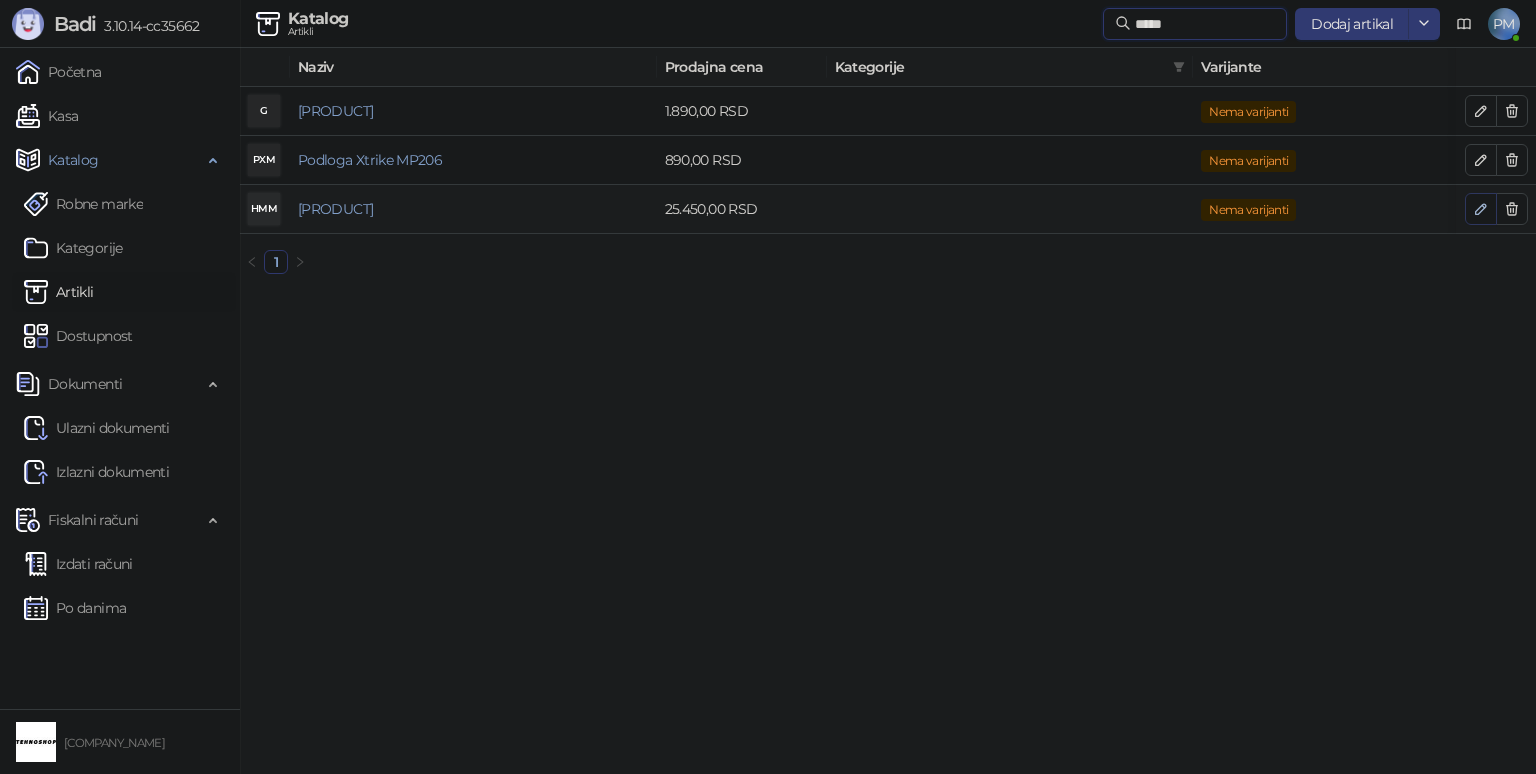 type on "*****" 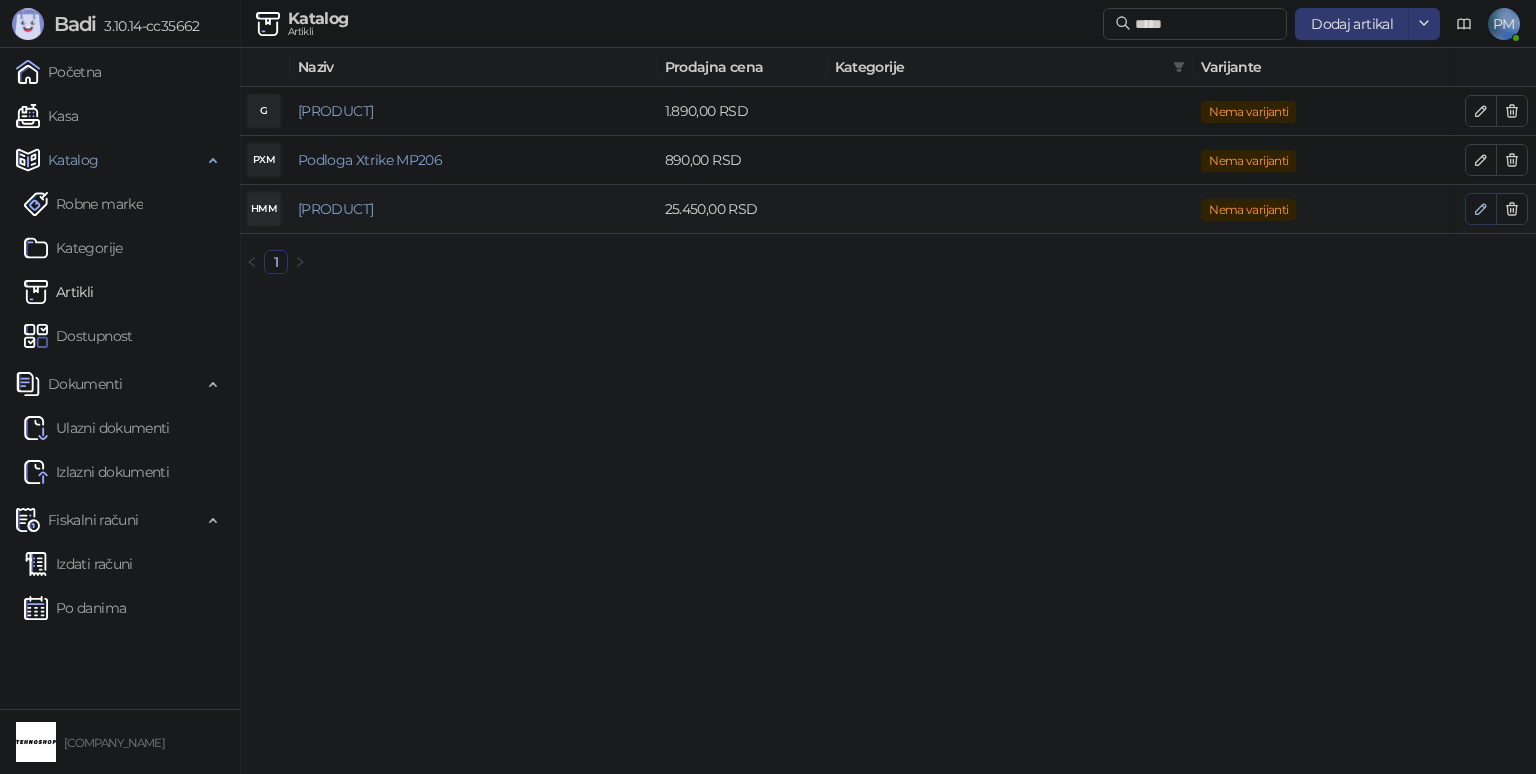 click 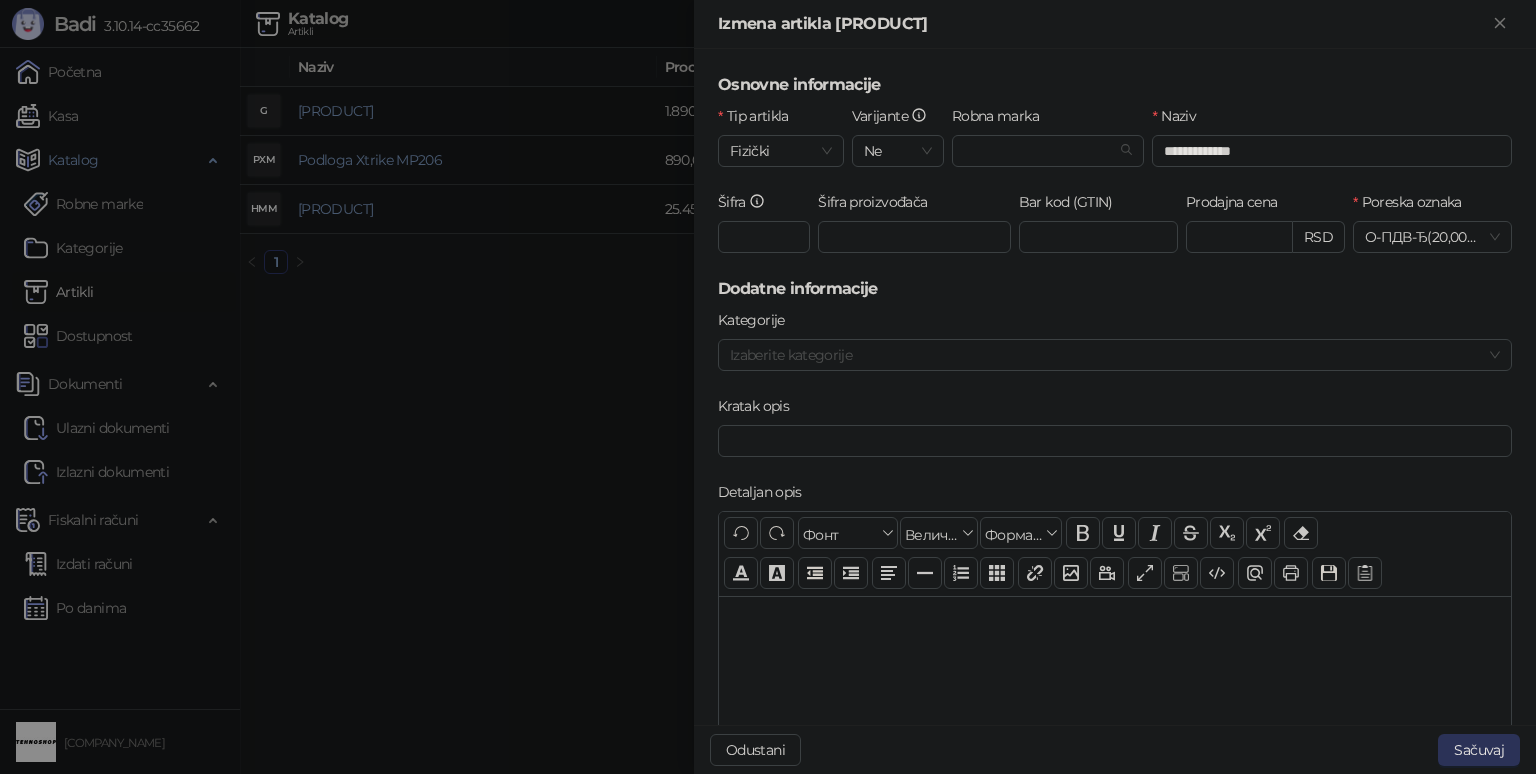 click on "Sačuvaj" at bounding box center [1479, 750] 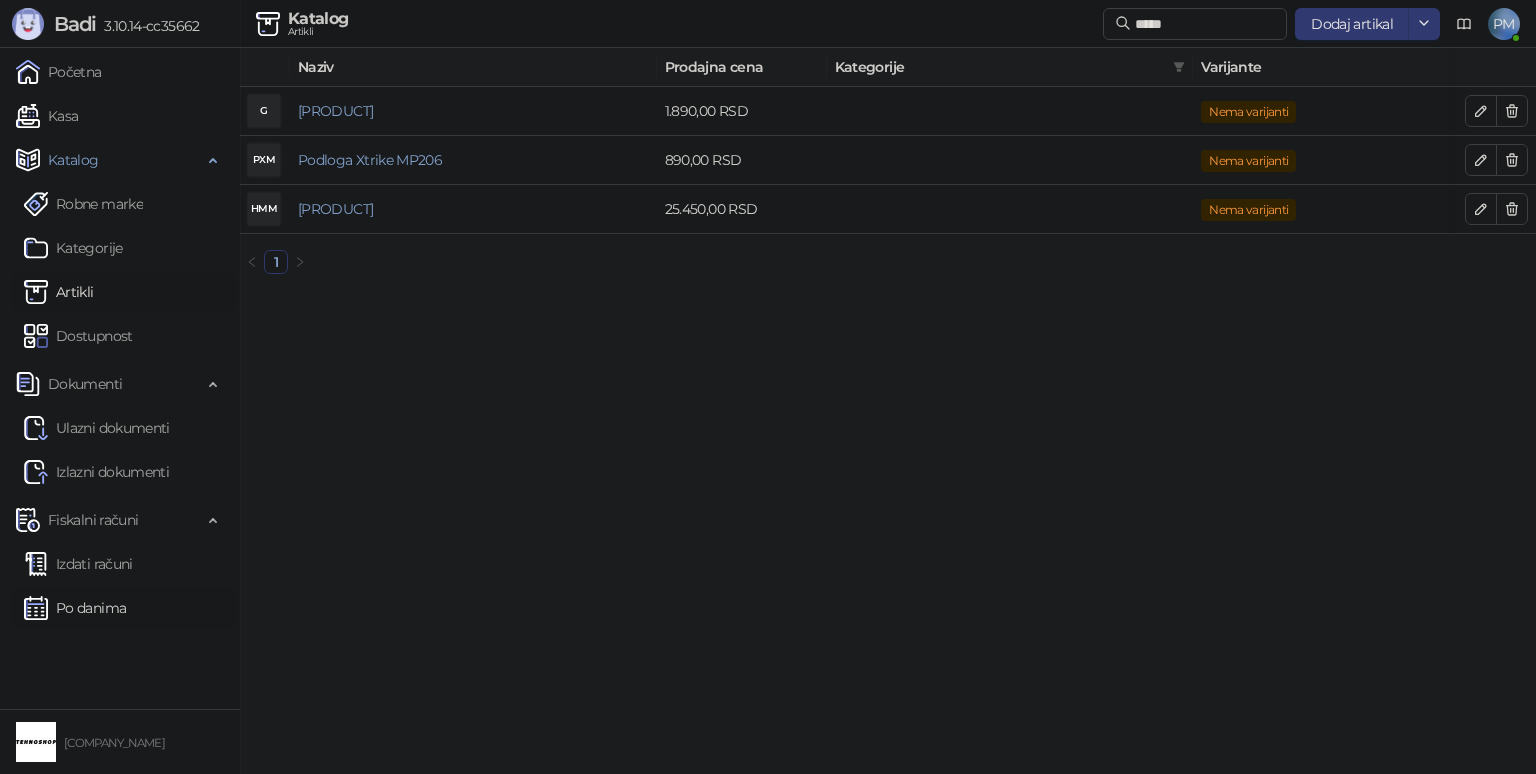 click on "Po danima" at bounding box center (75, 608) 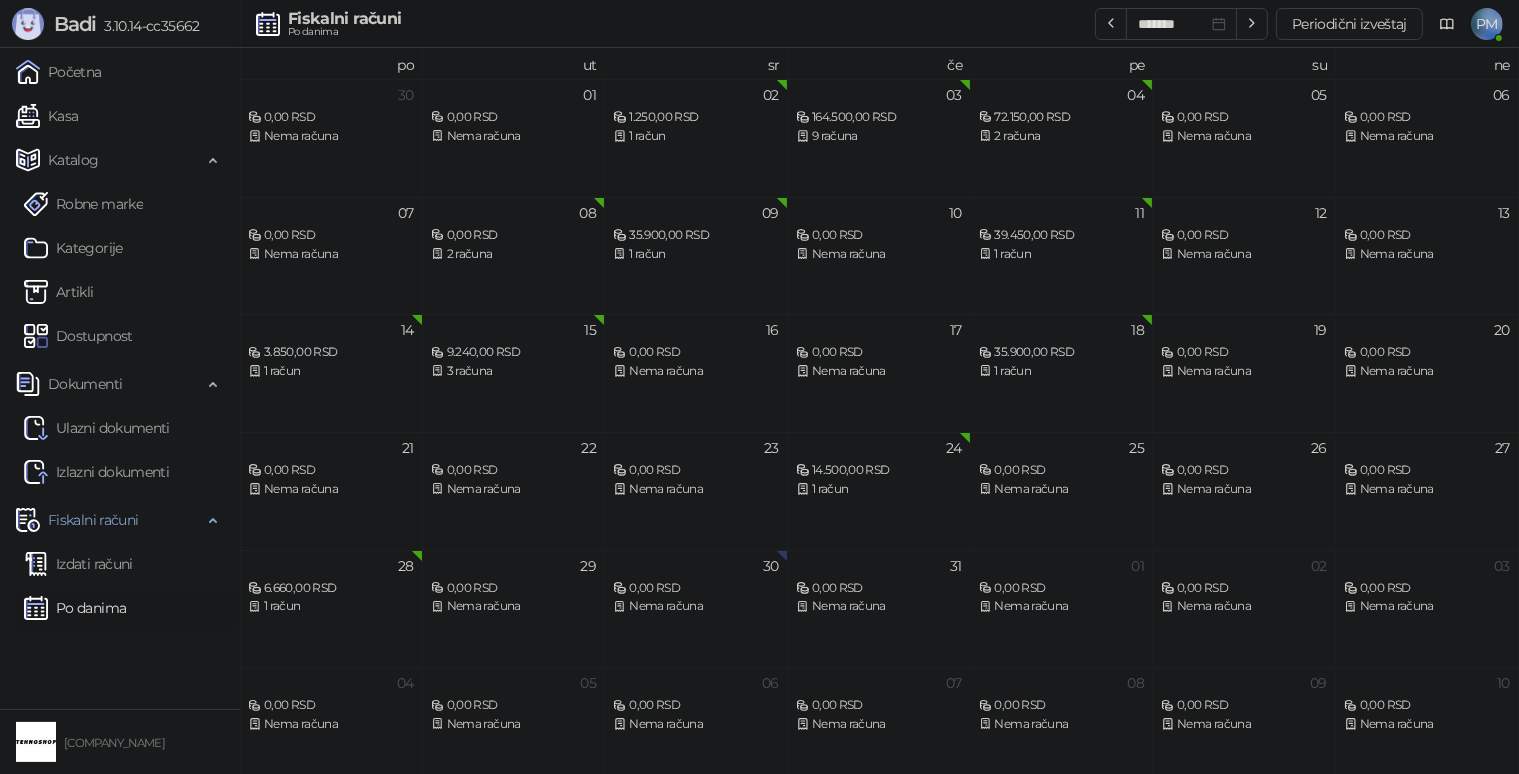 click on "Kasa" at bounding box center (47, 116) 